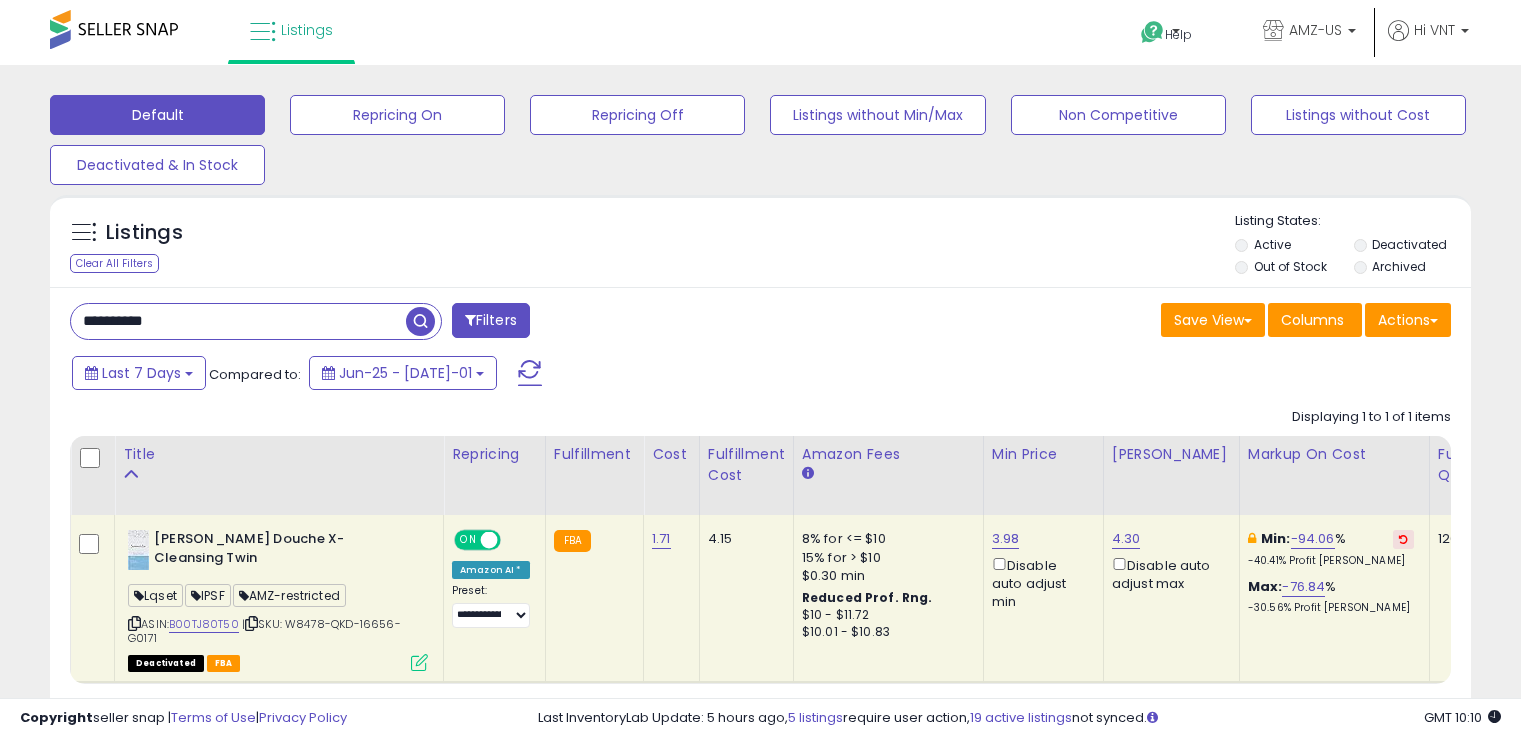 select on "**" 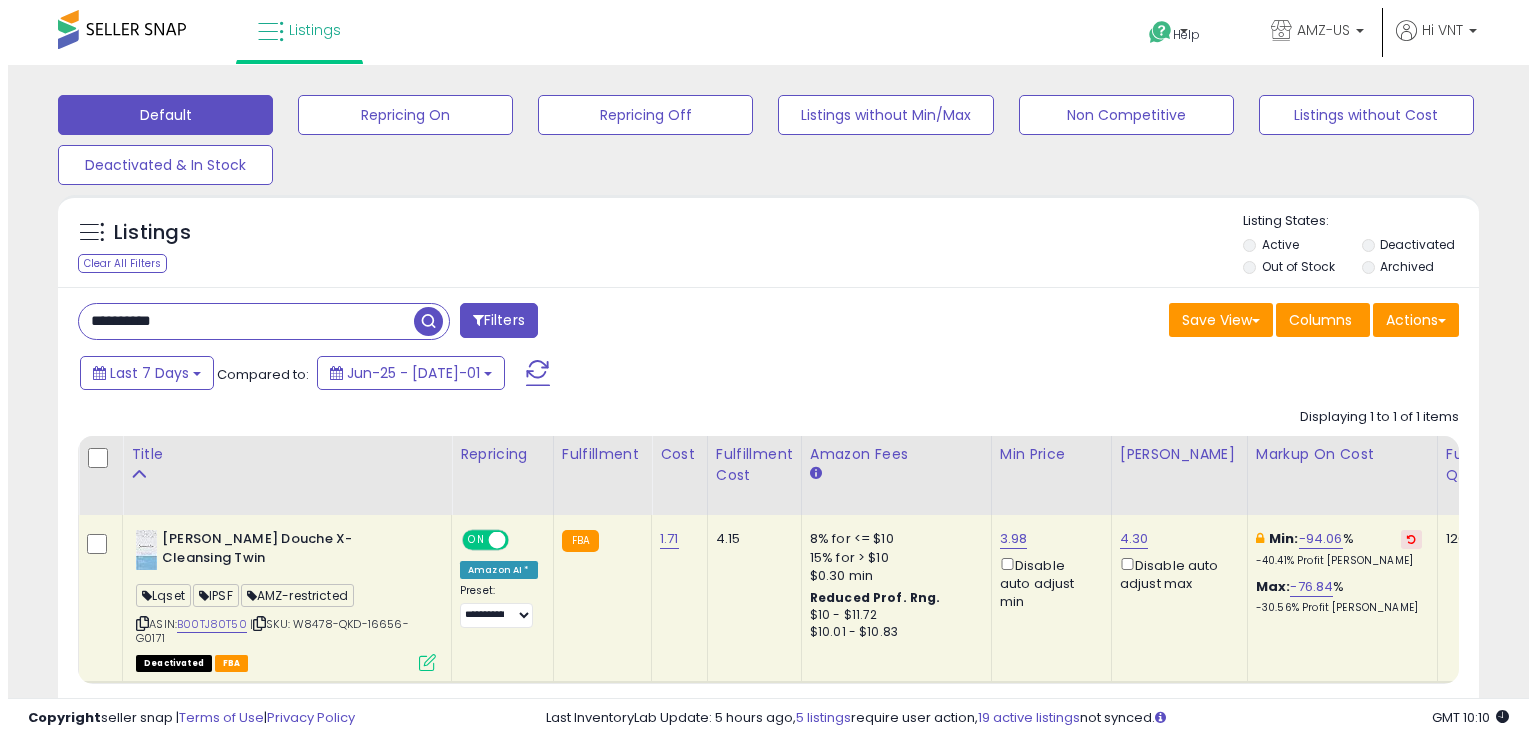 scroll, scrollTop: 157, scrollLeft: 0, axis: vertical 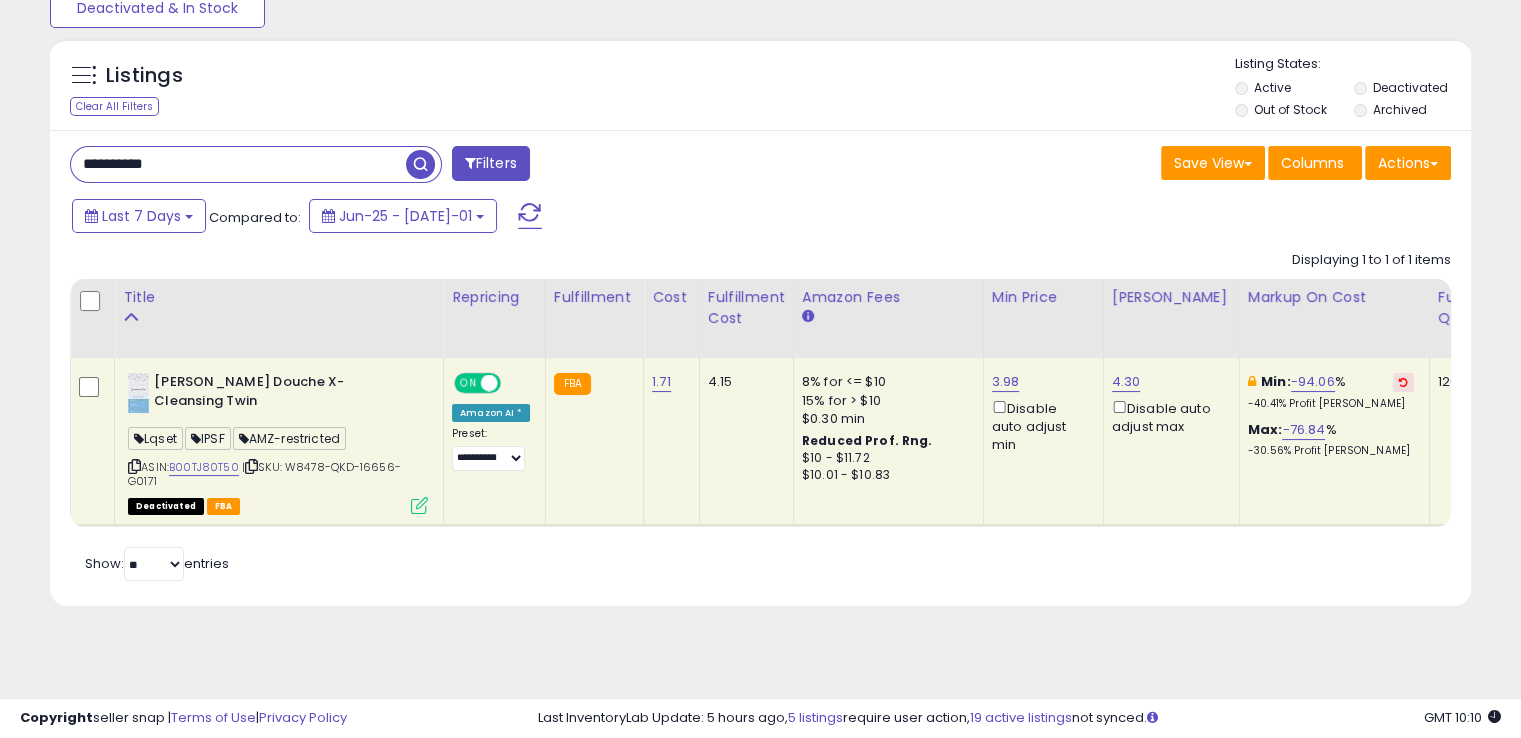 type on "**********" 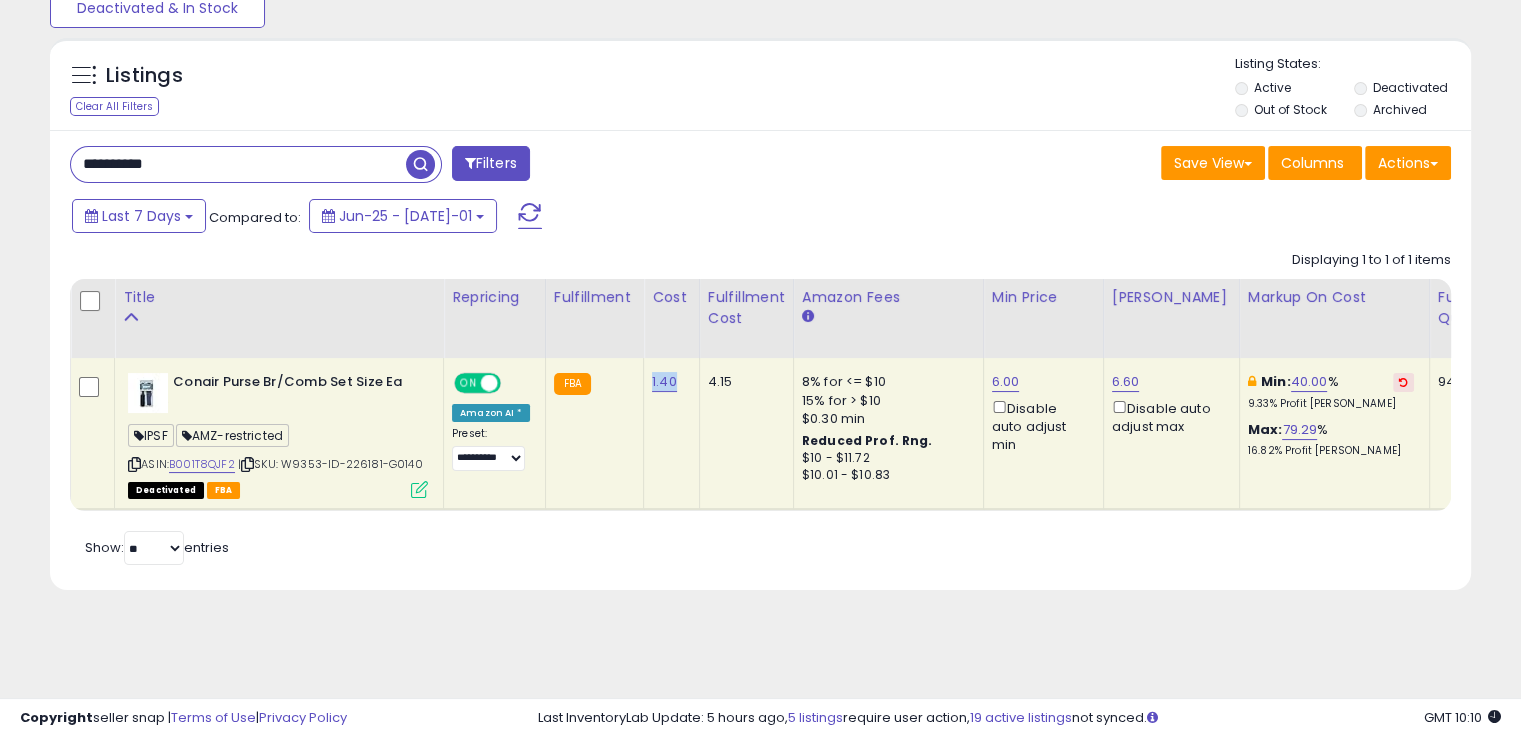 drag, startPoint x: 675, startPoint y: 384, endPoint x: 639, endPoint y: 384, distance: 36 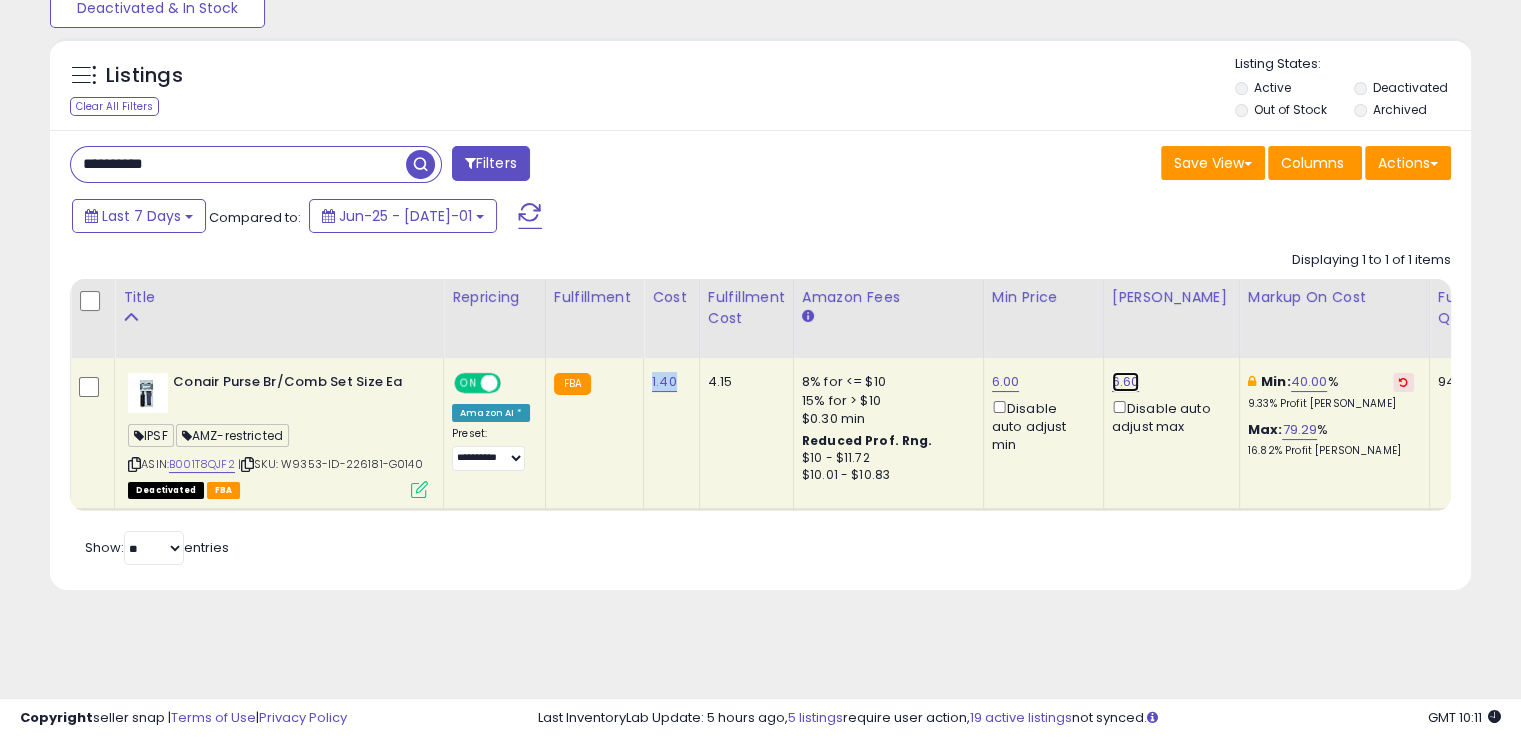 click on "6.60" at bounding box center (1126, 382) 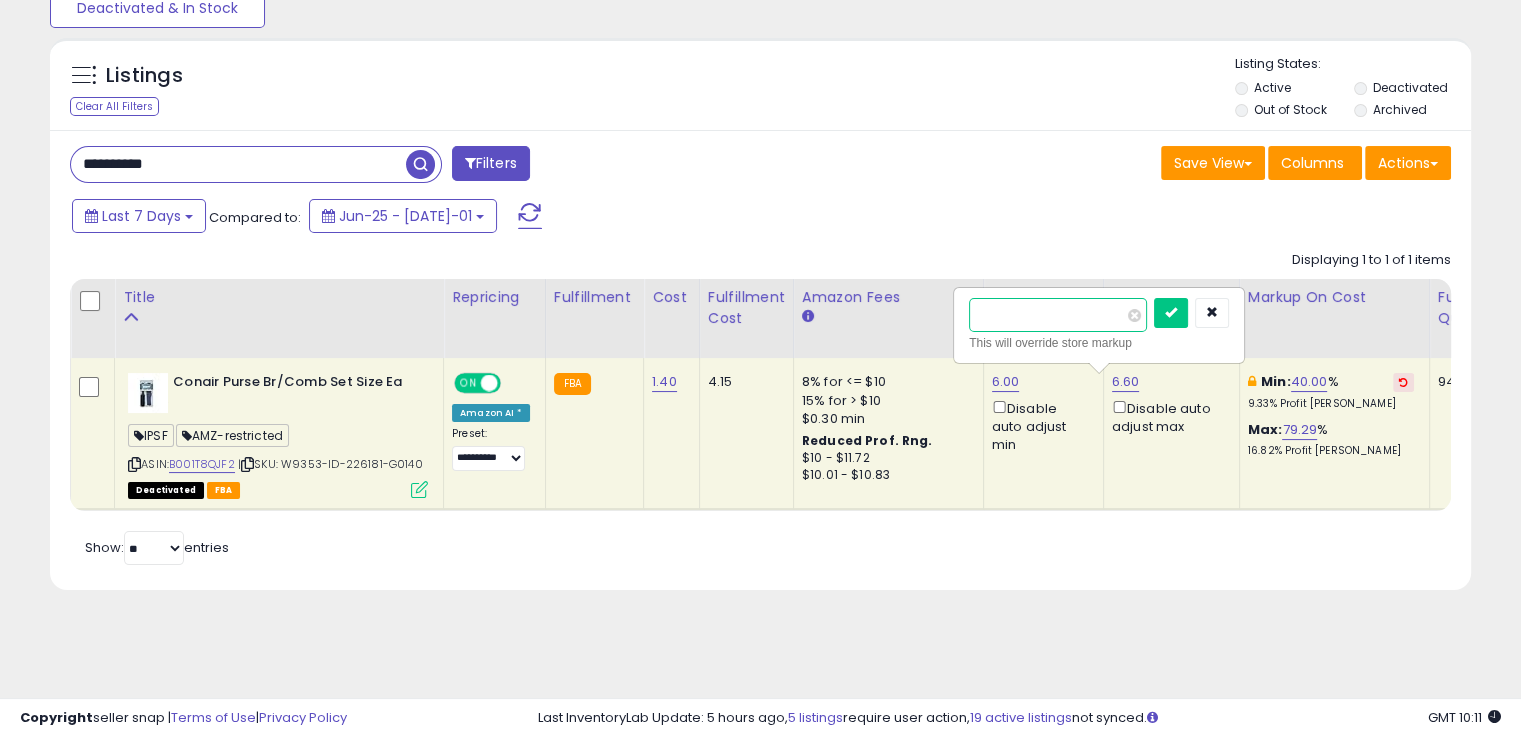 type on "****" 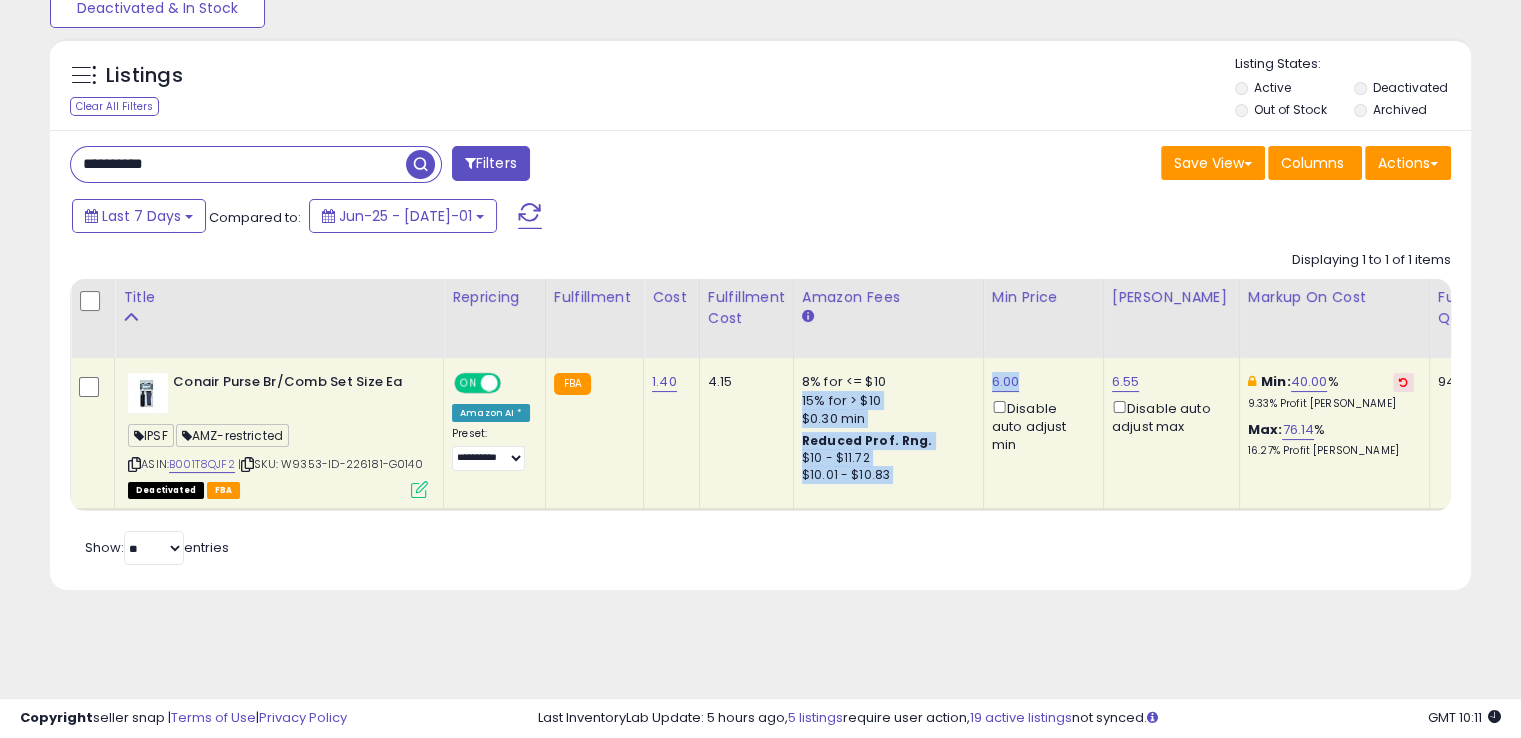 drag, startPoint x: 1017, startPoint y: 377, endPoint x: 968, endPoint y: 371, distance: 49.365982 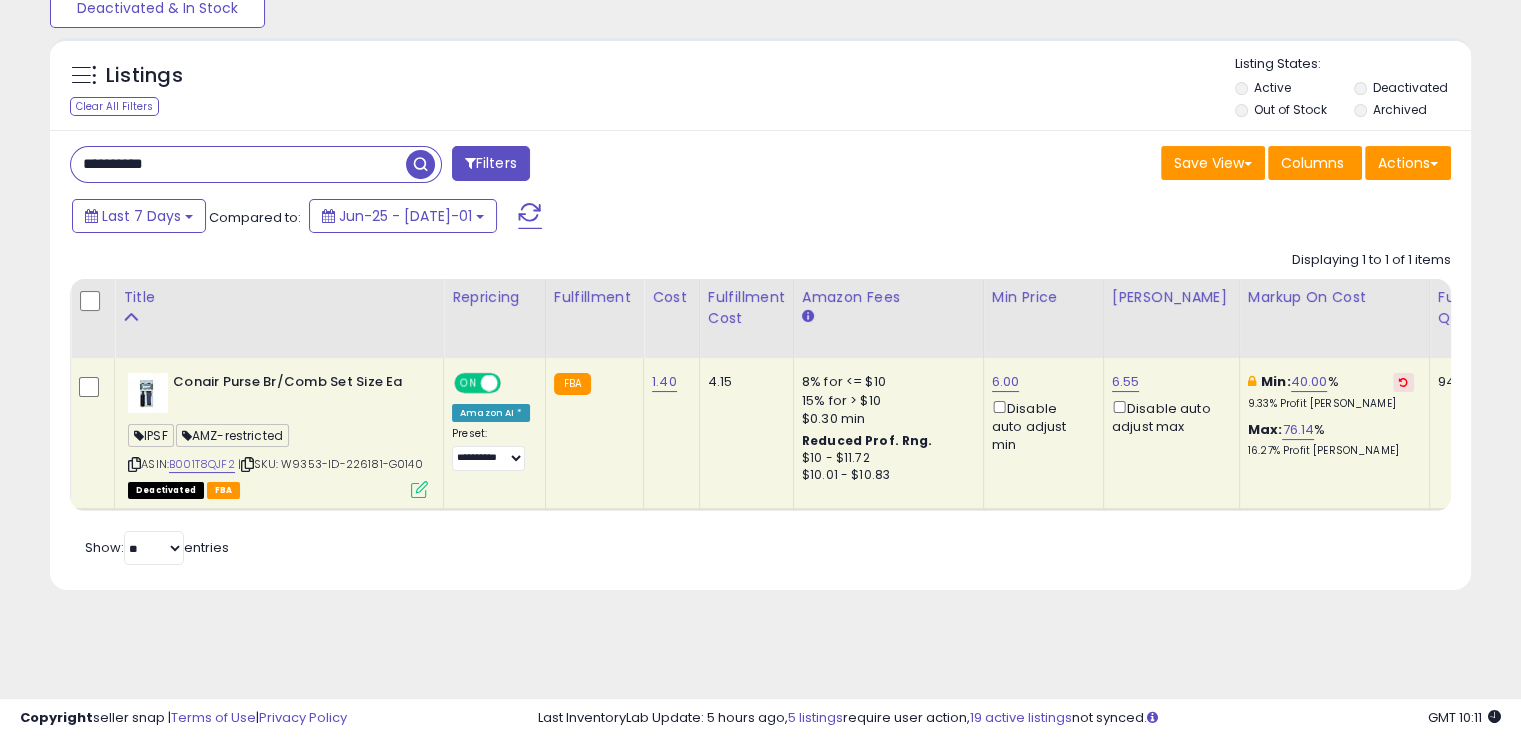 click on "Listings
Clear All Filters
Listing States:" at bounding box center (760, 89) 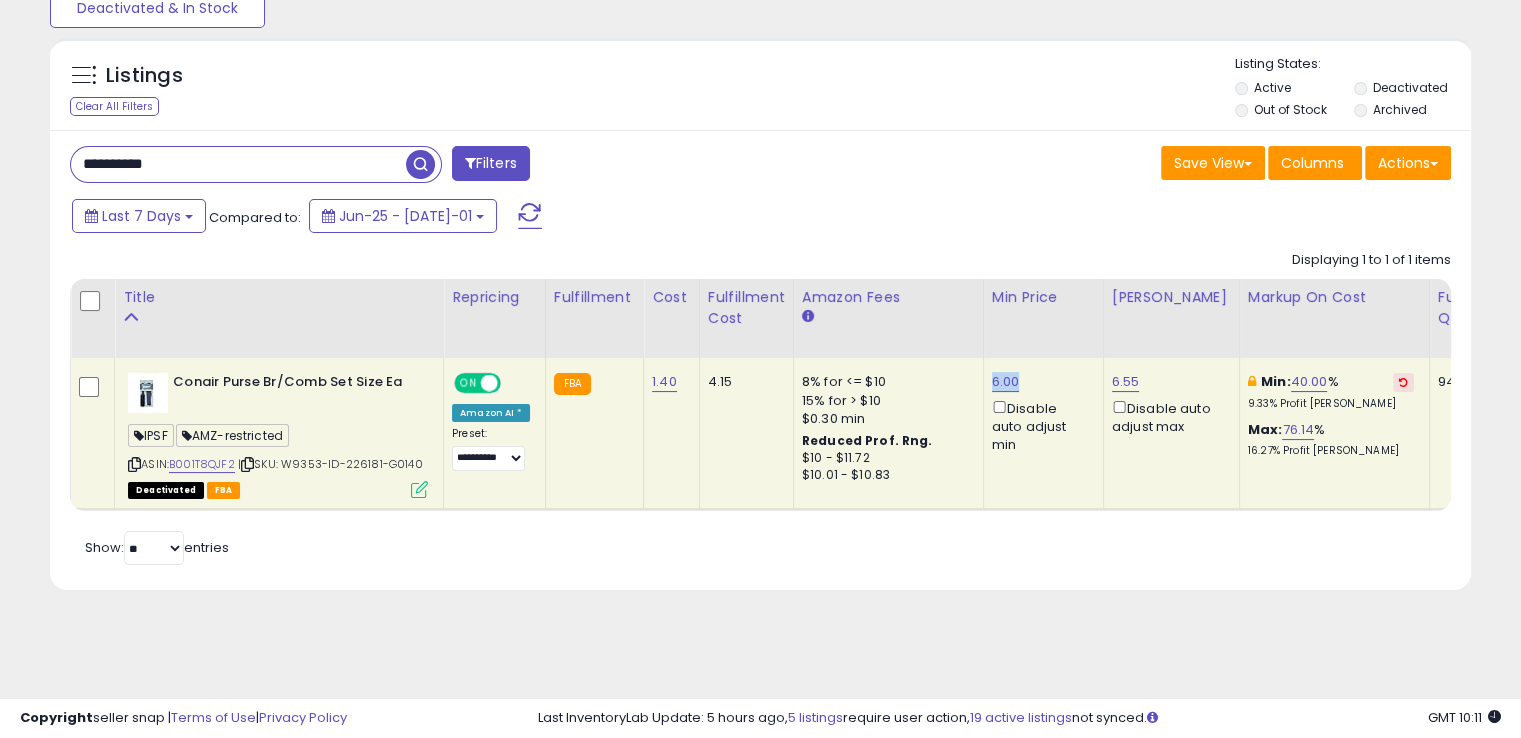 drag, startPoint x: 1014, startPoint y: 377, endPoint x: 976, endPoint y: 379, distance: 38.052597 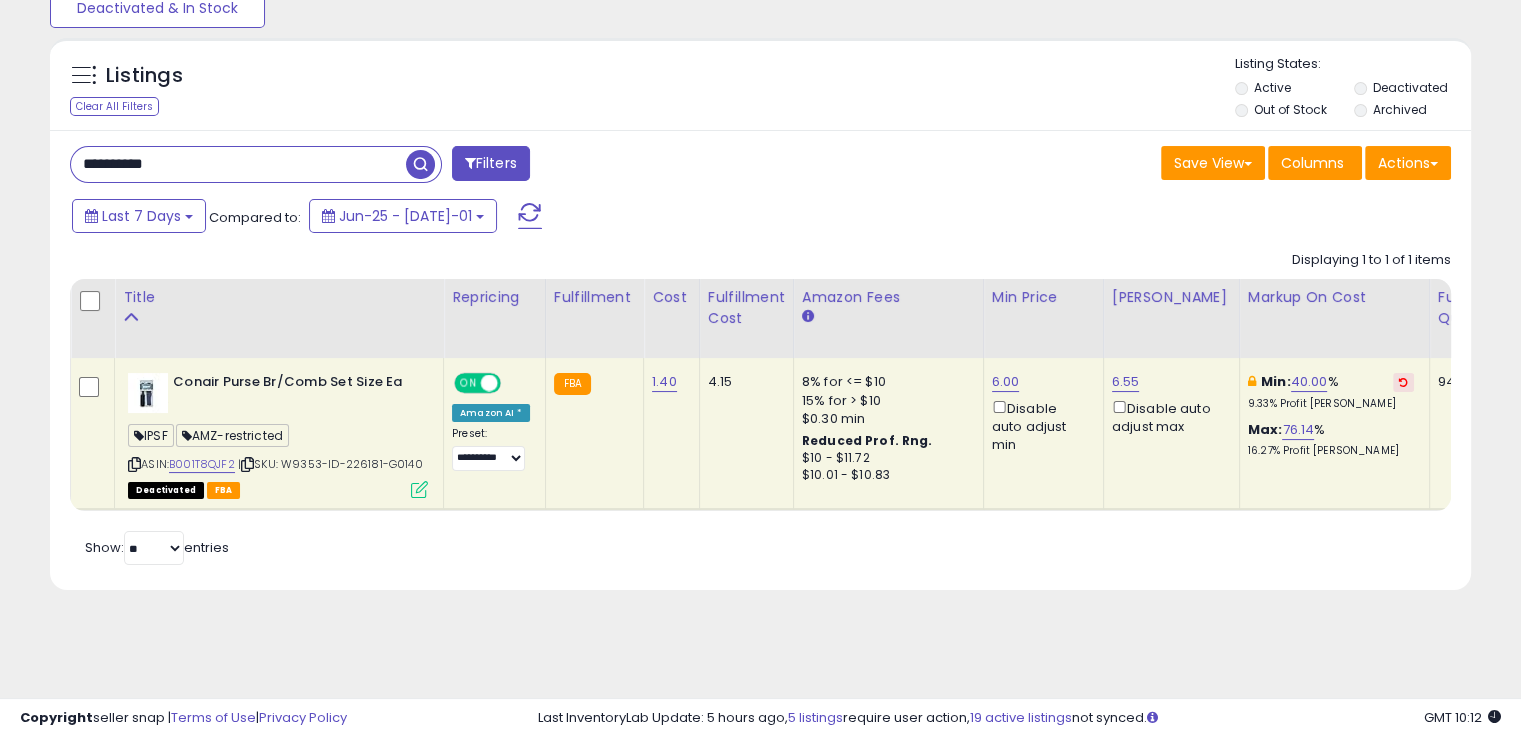 click on "**********" at bounding box center [238, 164] 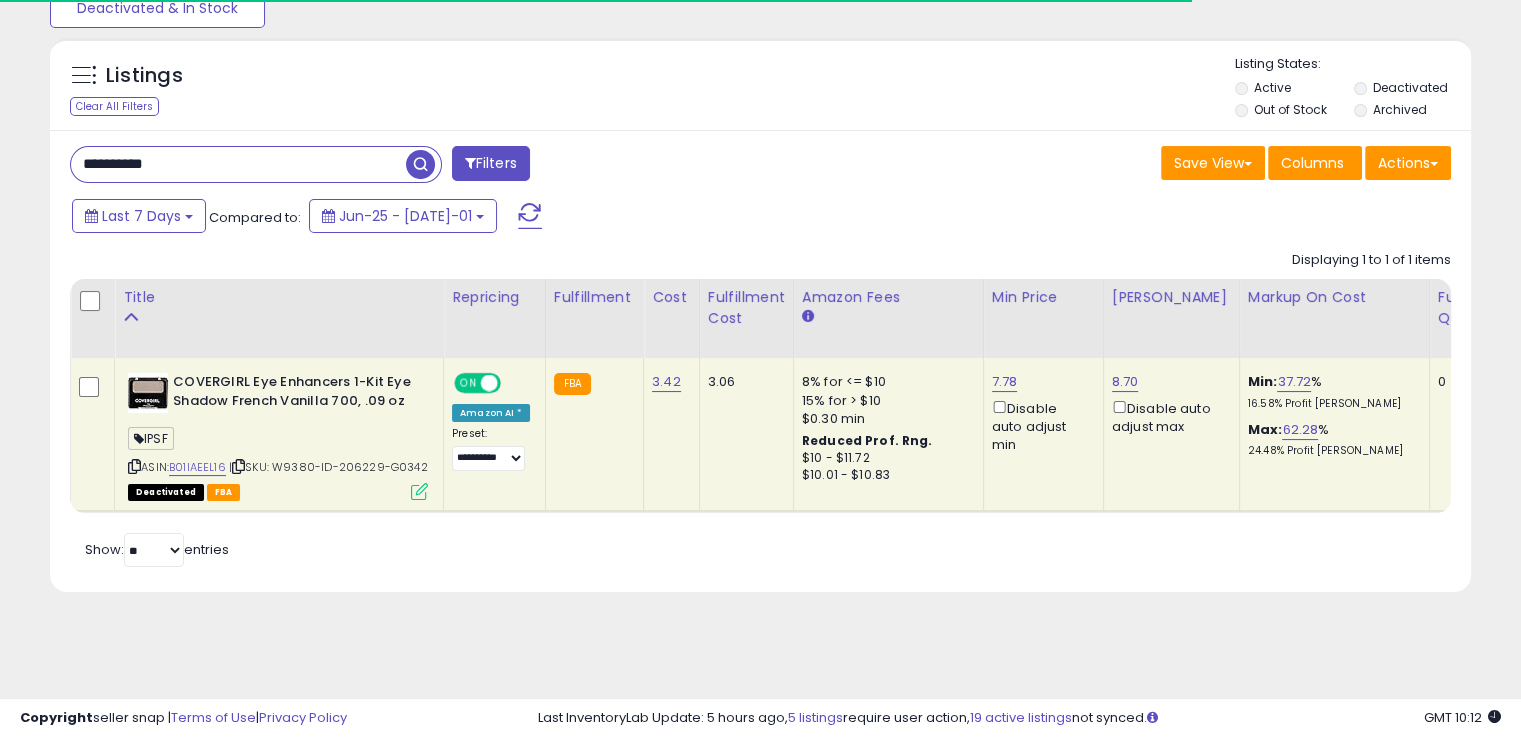 click at bounding box center [238, 466] 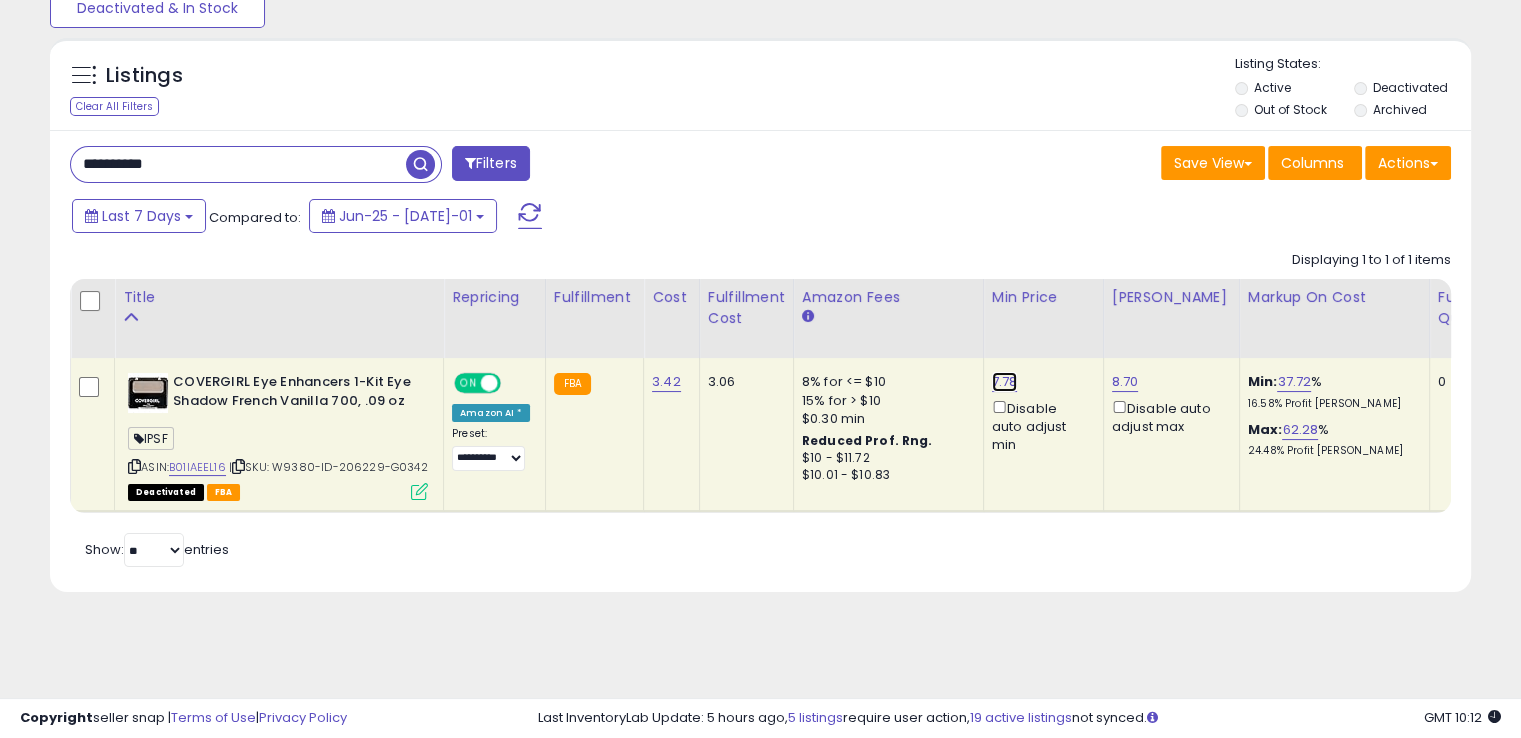 click on "7.78" at bounding box center (1005, 382) 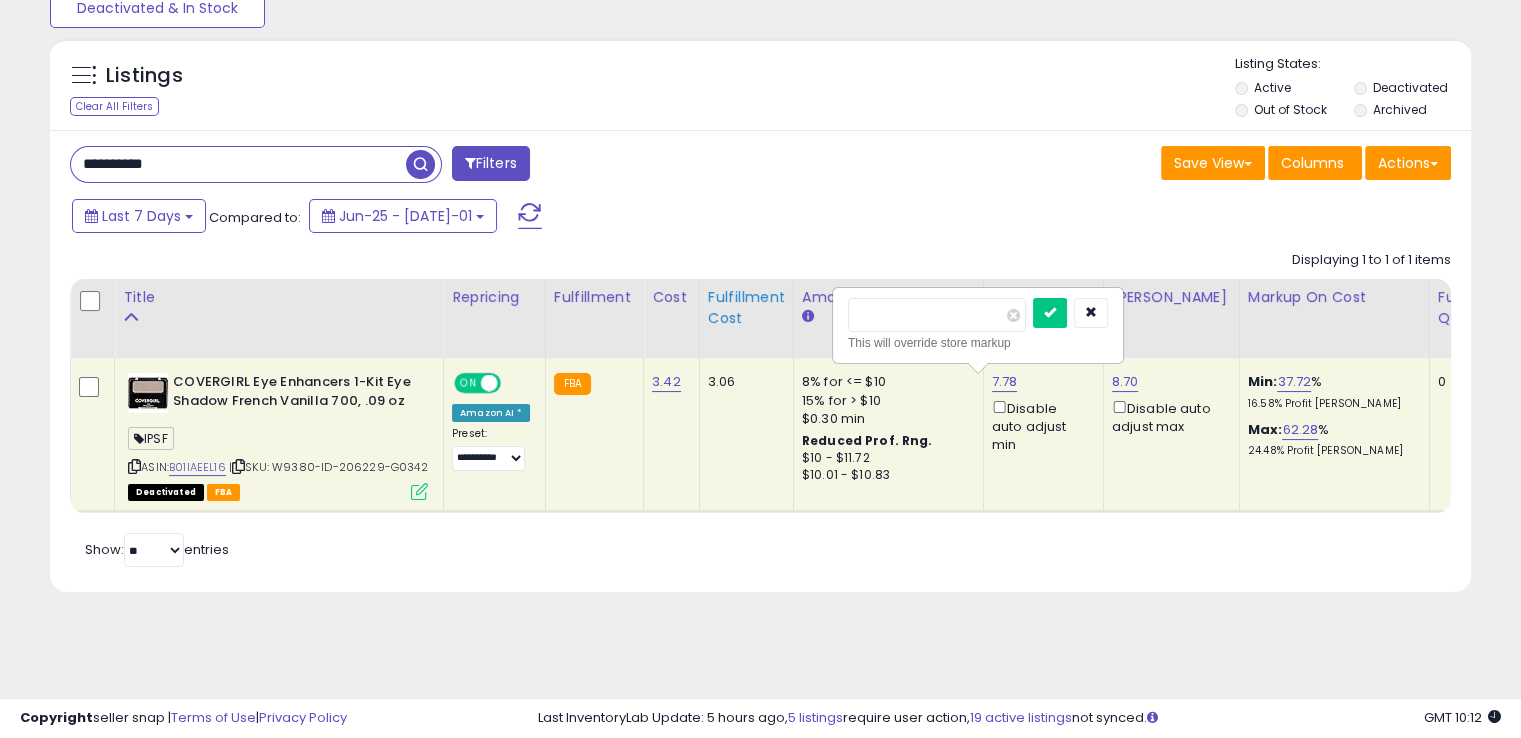 drag, startPoint x: 876, startPoint y: 310, endPoint x: 740, endPoint y: 329, distance: 137.32079 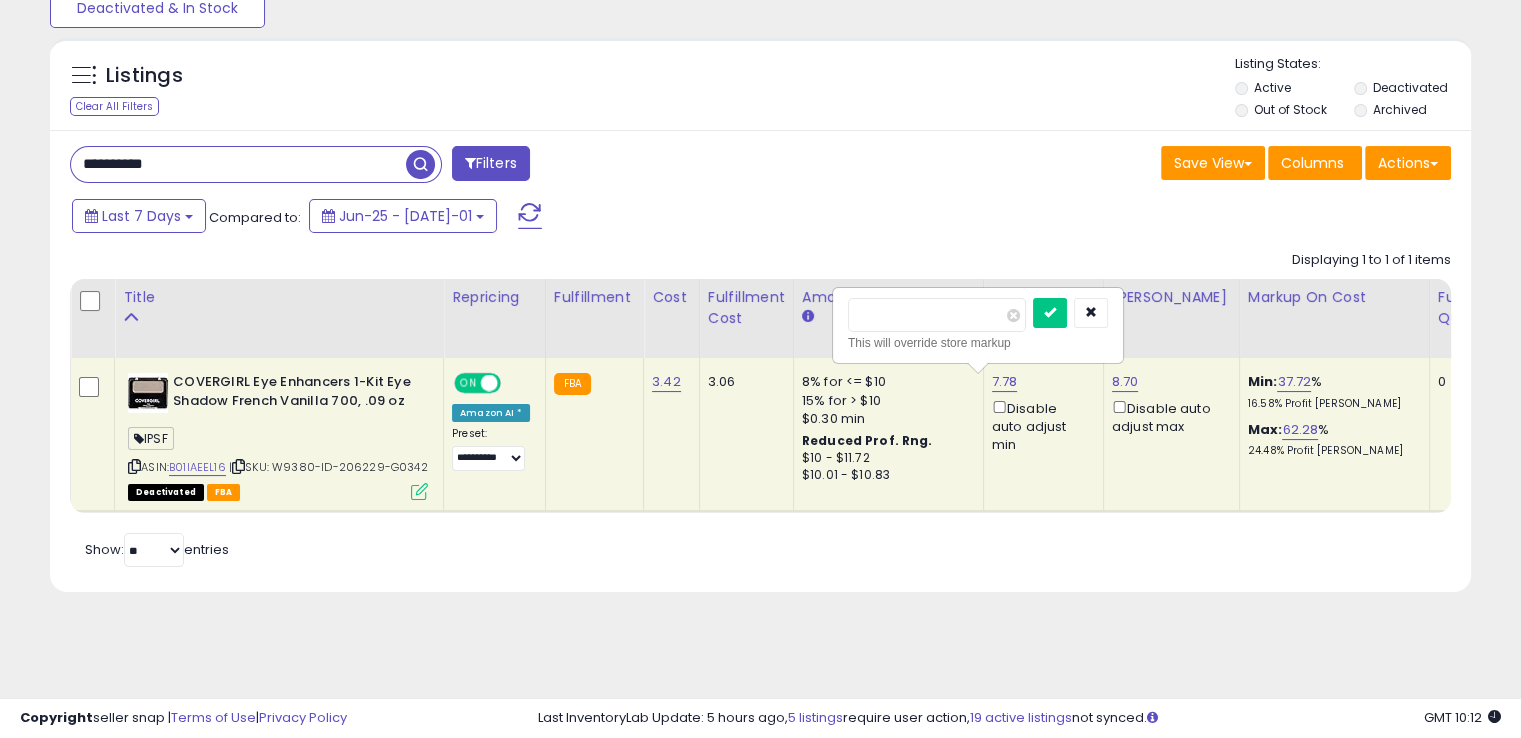 type on "****" 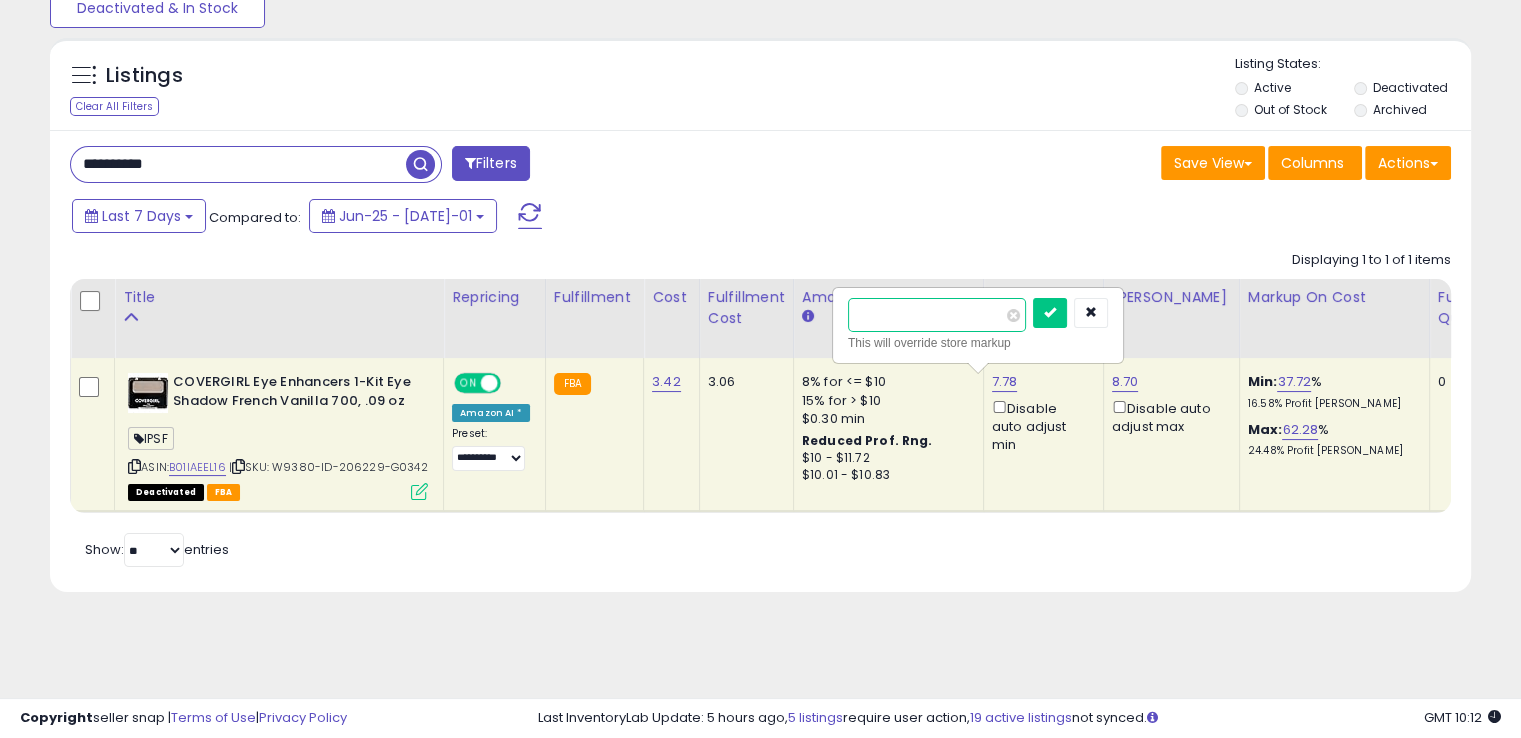 type on "****" 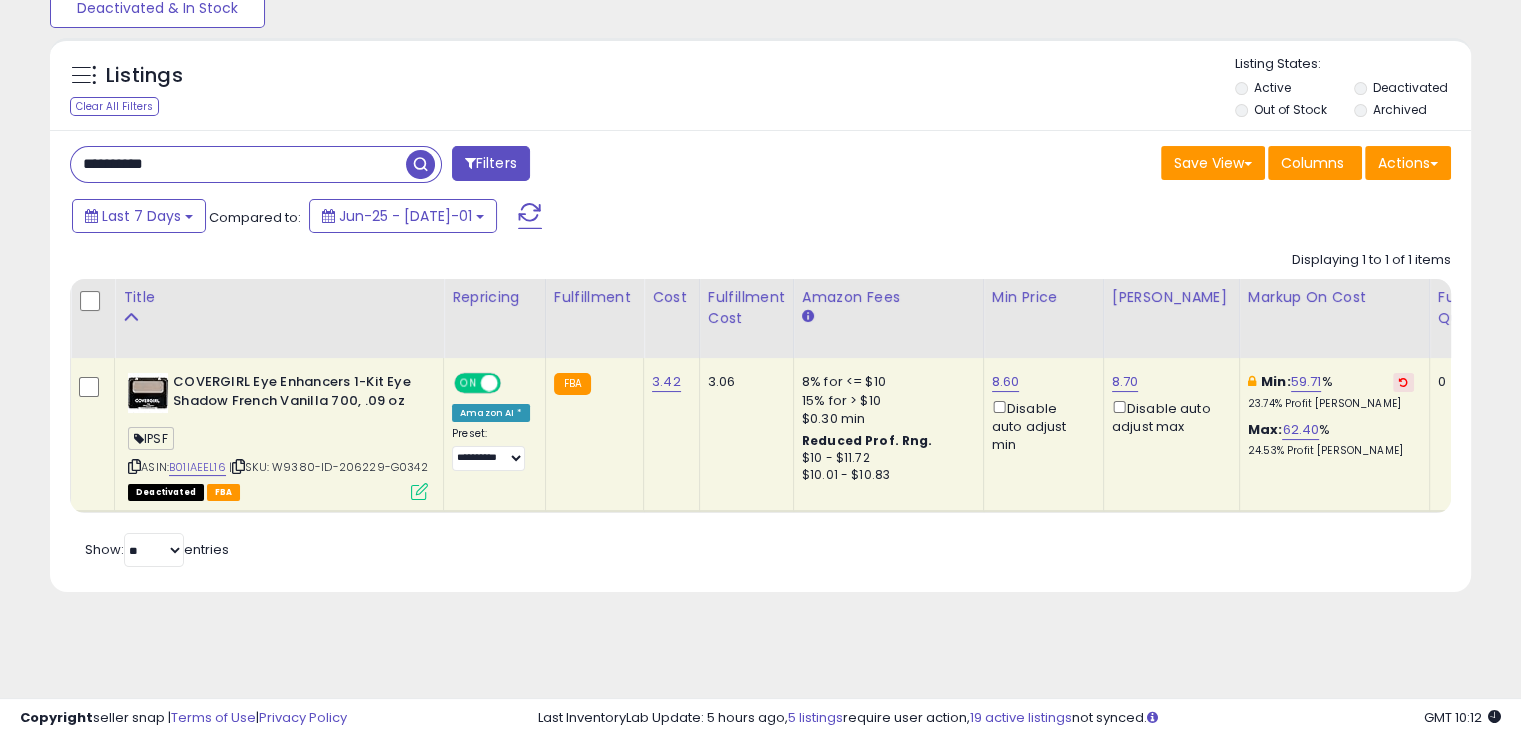 click on "ON" at bounding box center [468, 383] 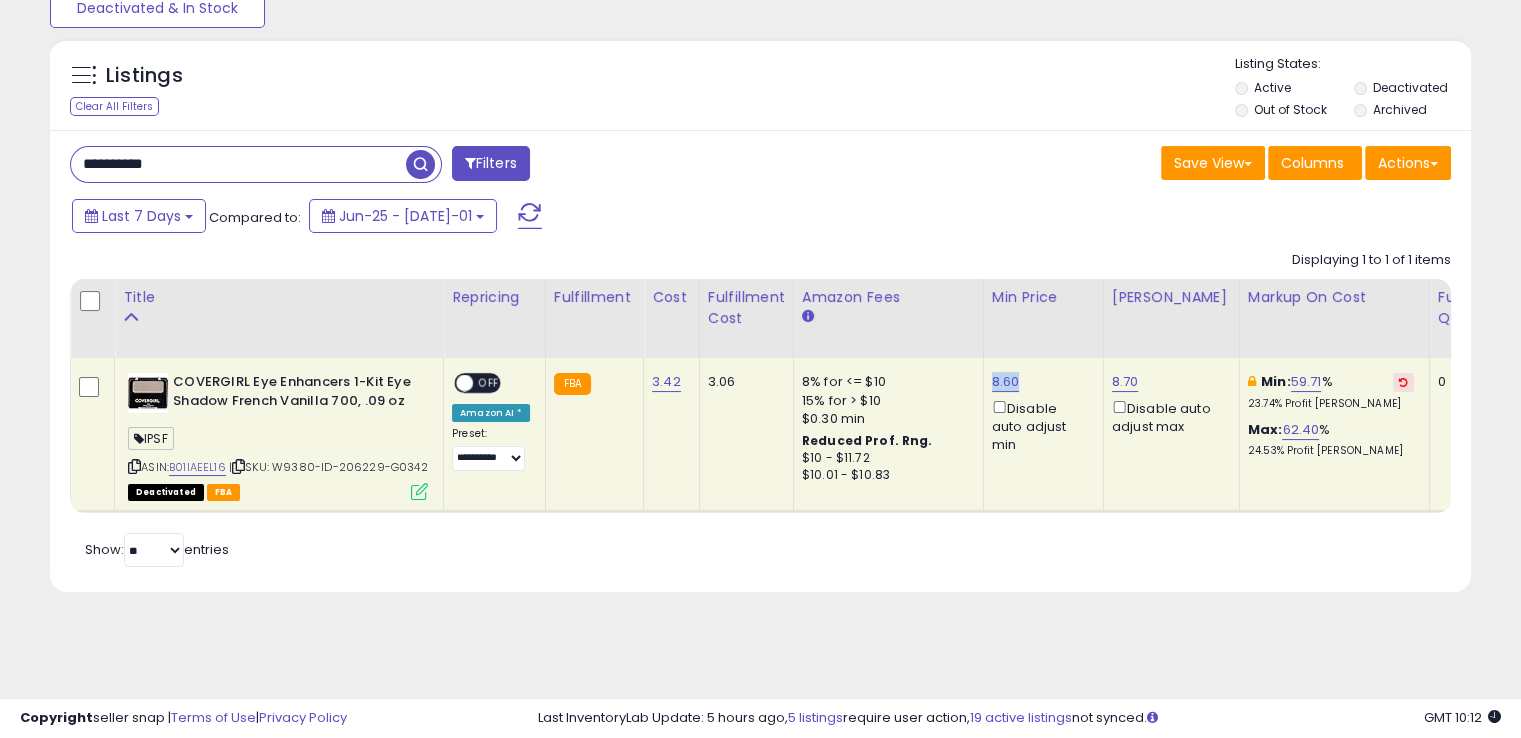 drag, startPoint x: 1010, startPoint y: 373, endPoint x: 977, endPoint y: 374, distance: 33.01515 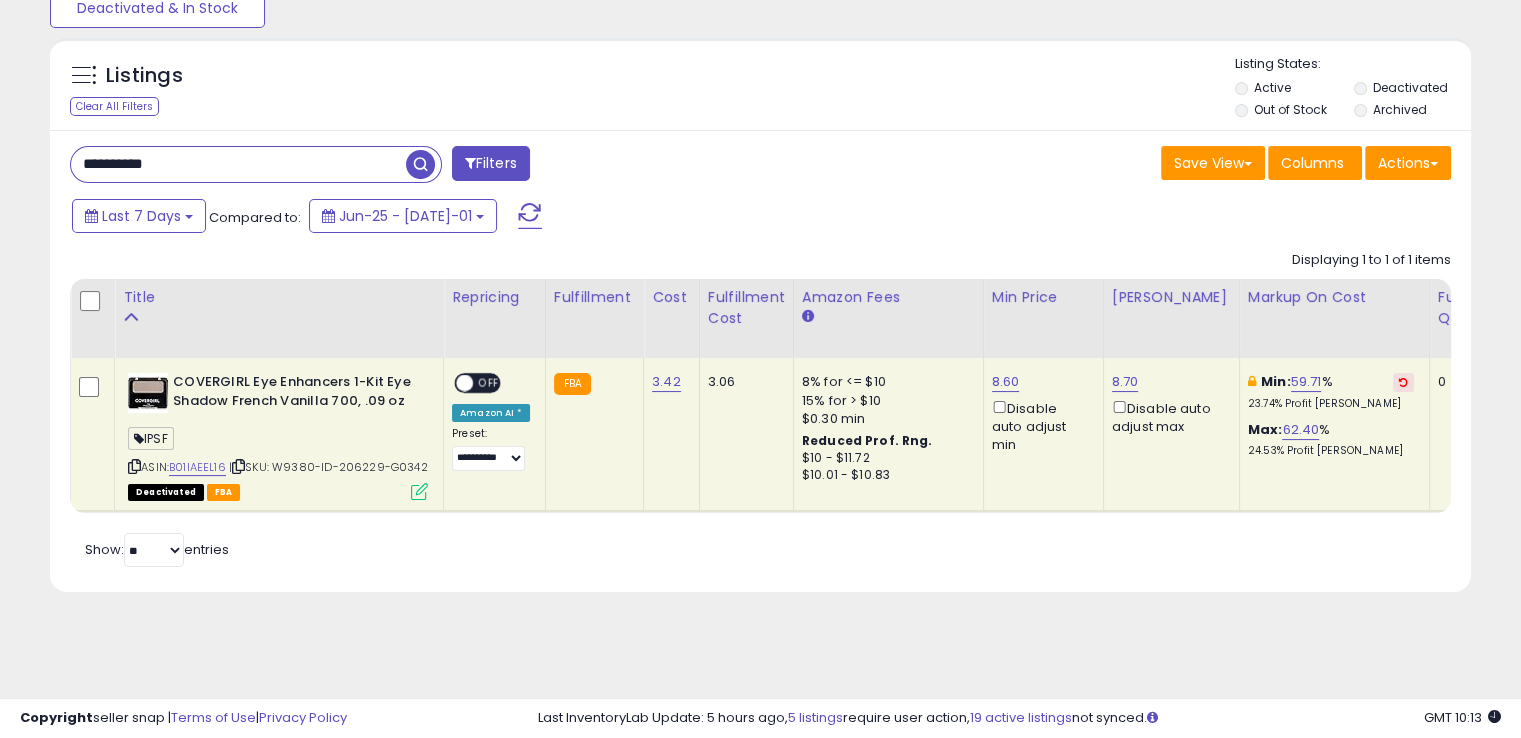 click at bounding box center [419, 491] 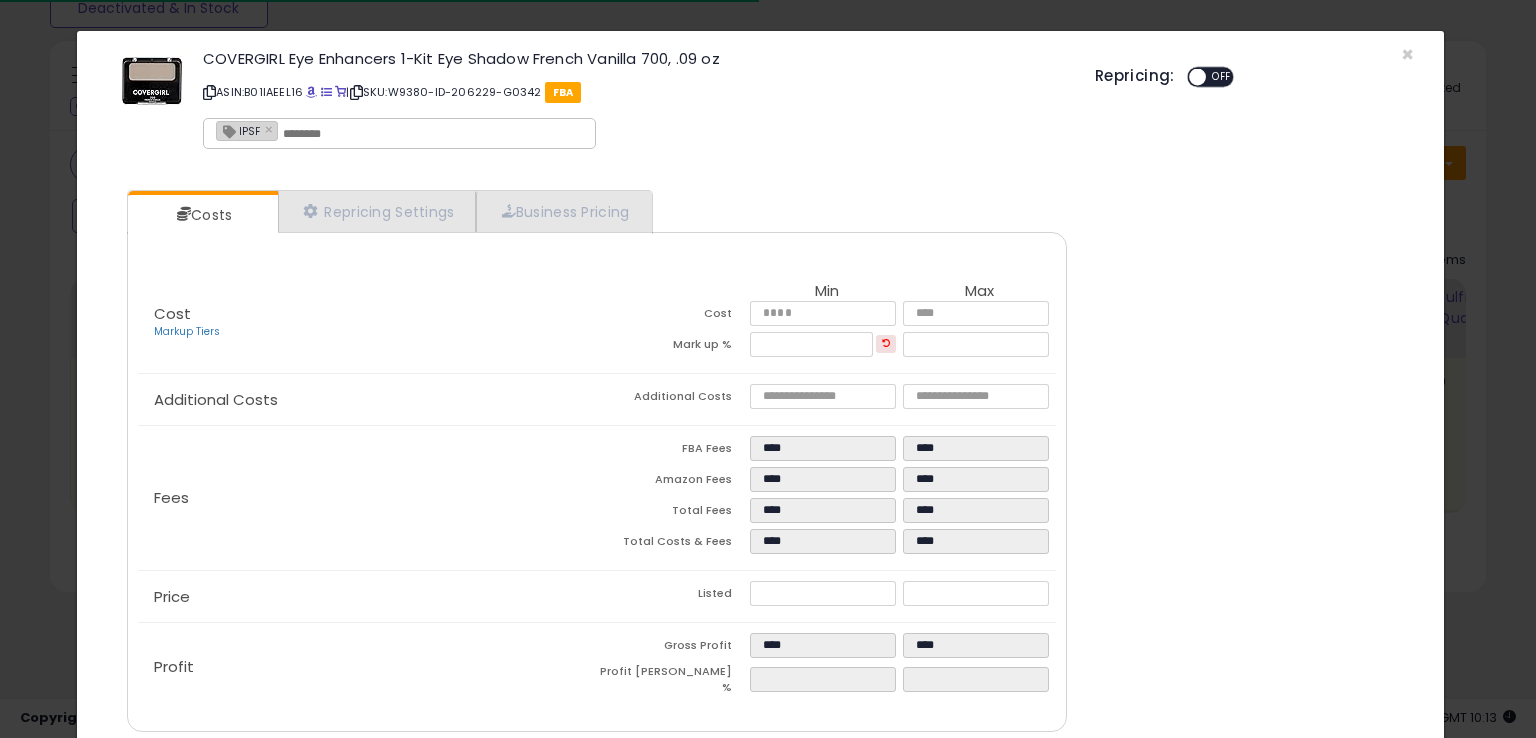 click on "IPSF ×" at bounding box center (399, 133) 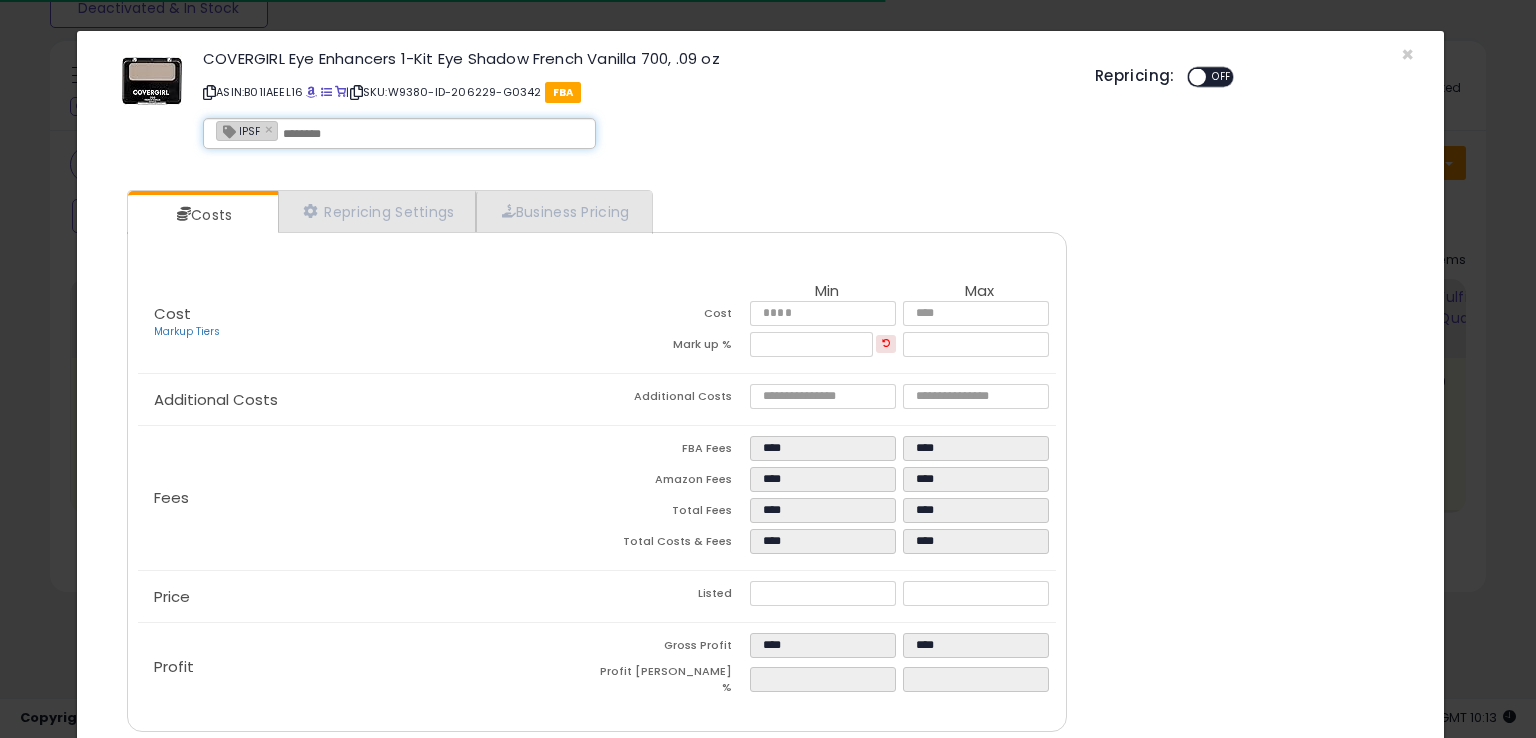 paste on "**********" 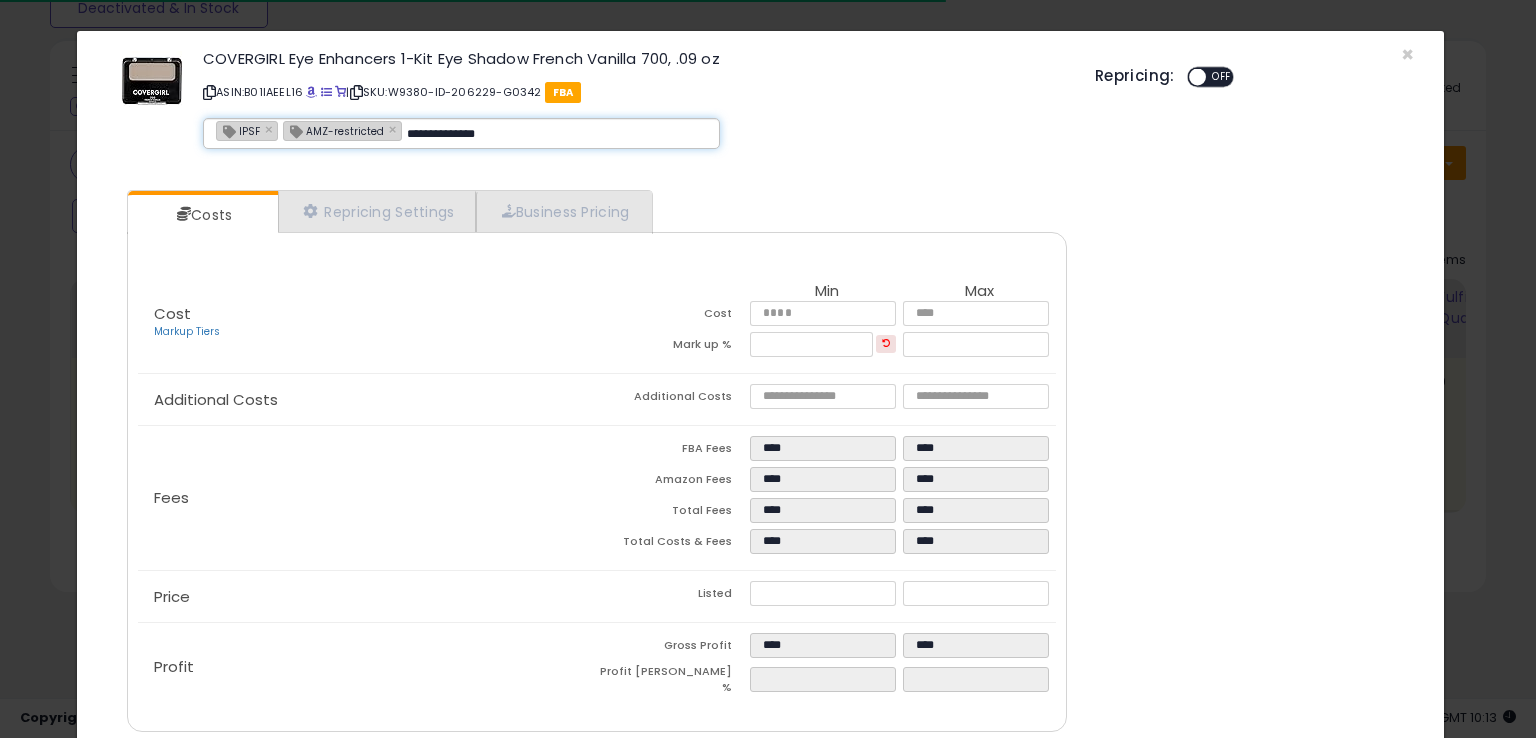 type on "**********" 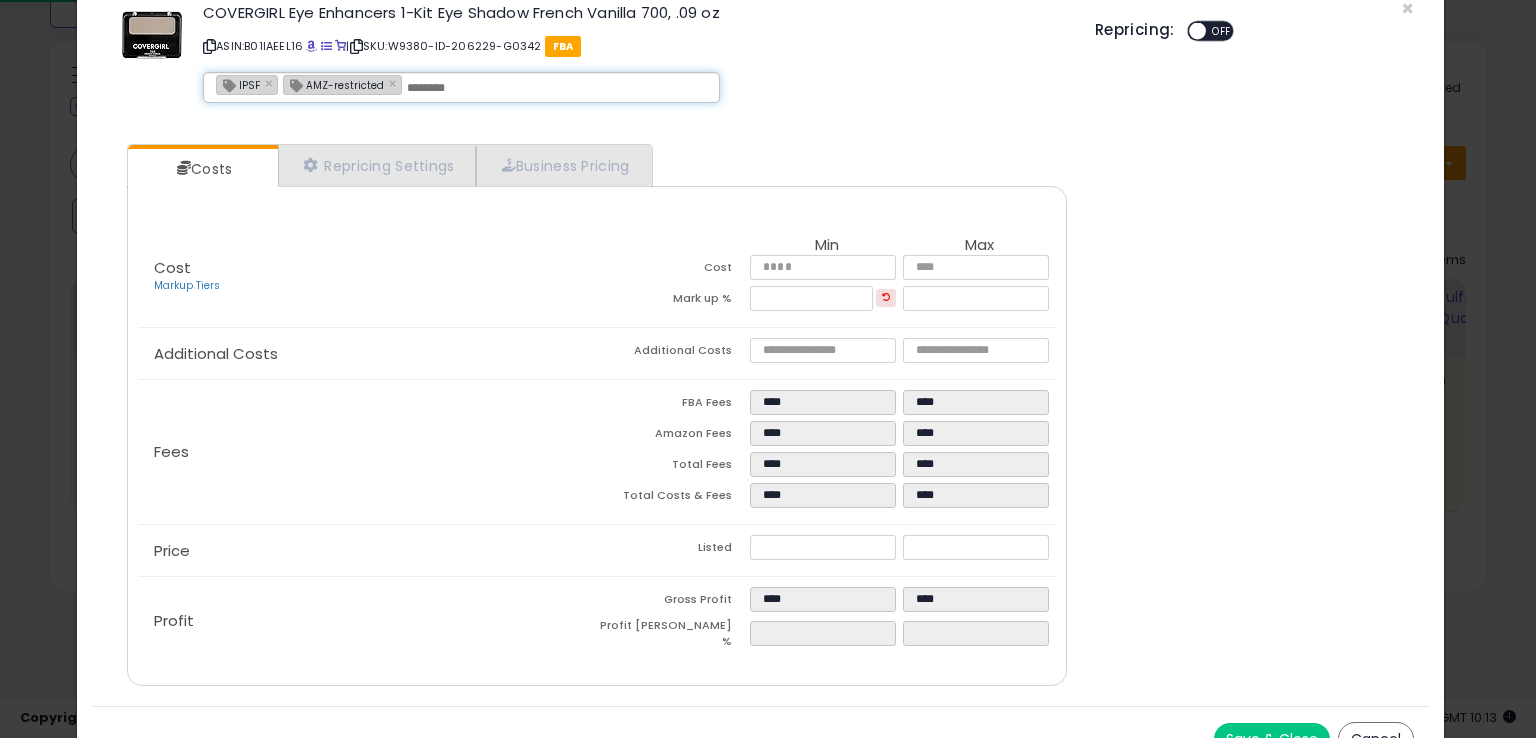 scroll, scrollTop: 71, scrollLeft: 0, axis: vertical 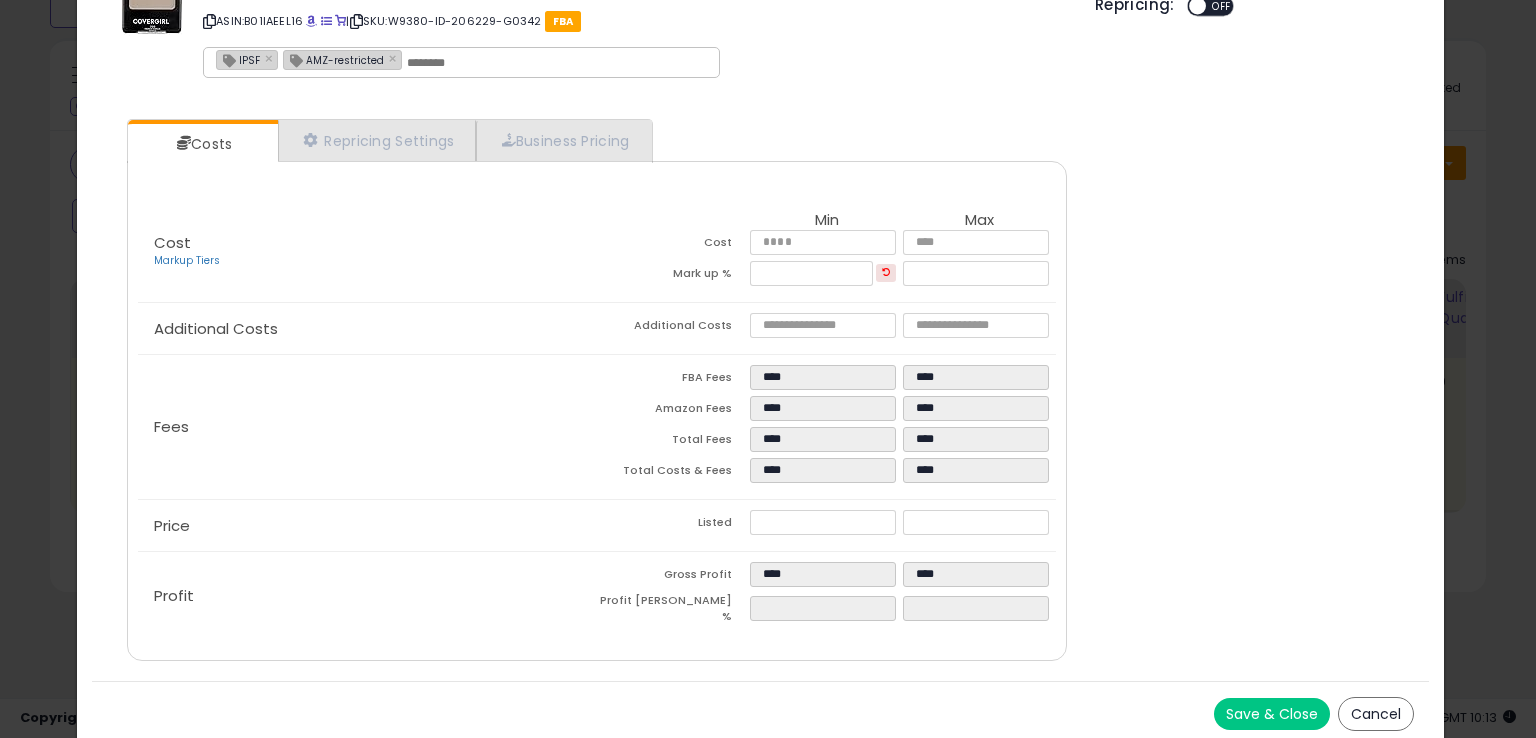 click on "Save & Close" at bounding box center (1272, 714) 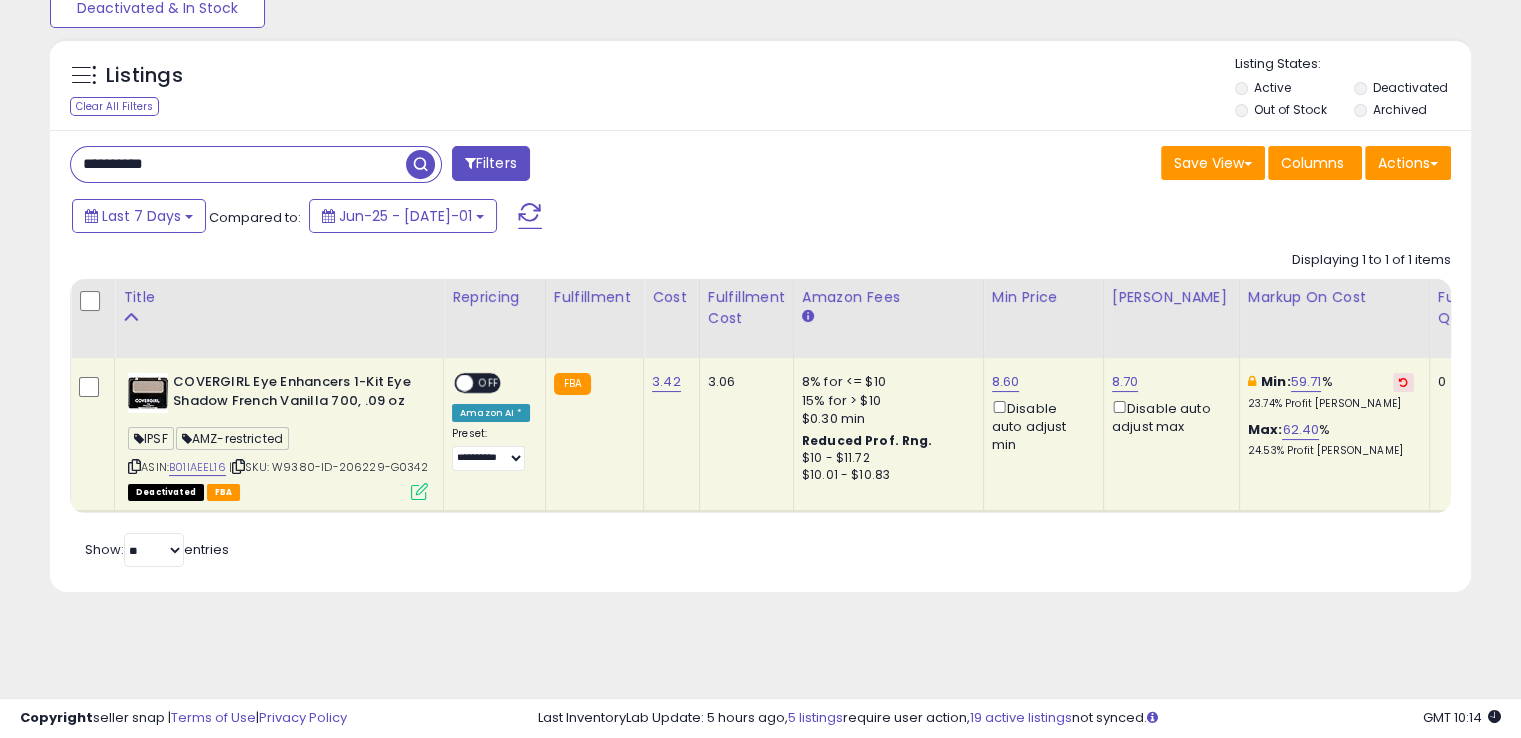 click on "**********" at bounding box center [238, 164] 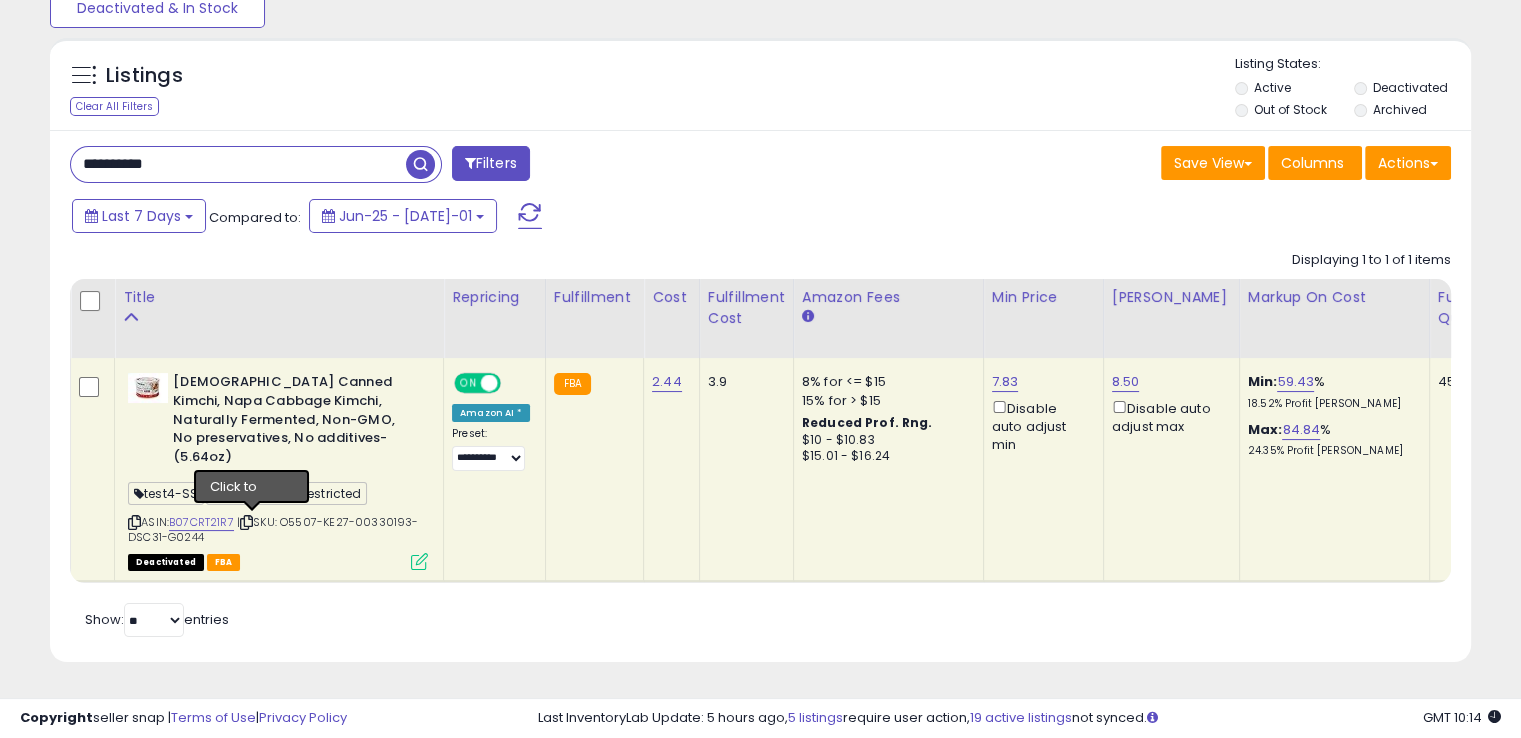 click at bounding box center [246, 522] 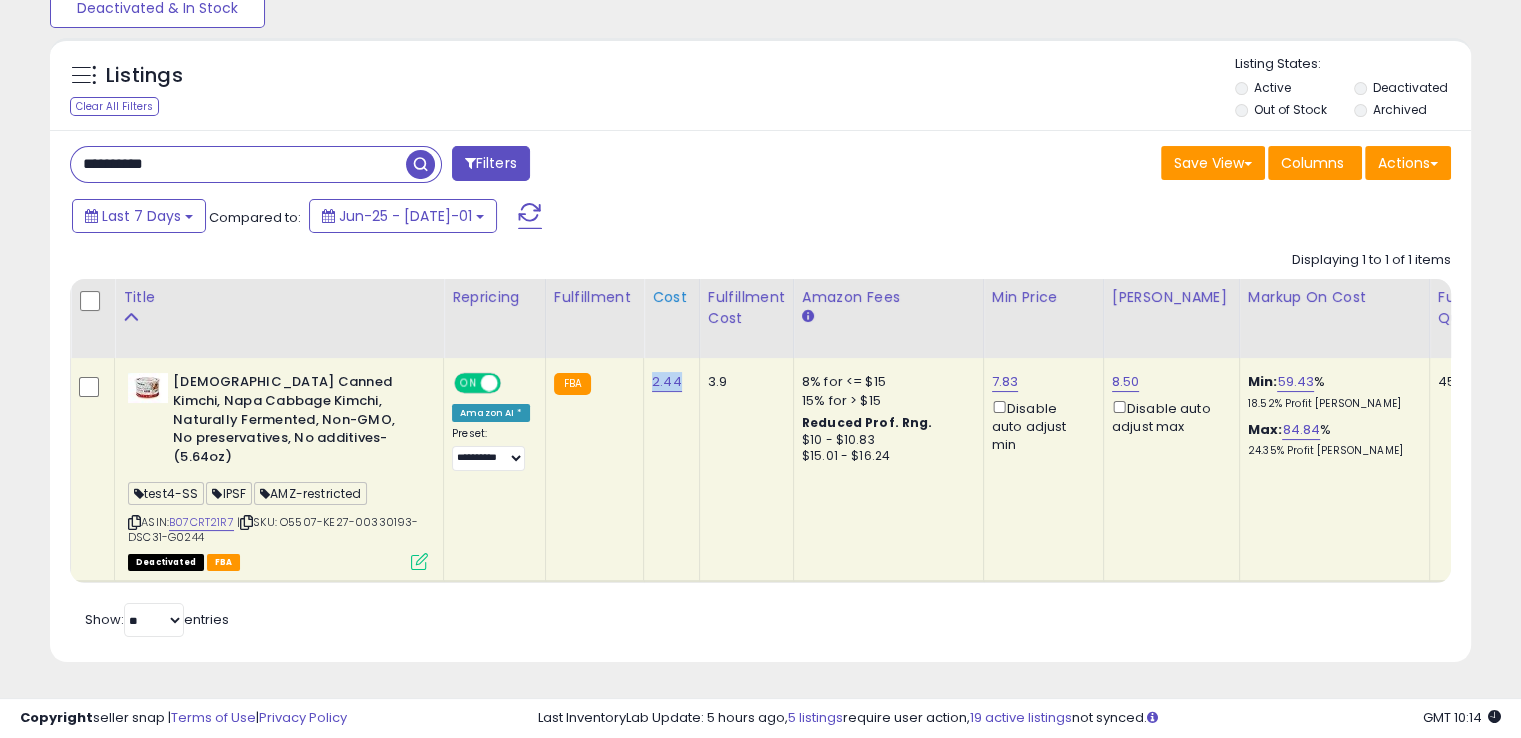 drag, startPoint x: 681, startPoint y: 373, endPoint x: 645, endPoint y: 357, distance: 39.39543 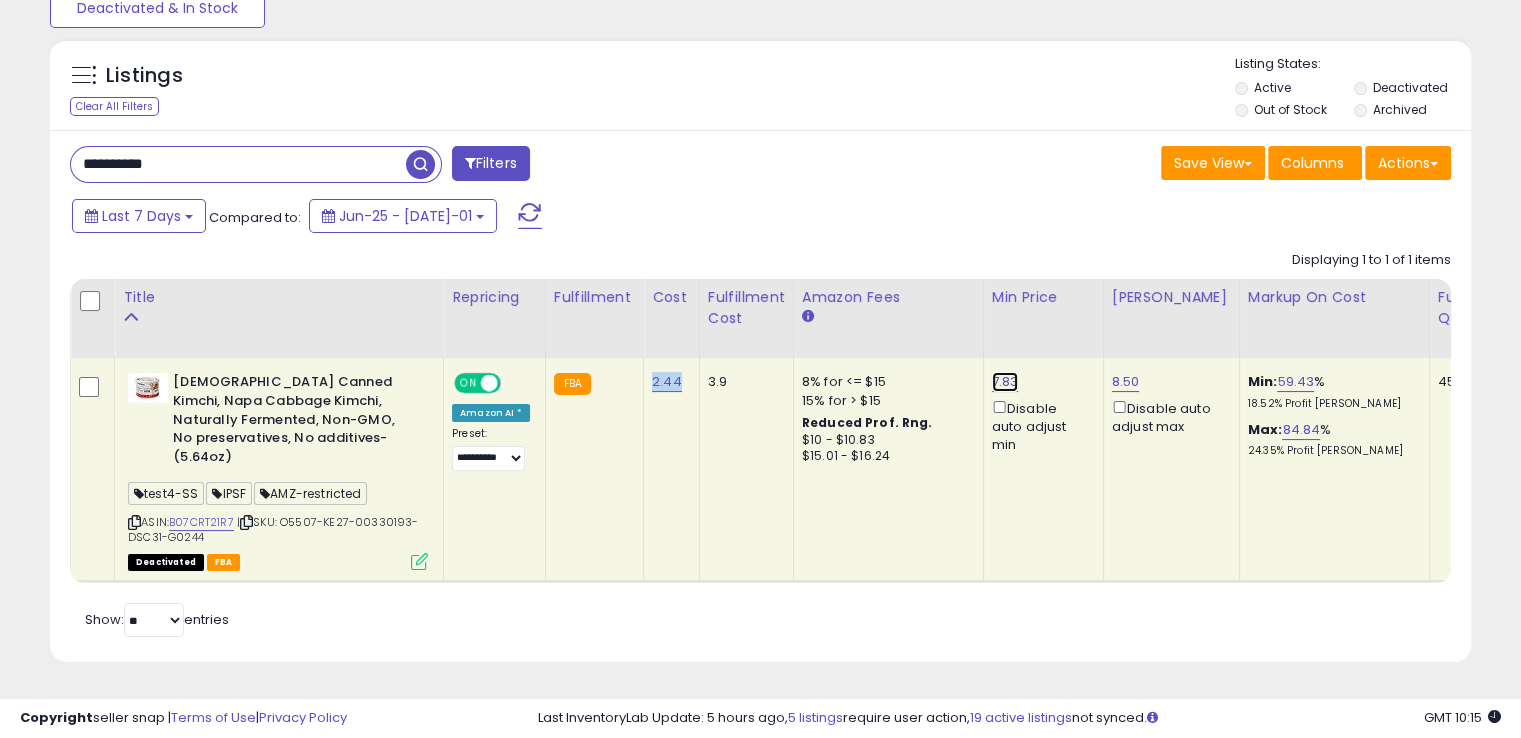 click on "7.83" at bounding box center [1005, 382] 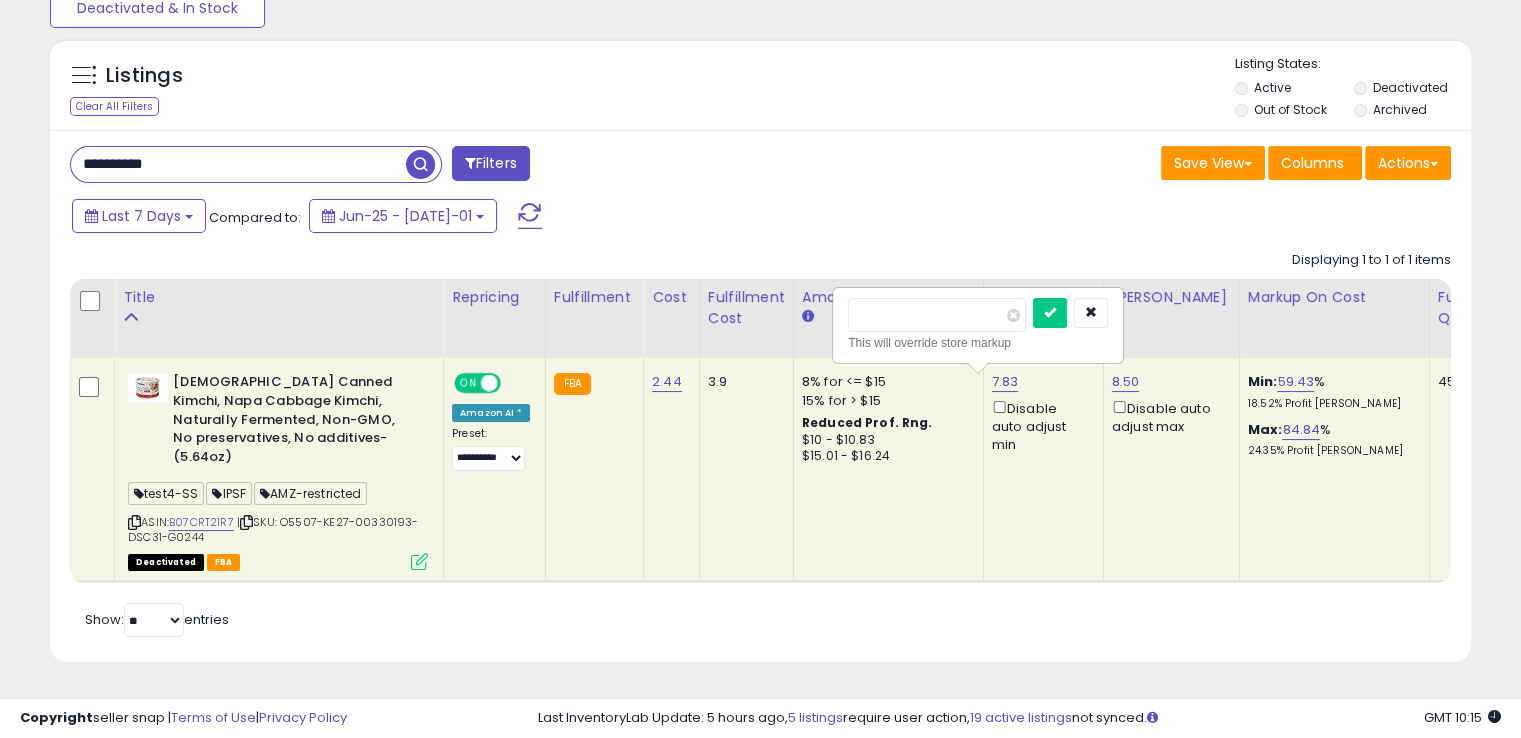 drag, startPoint x: 888, startPoint y: 305, endPoint x: 792, endPoint y: 322, distance: 97.49359 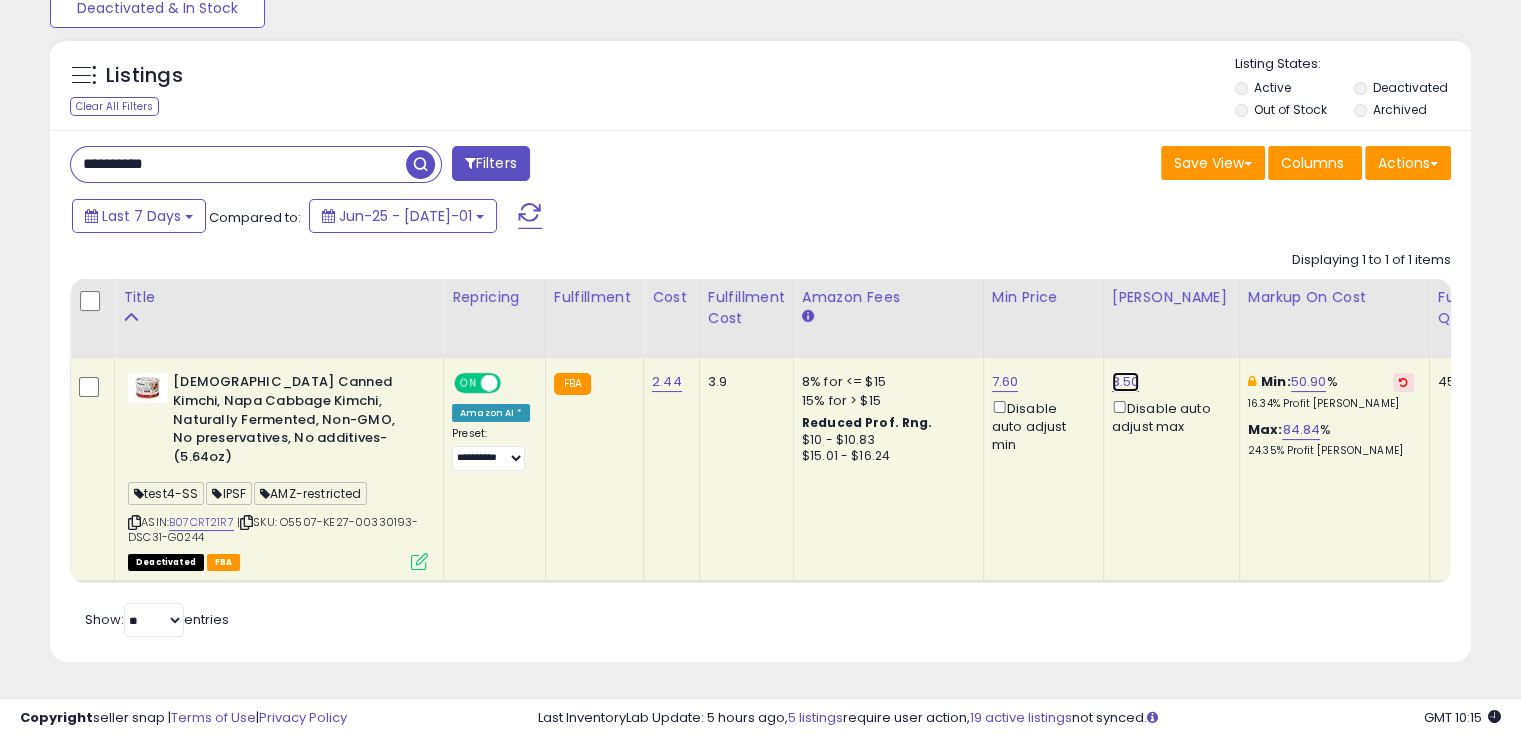 click on "8.50" at bounding box center (1126, 382) 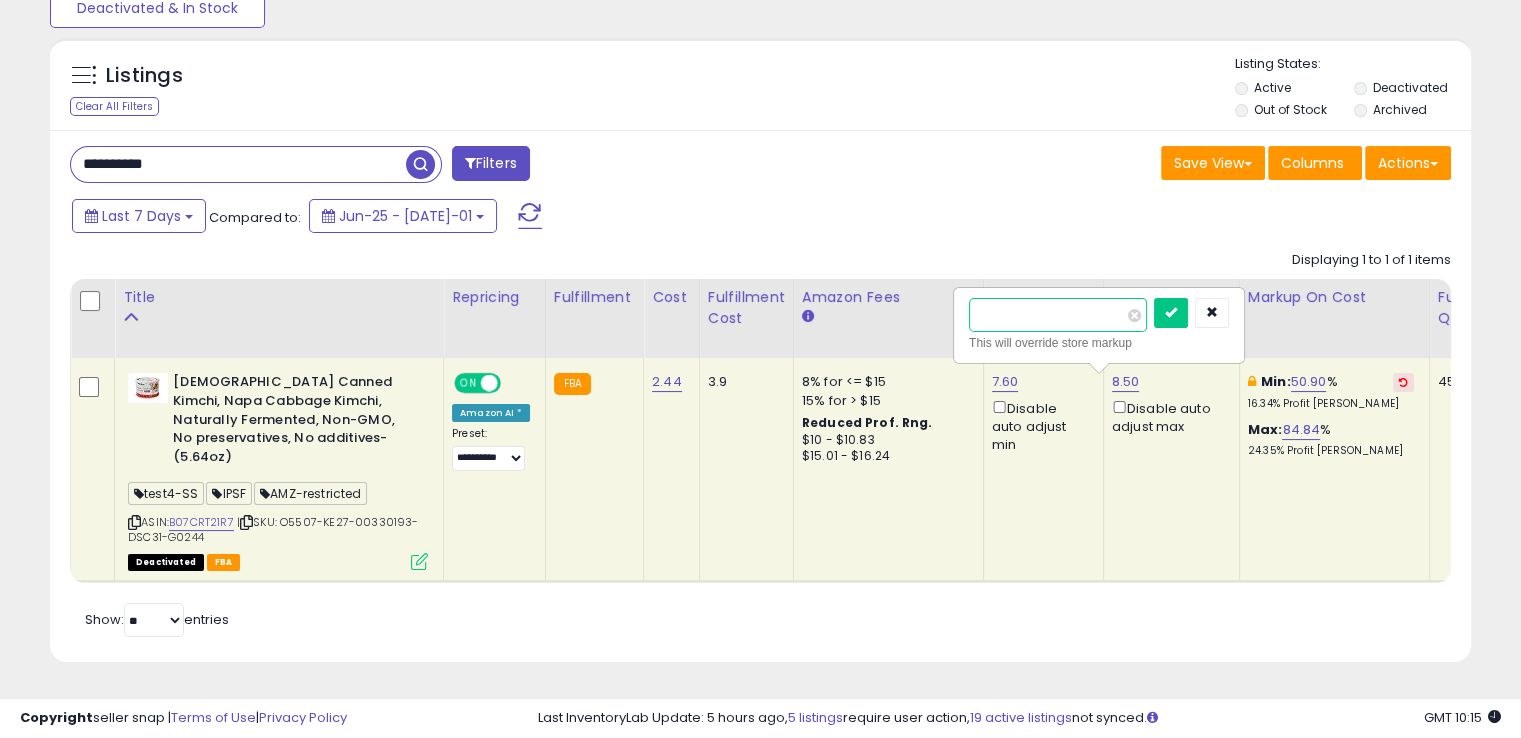 drag, startPoint x: 1049, startPoint y: 307, endPoint x: 910, endPoint y: 317, distance: 139.35925 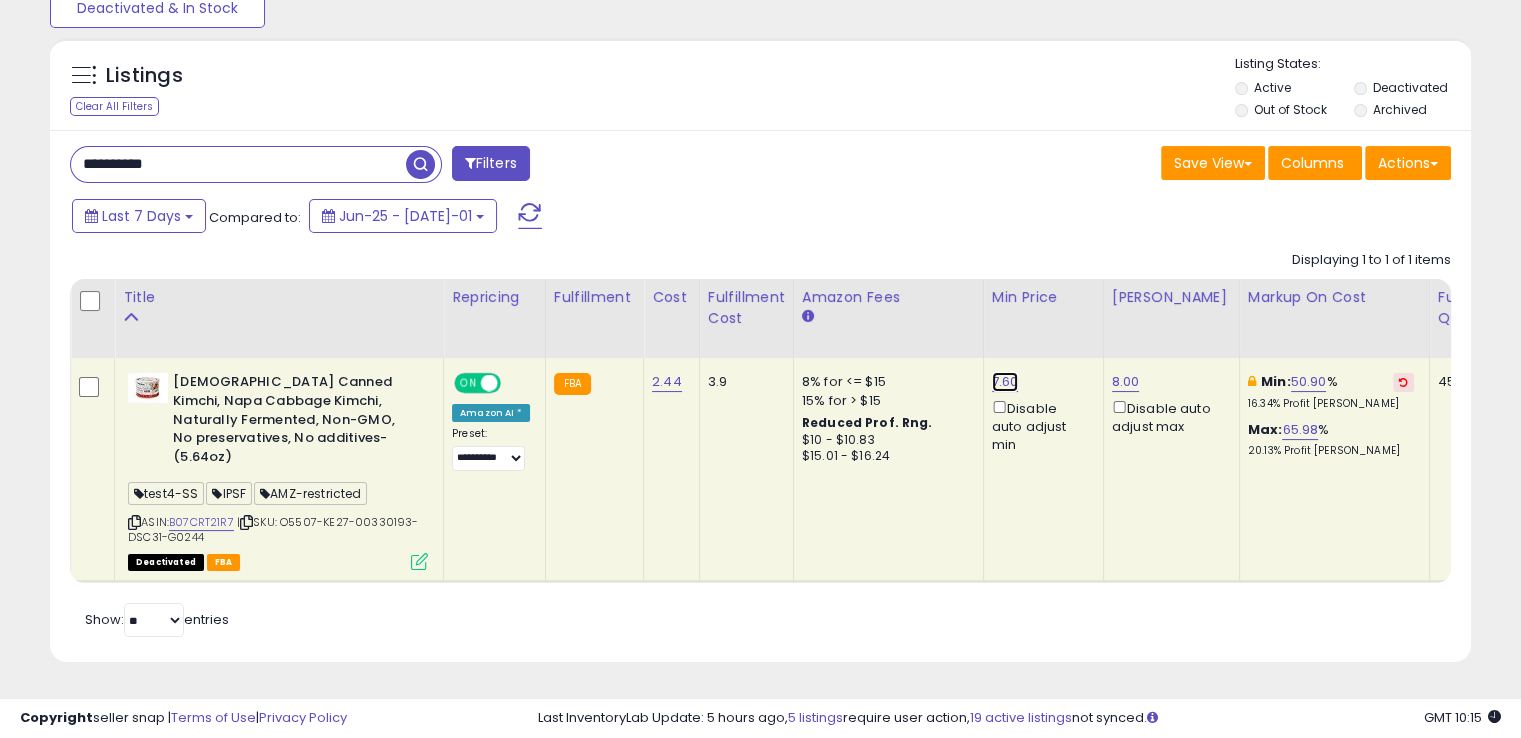 click on "7.60" at bounding box center [1005, 382] 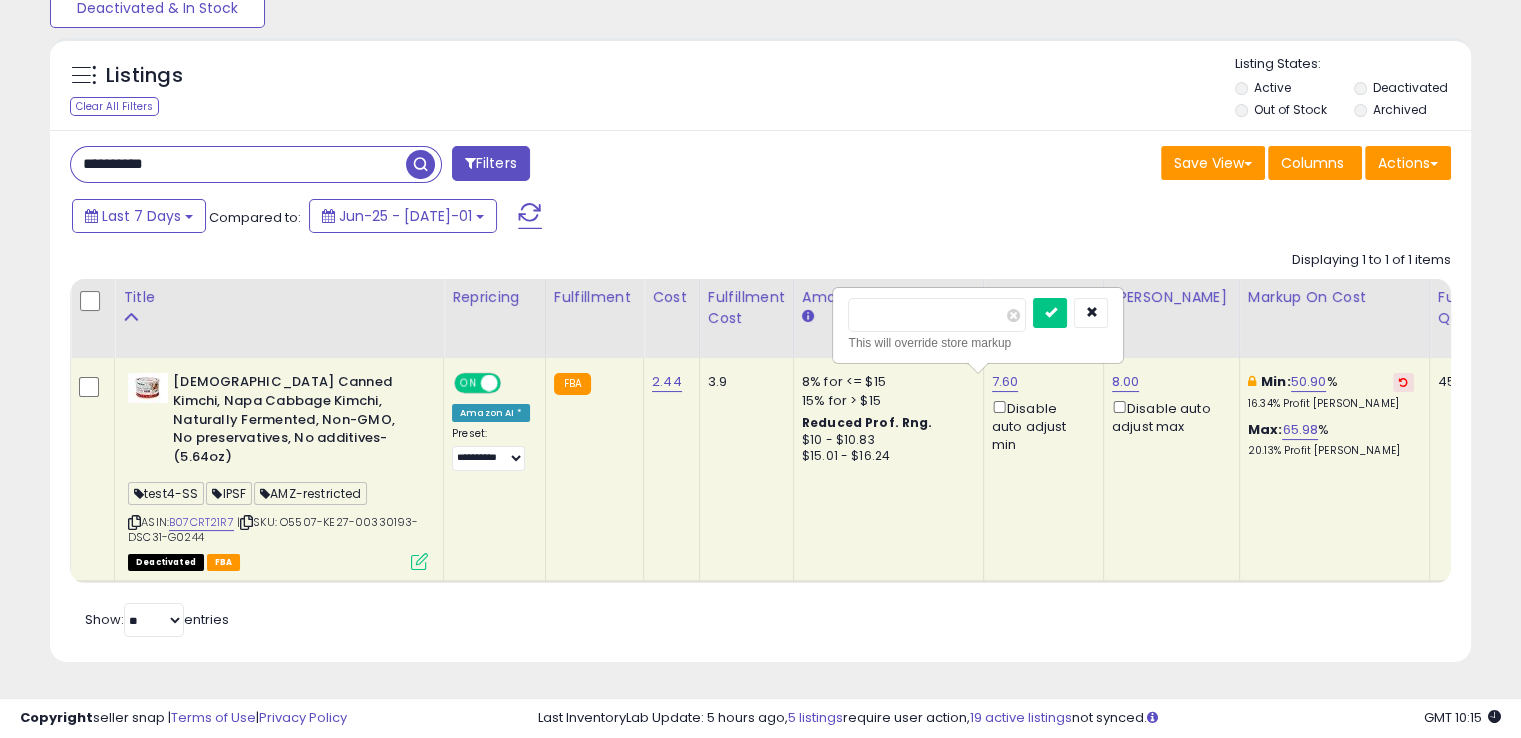type on "****" 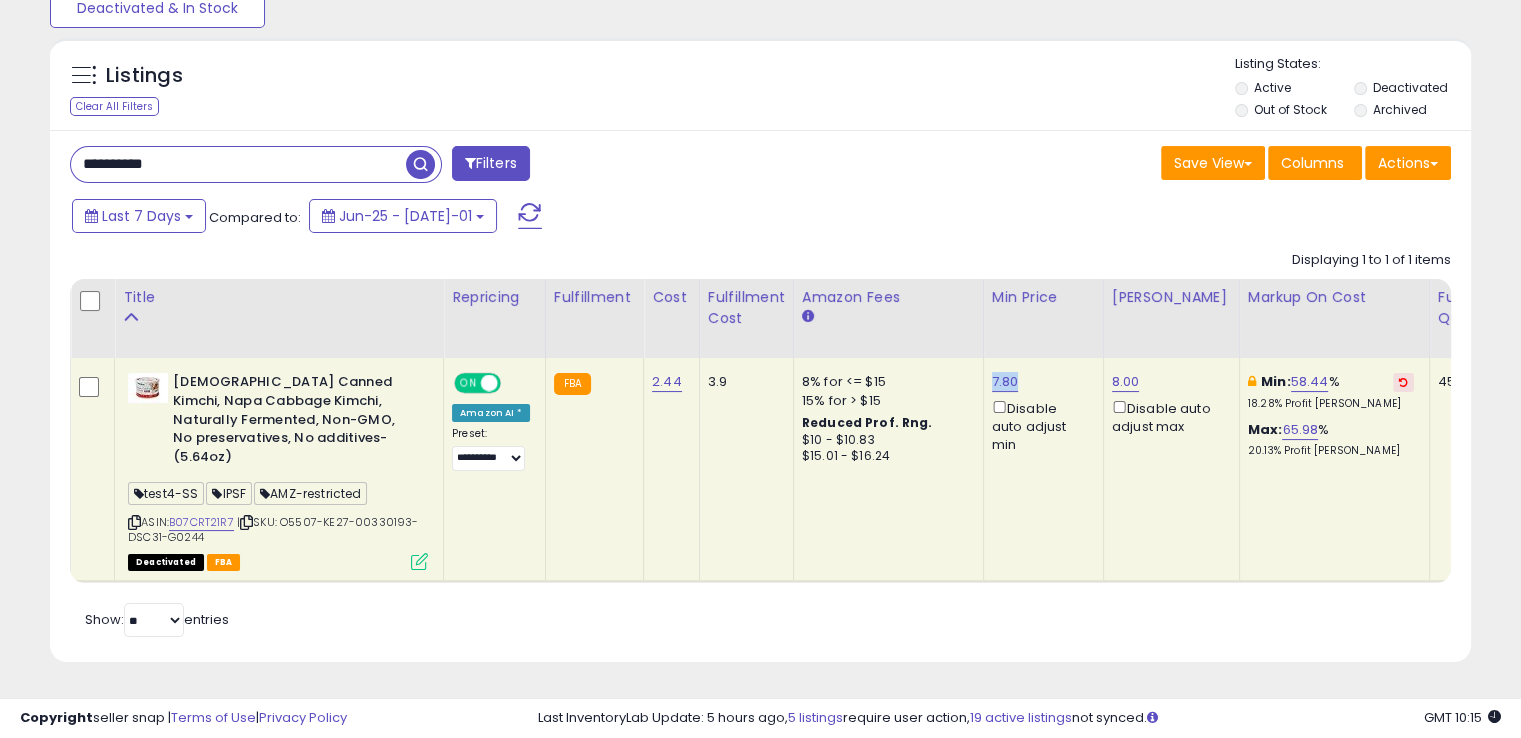 drag, startPoint x: 973, startPoint y: 387, endPoint x: 979, endPoint y: 375, distance: 13.416408 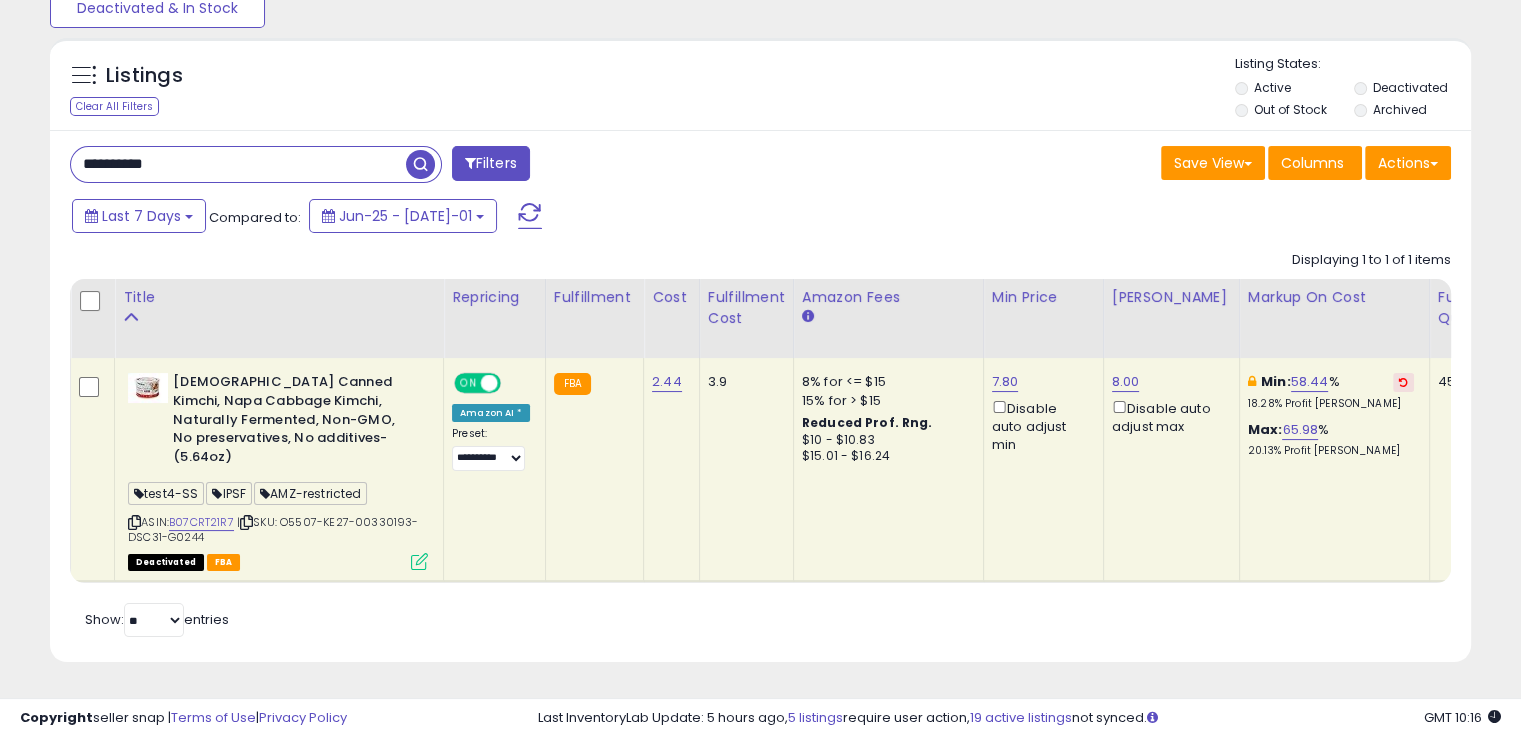 click on "**********" at bounding box center (238, 164) 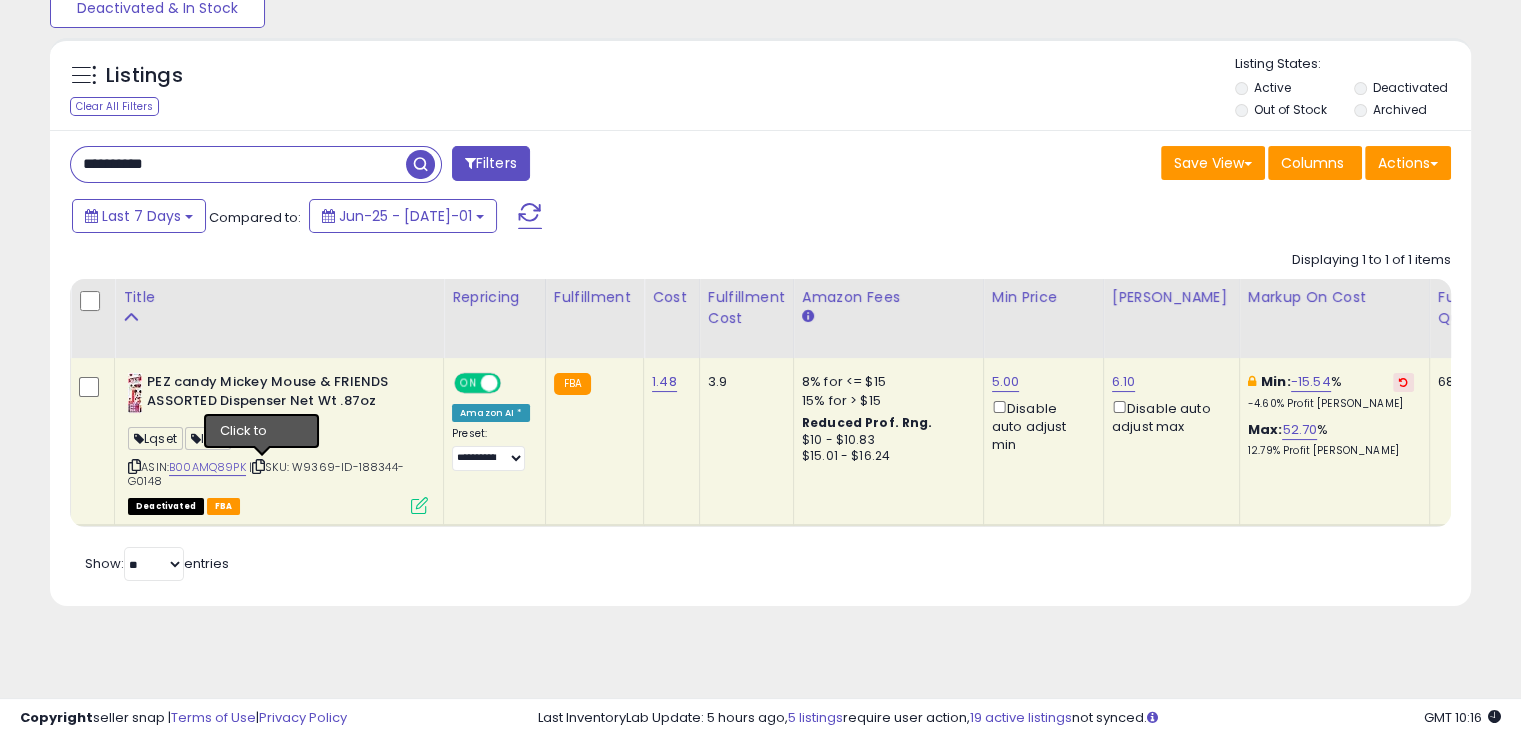 click at bounding box center [258, 466] 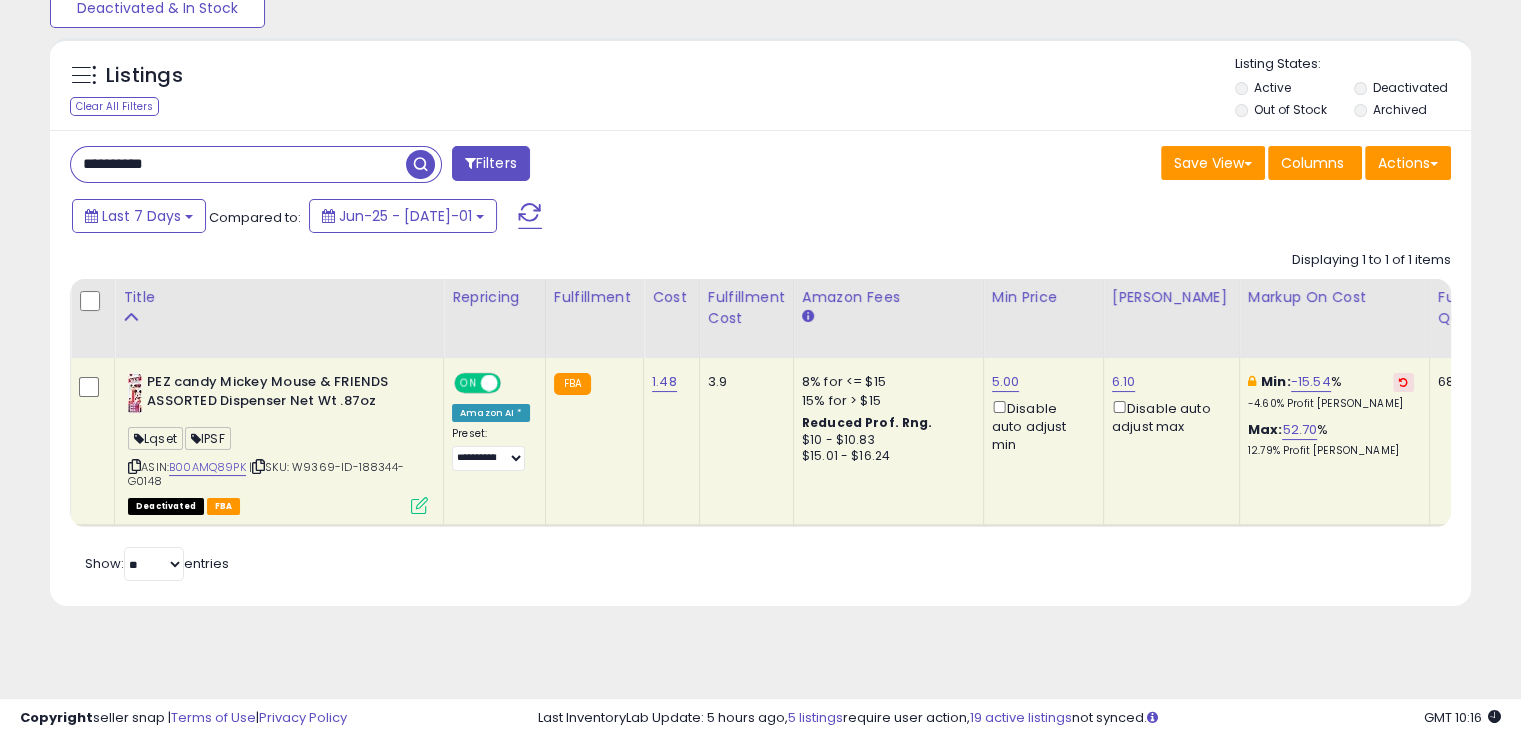 click at bounding box center [419, 505] 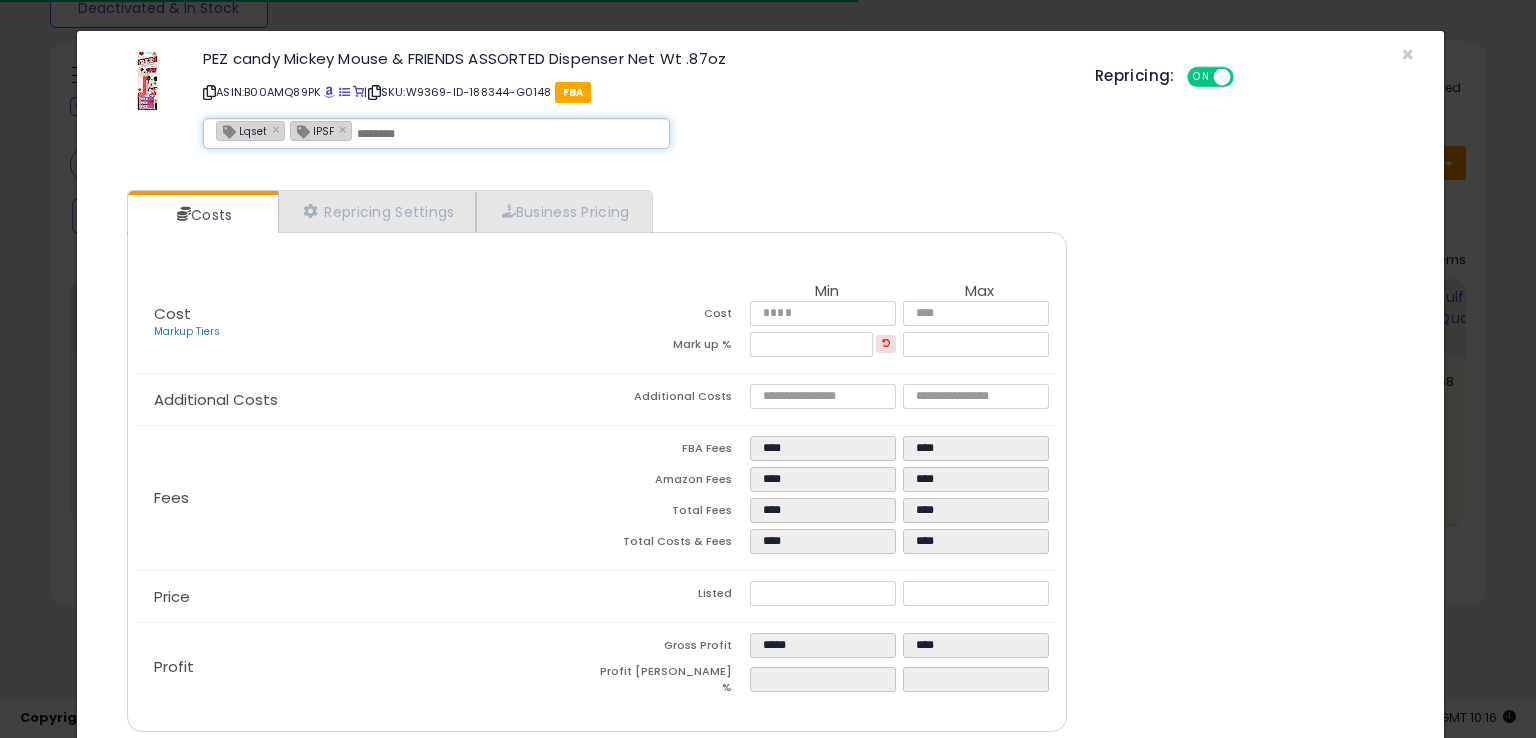 click at bounding box center [507, 134] 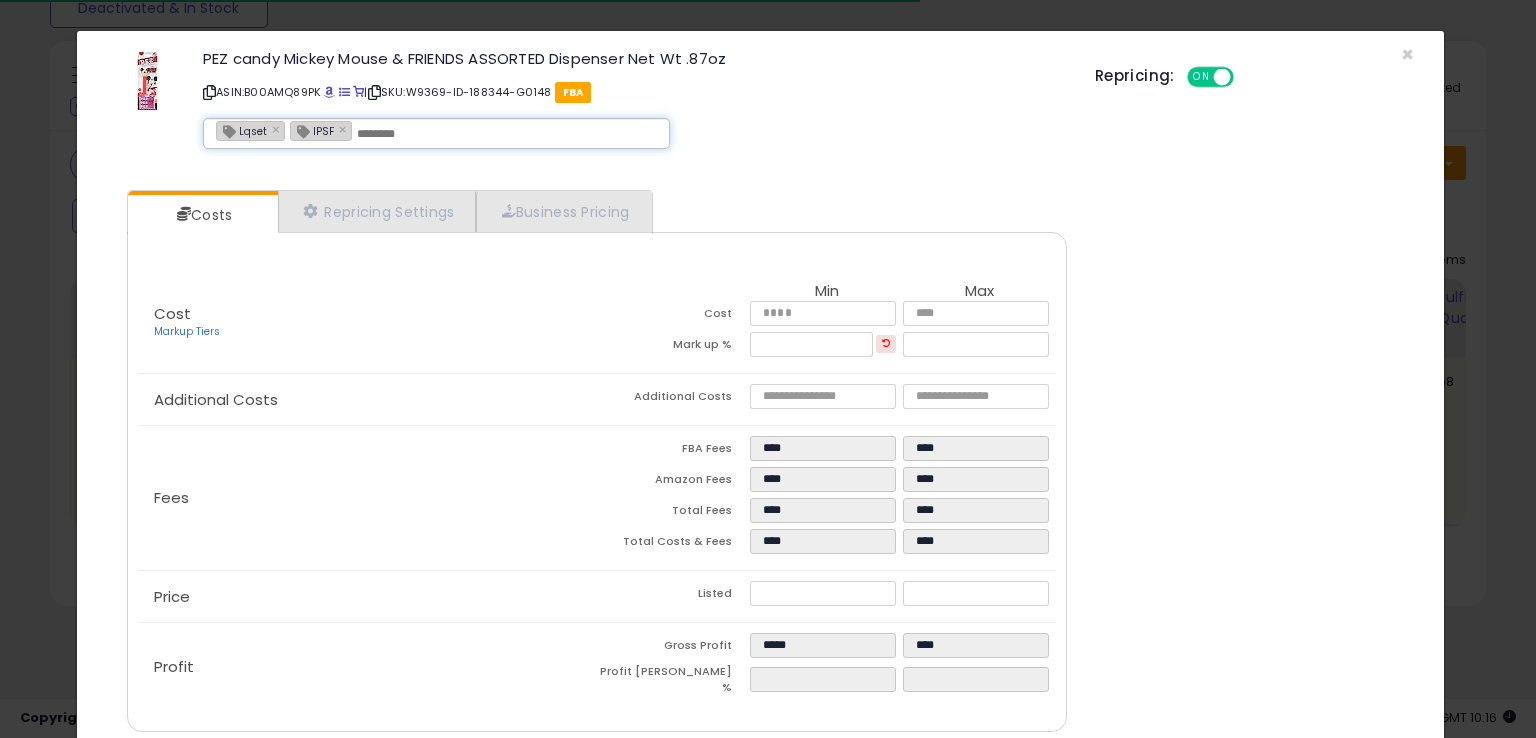 paste on "**********" 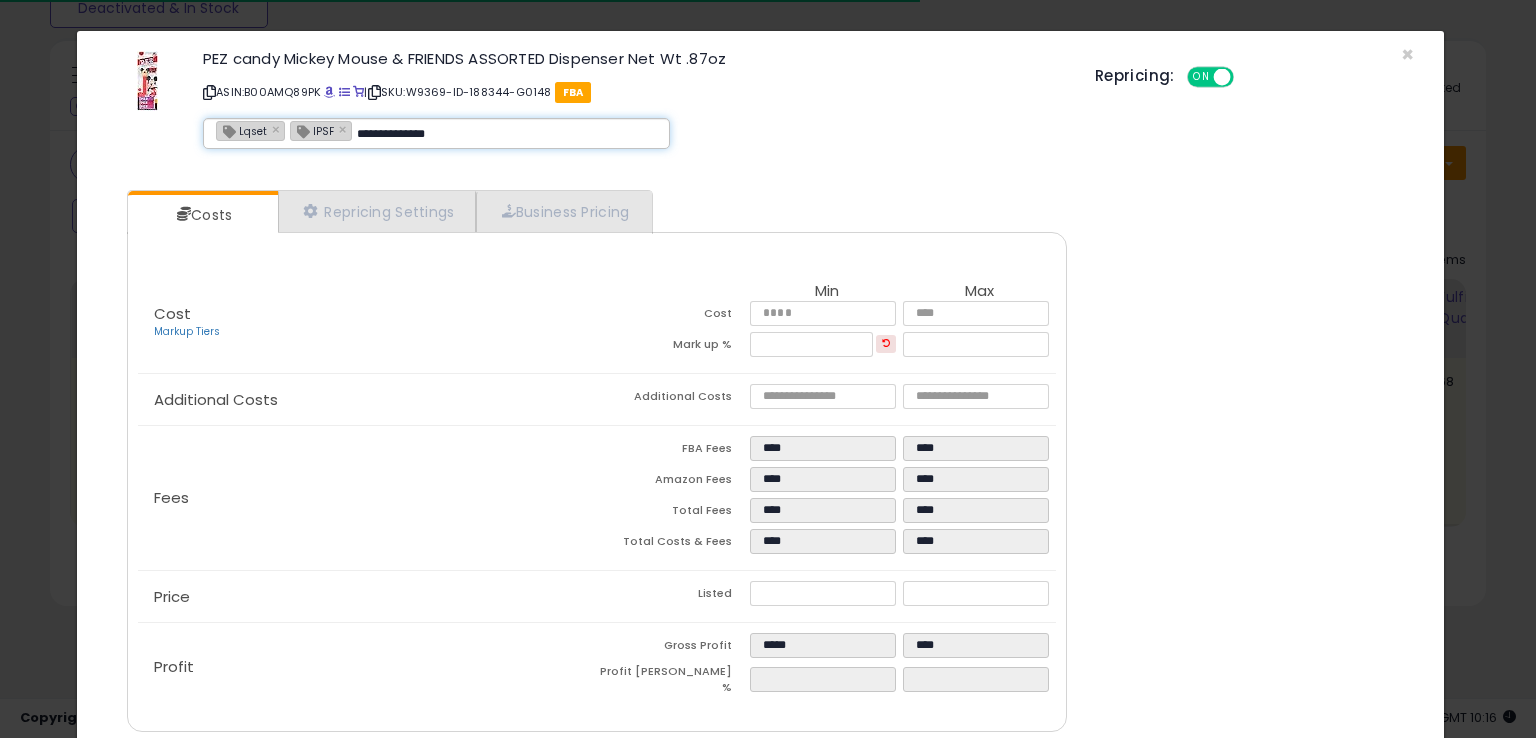 type on "**********" 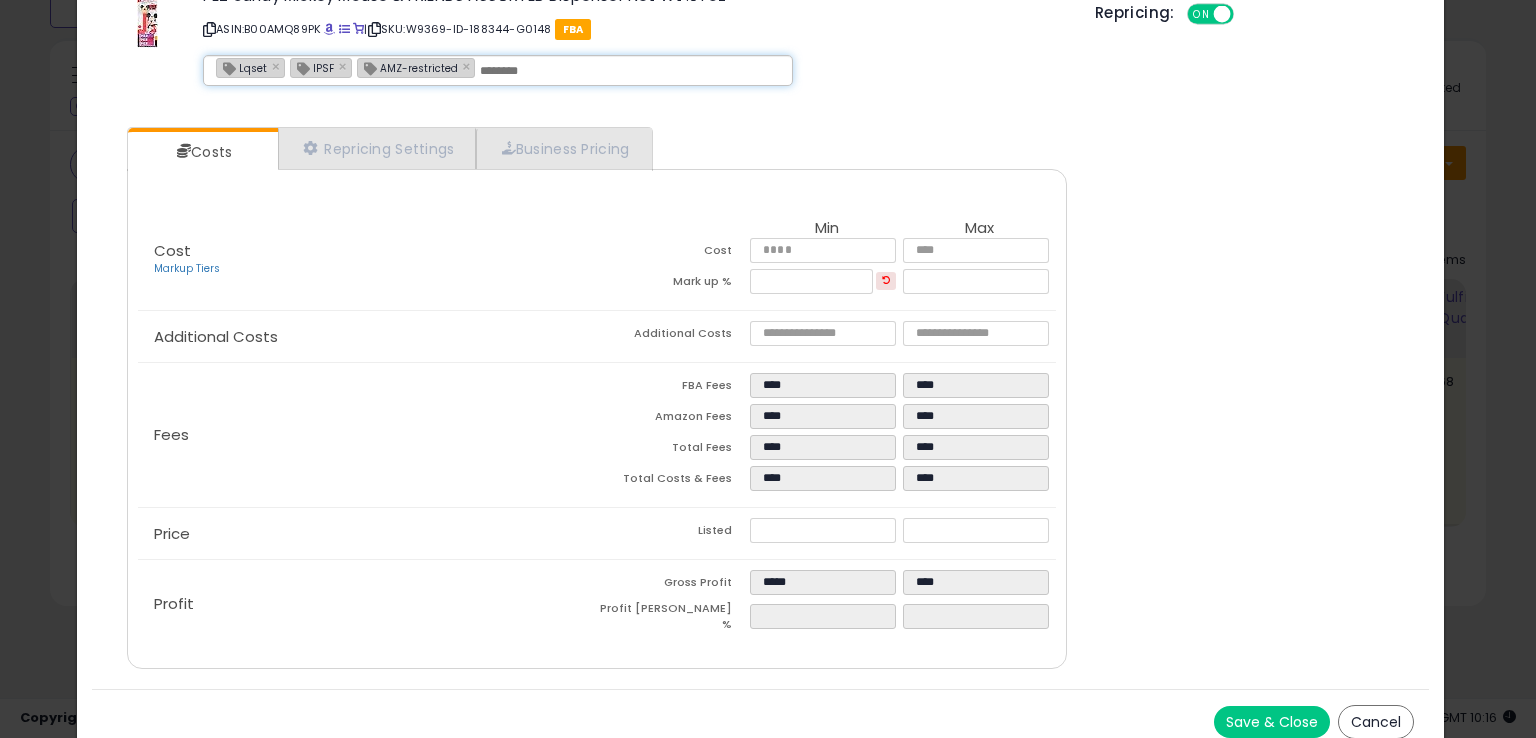 scroll, scrollTop: 71, scrollLeft: 0, axis: vertical 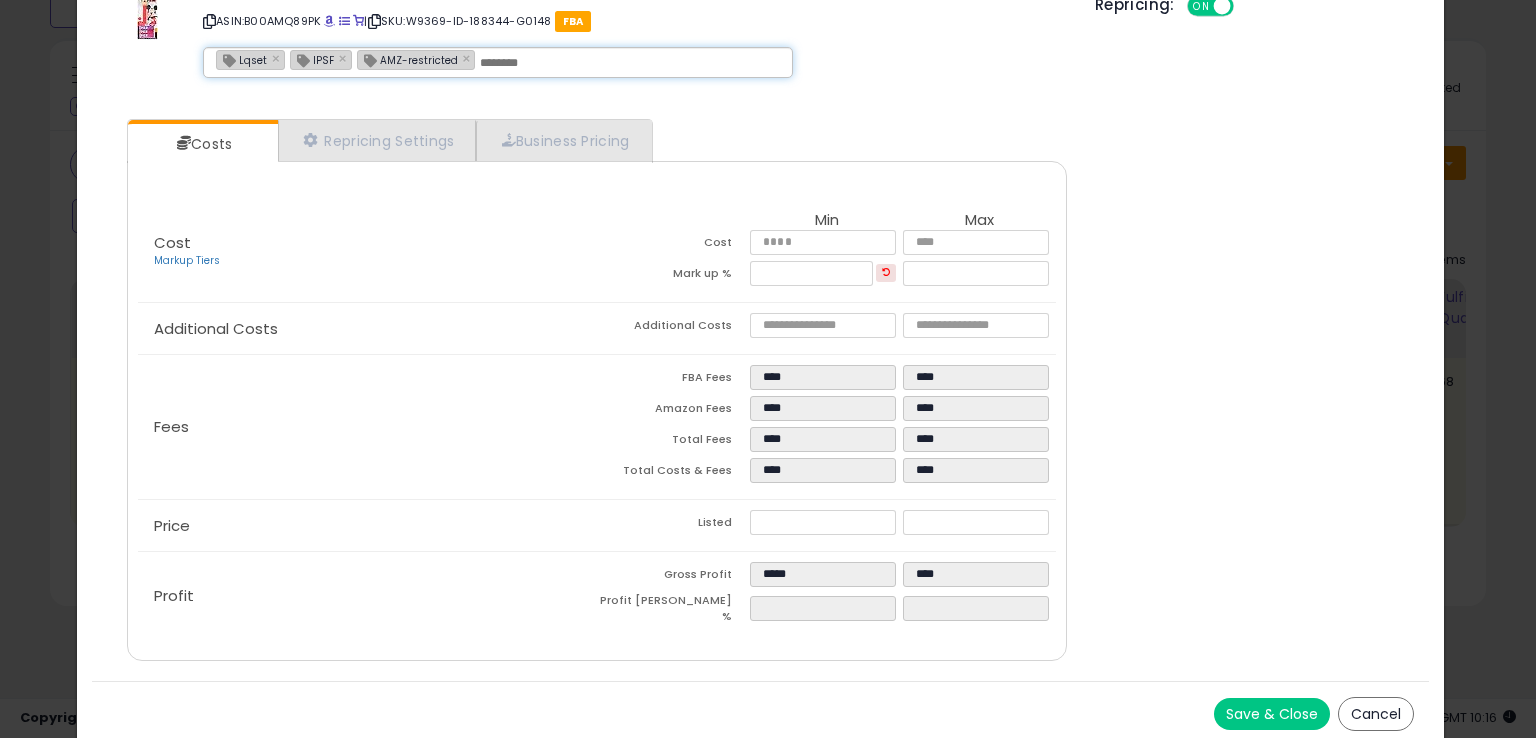 click on "Save & Close" at bounding box center [1272, 714] 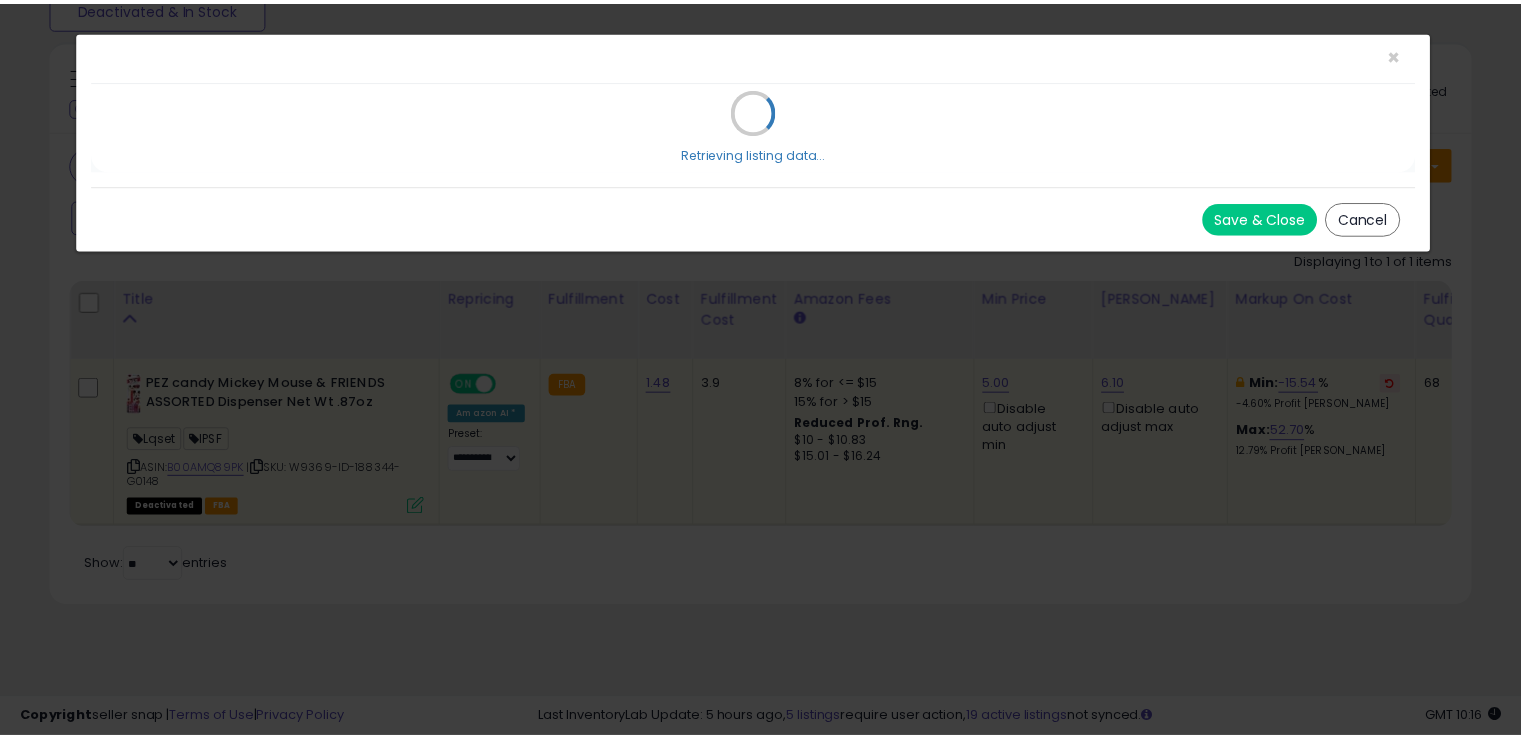 scroll, scrollTop: 0, scrollLeft: 0, axis: both 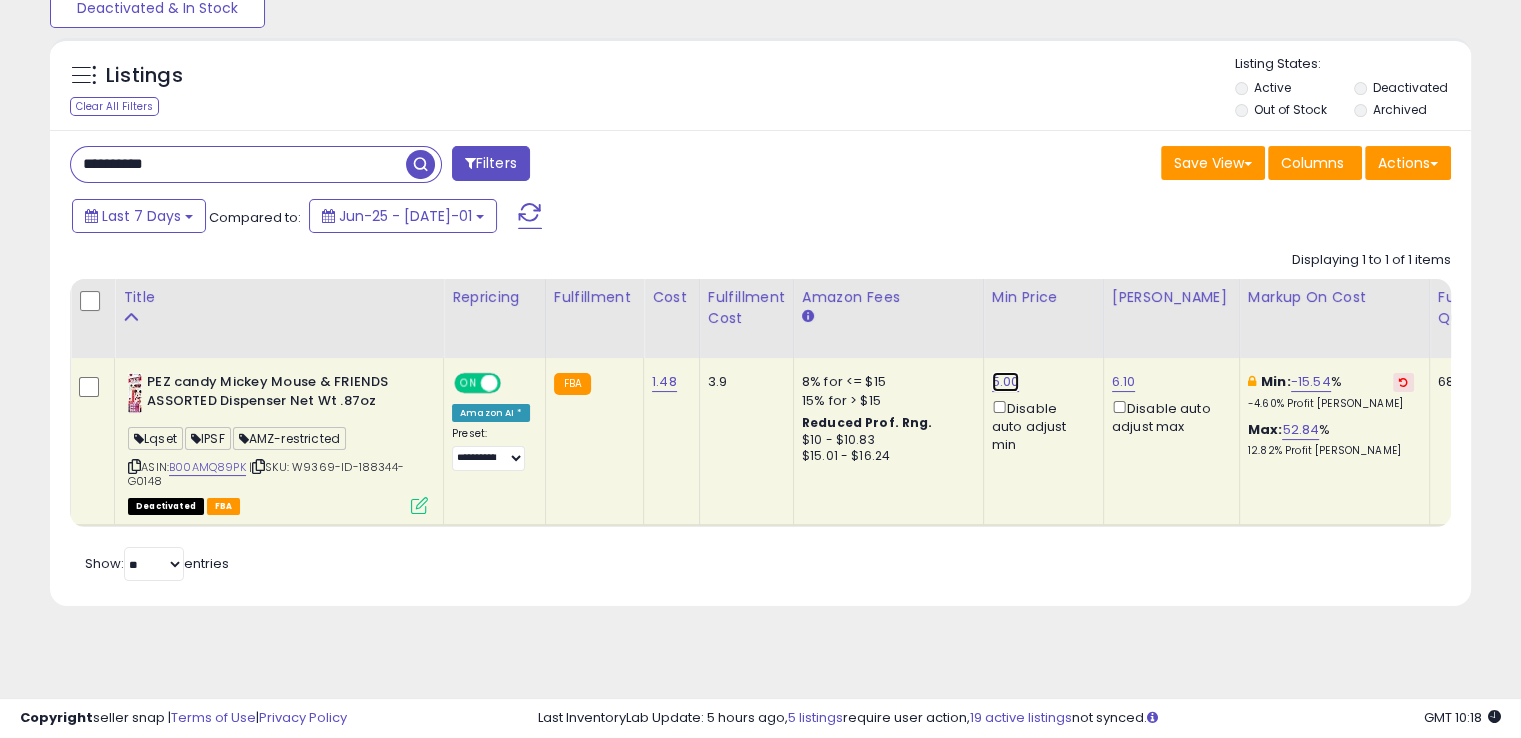 click on "5.00" at bounding box center [1006, 382] 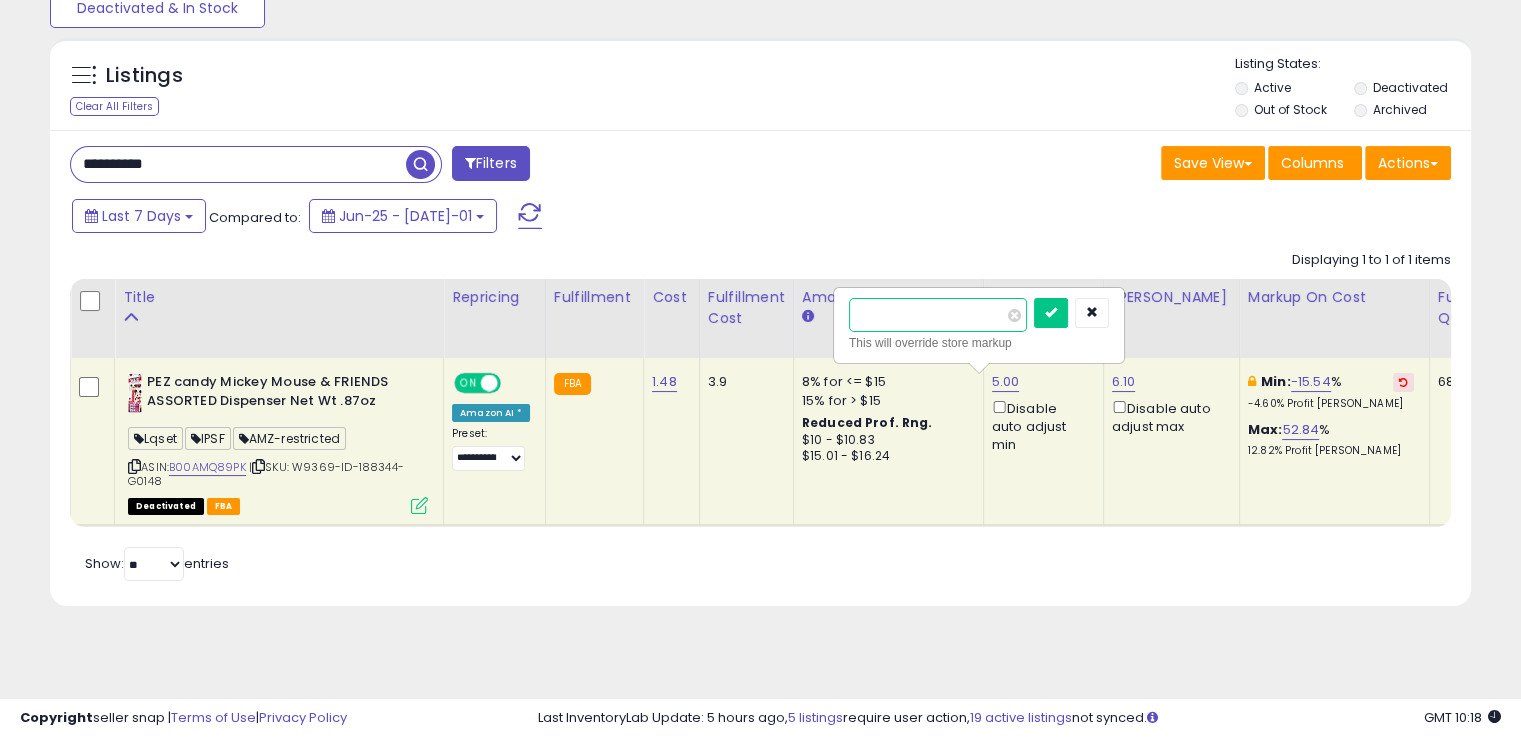 drag, startPoint x: 972, startPoint y: 313, endPoint x: 861, endPoint y: 319, distance: 111.16204 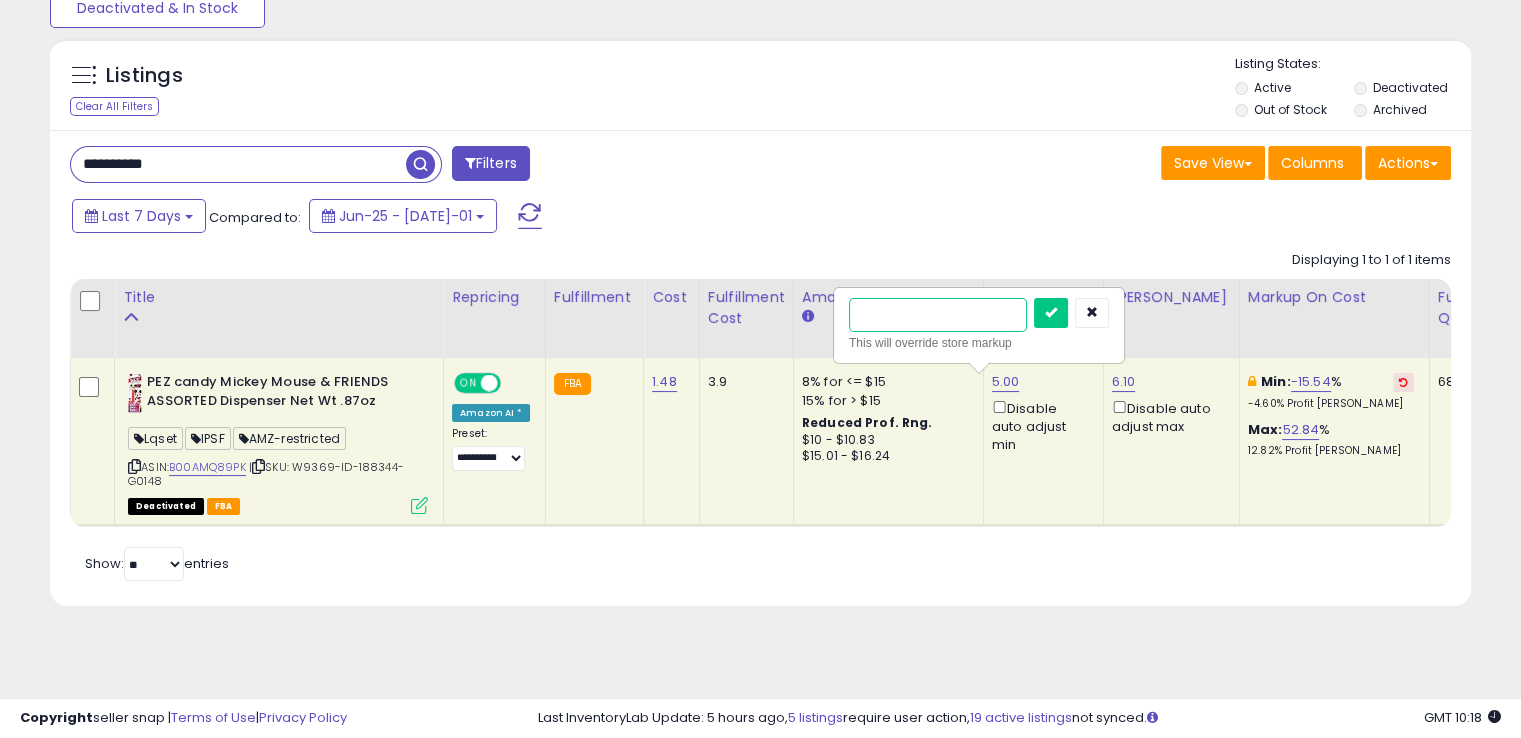 click at bounding box center [1051, 313] 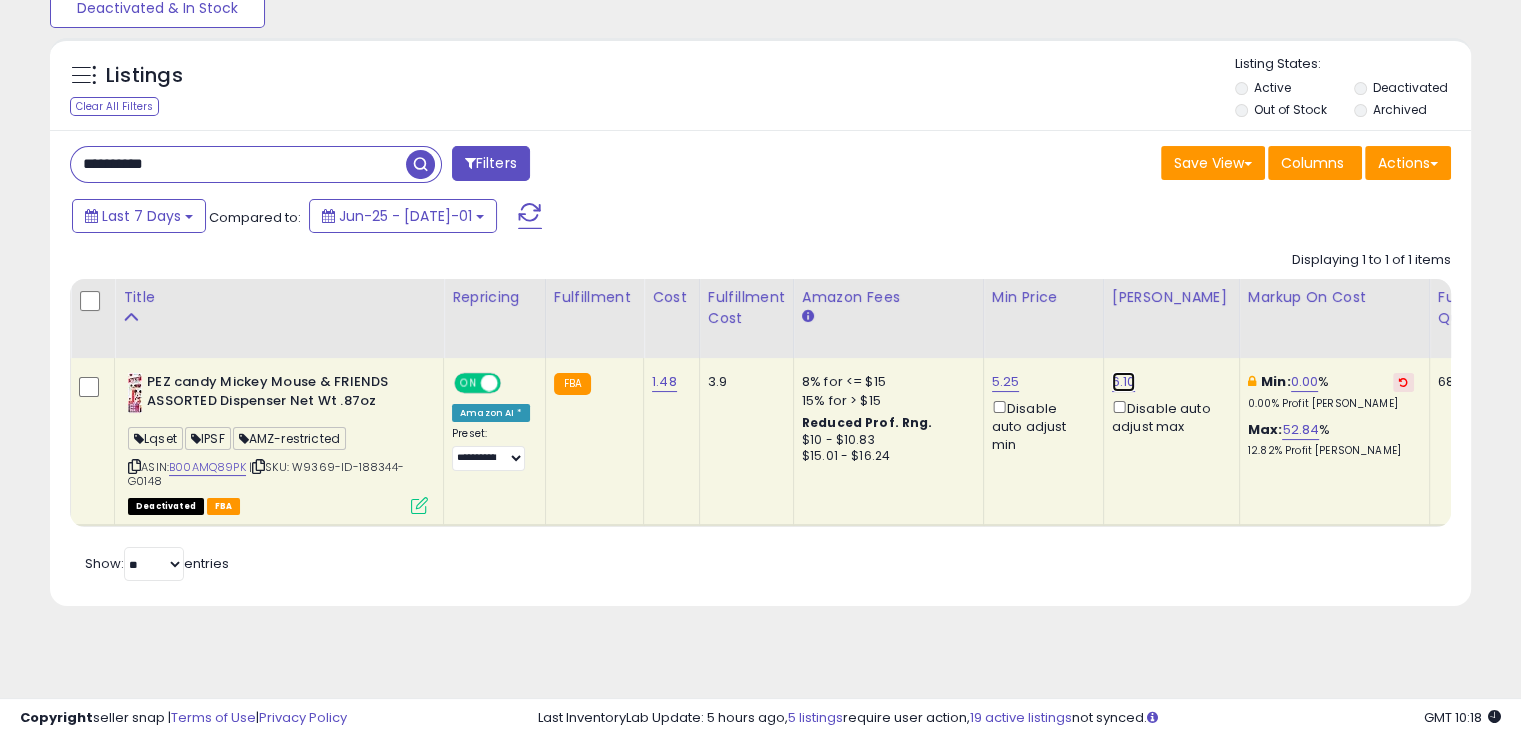 click on "6.10" at bounding box center (1124, 382) 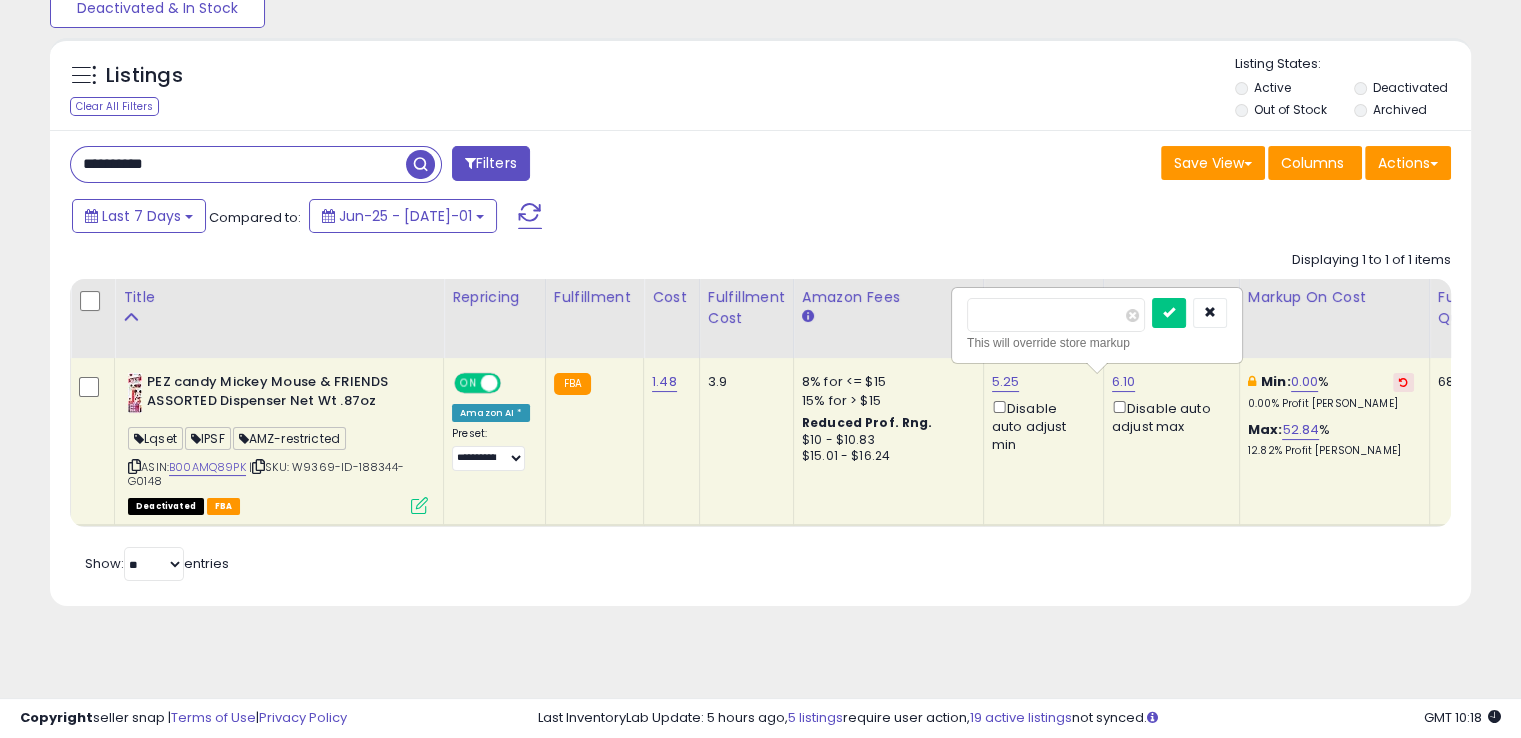 drag, startPoint x: 1072, startPoint y: 330, endPoint x: 930, endPoint y: 321, distance: 142.28493 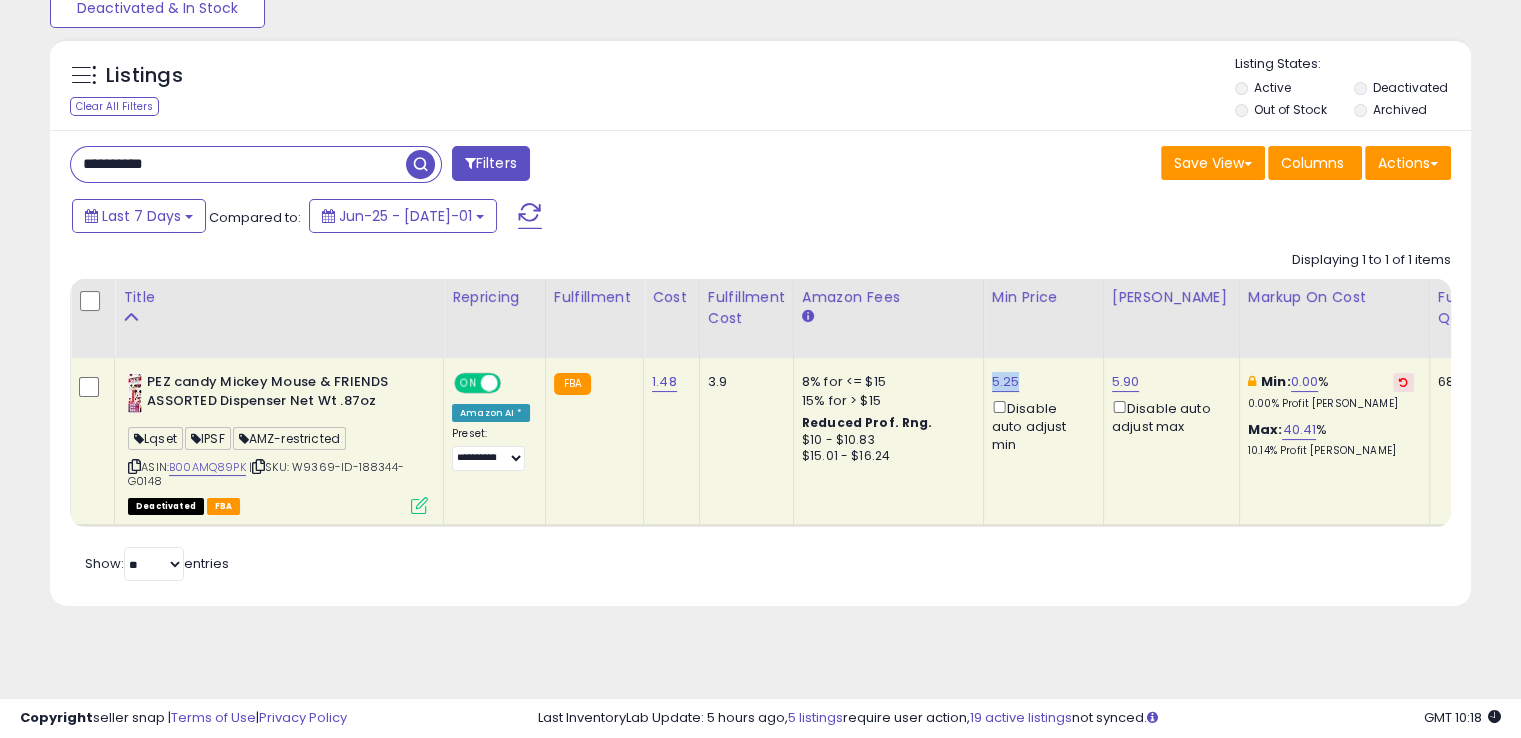 drag, startPoint x: 1016, startPoint y: 381, endPoint x: 979, endPoint y: 378, distance: 37.12142 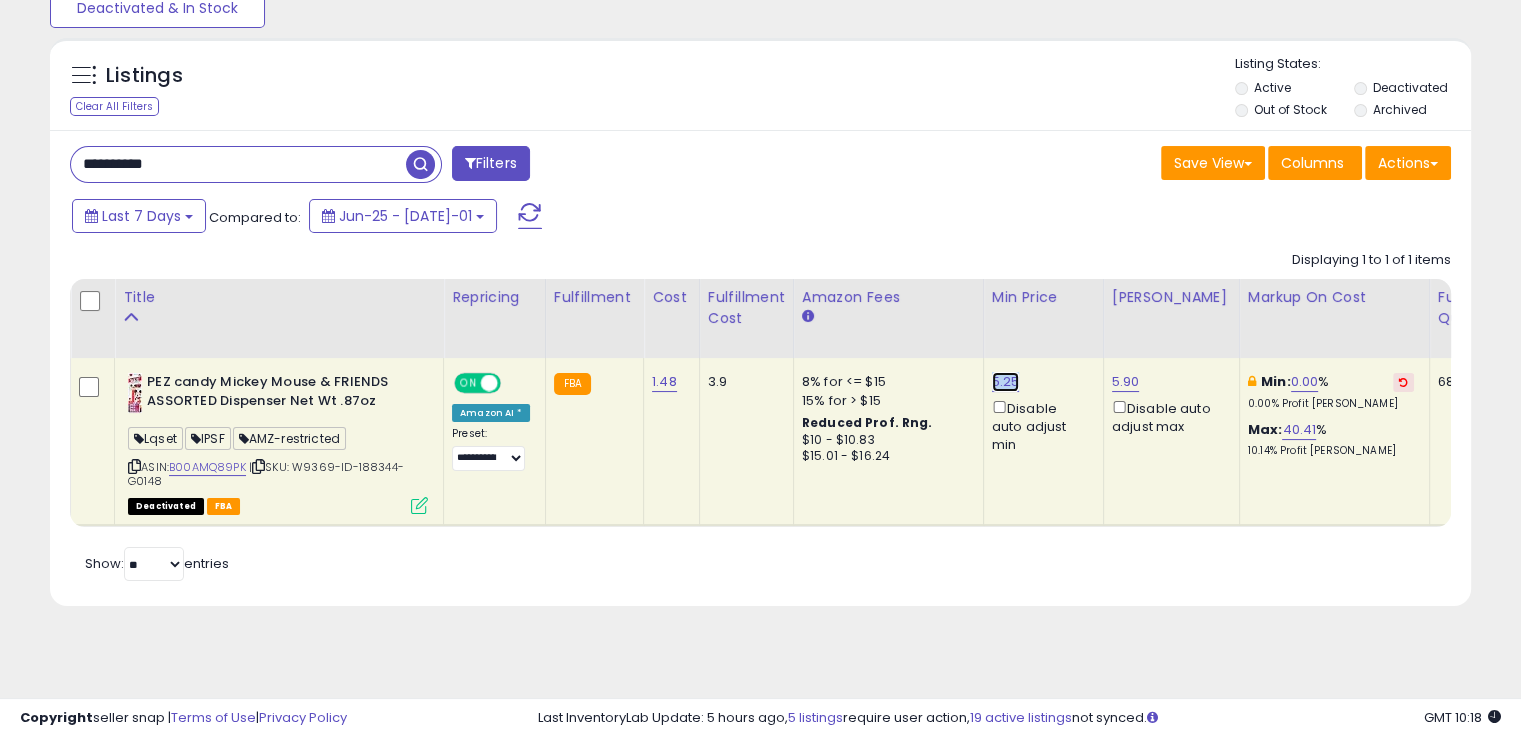 click on "5.25" at bounding box center (1006, 382) 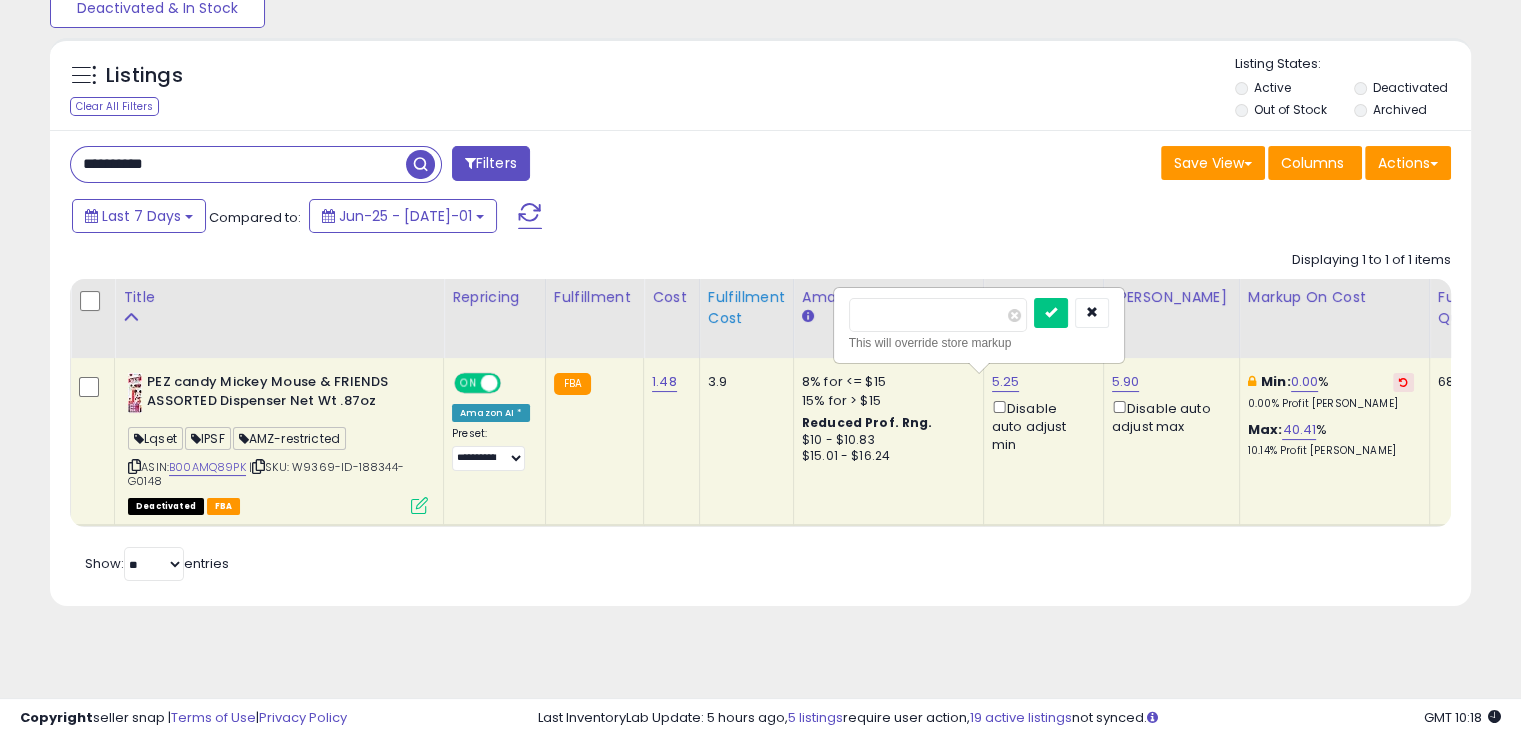 drag, startPoint x: 870, startPoint y: 322, endPoint x: 776, endPoint y: 324, distance: 94.02127 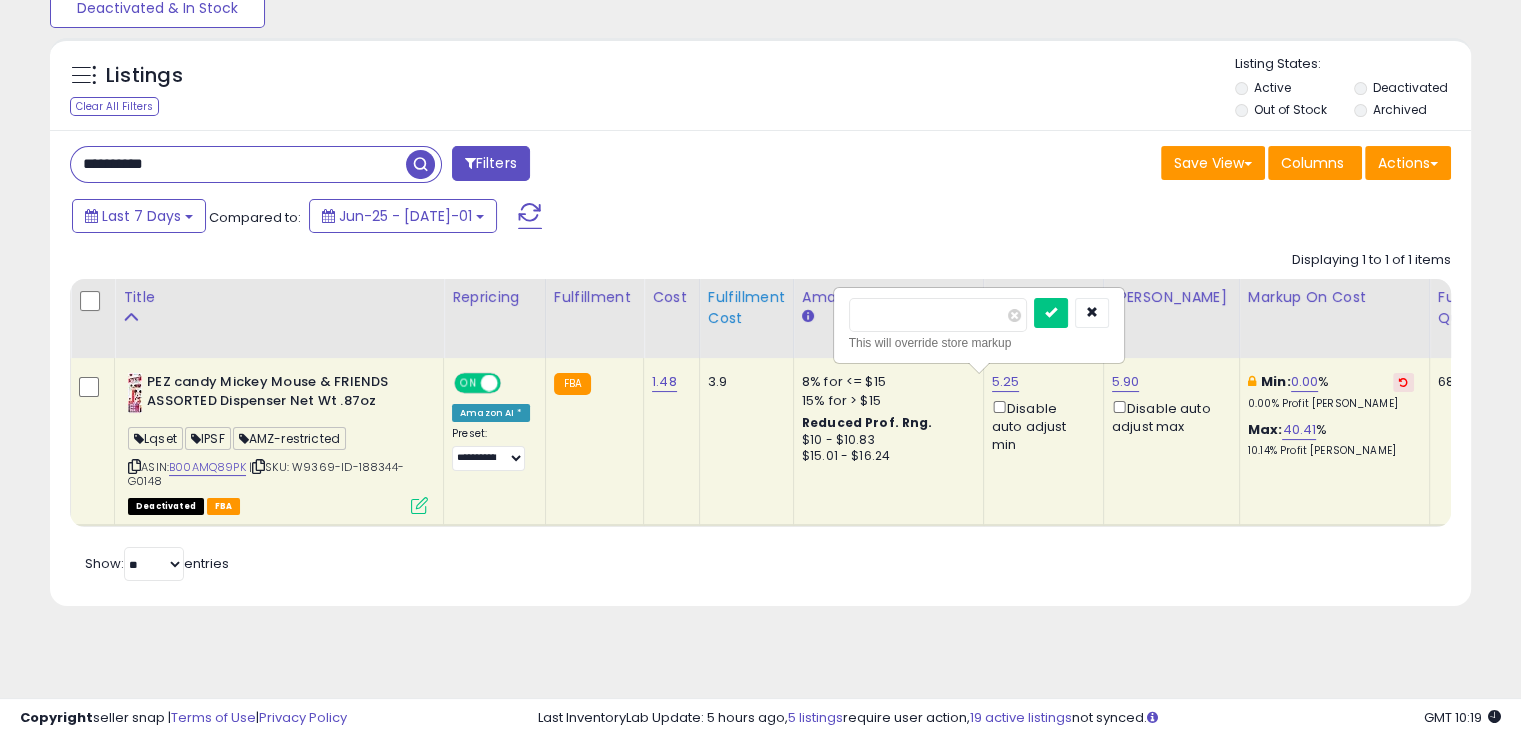 type on "*" 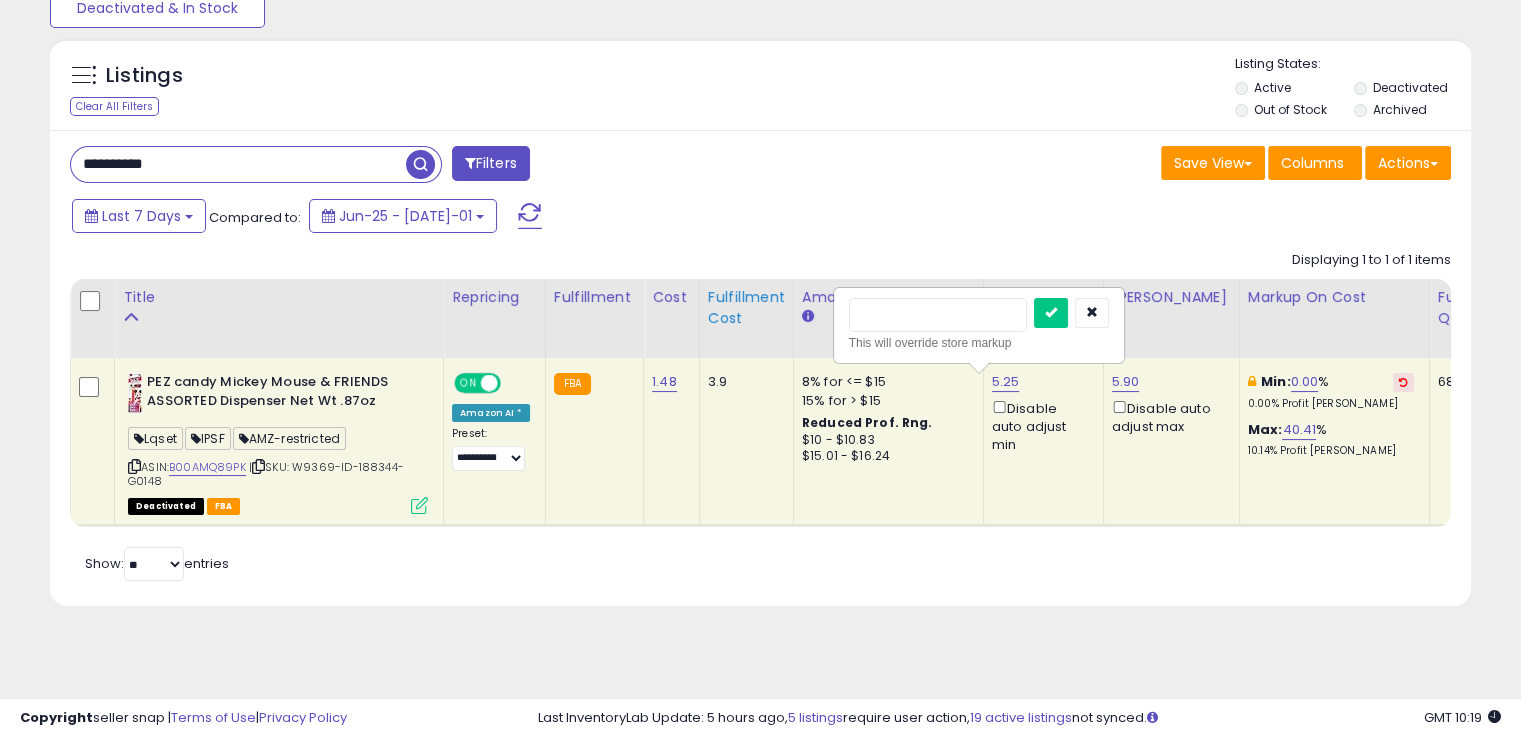 type on "****" 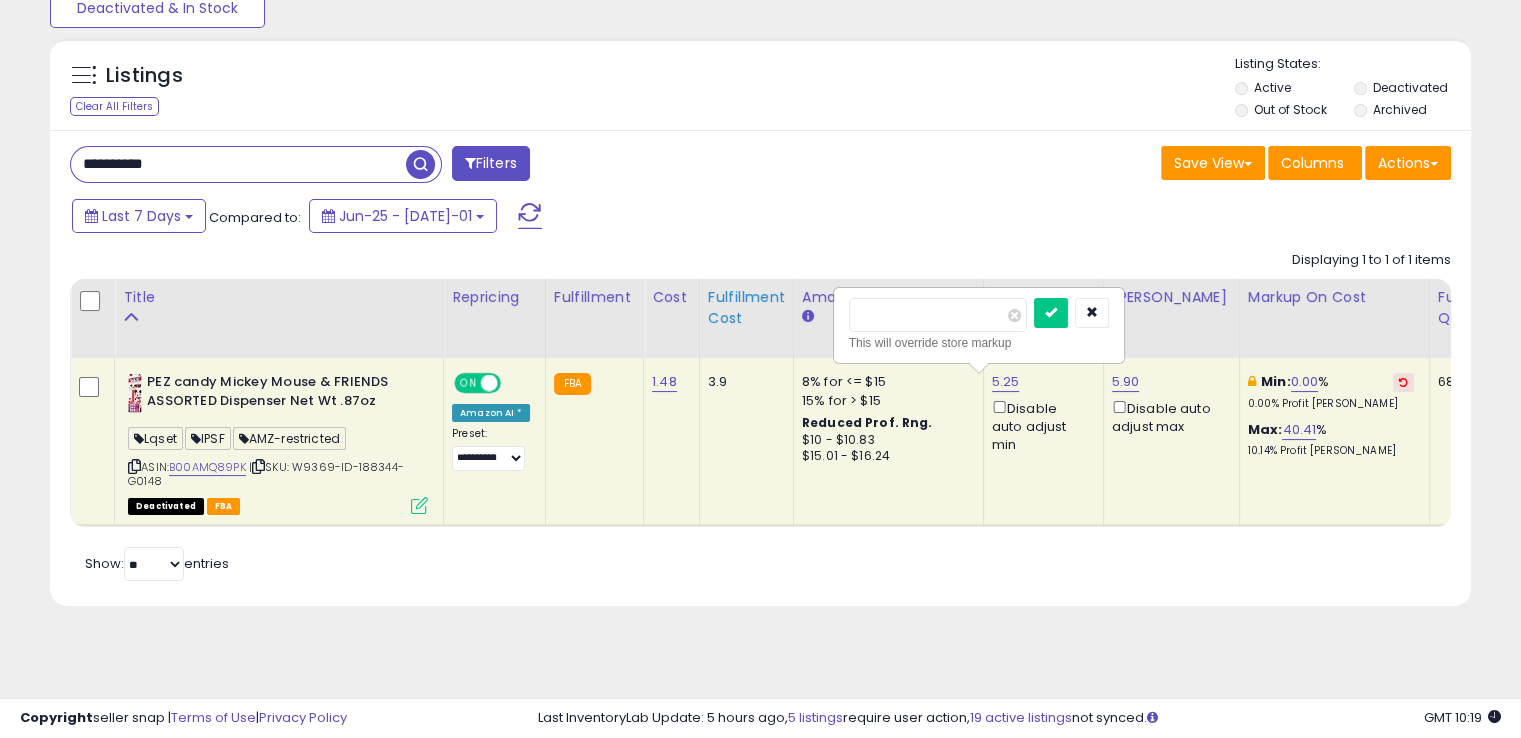 click at bounding box center (1051, 313) 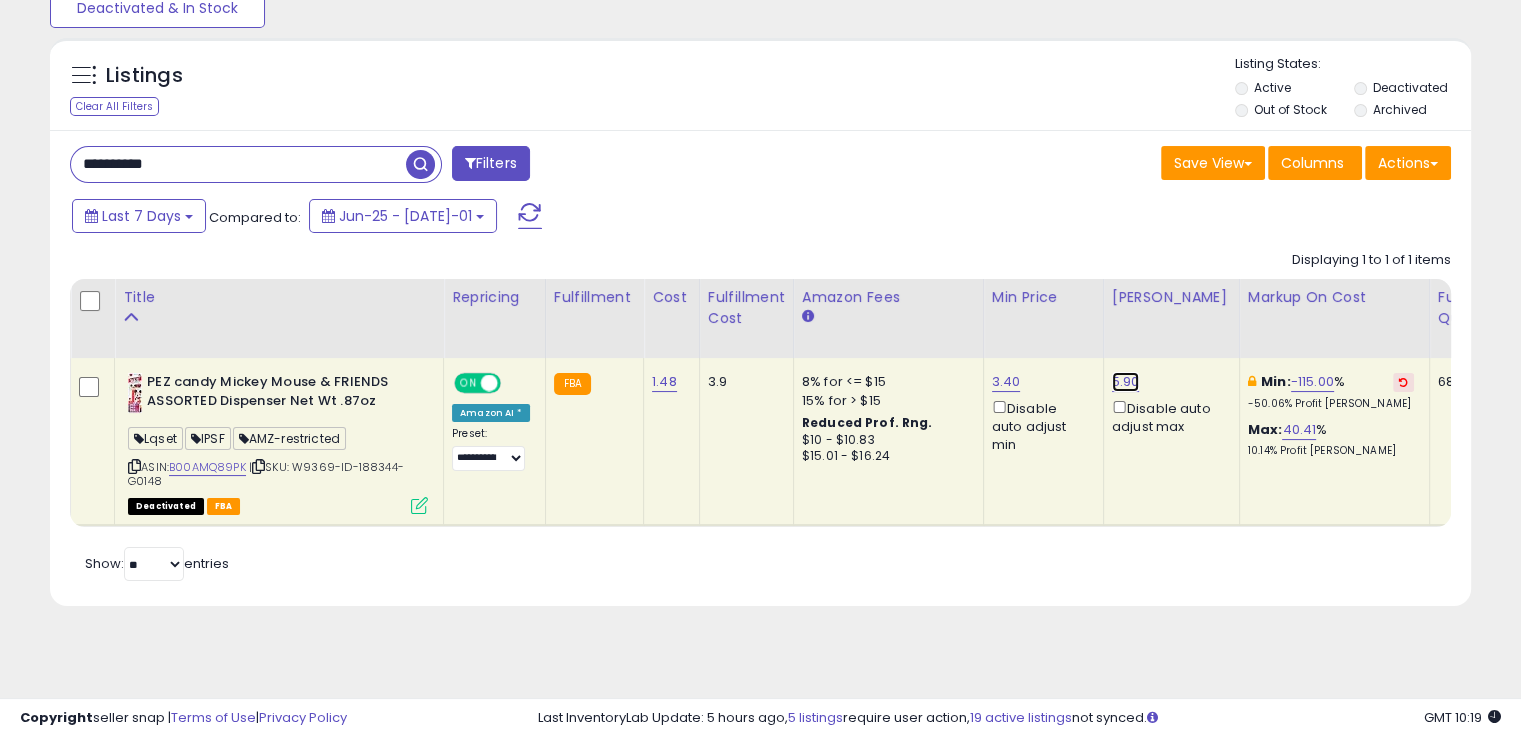 click on "5.90" at bounding box center (1126, 382) 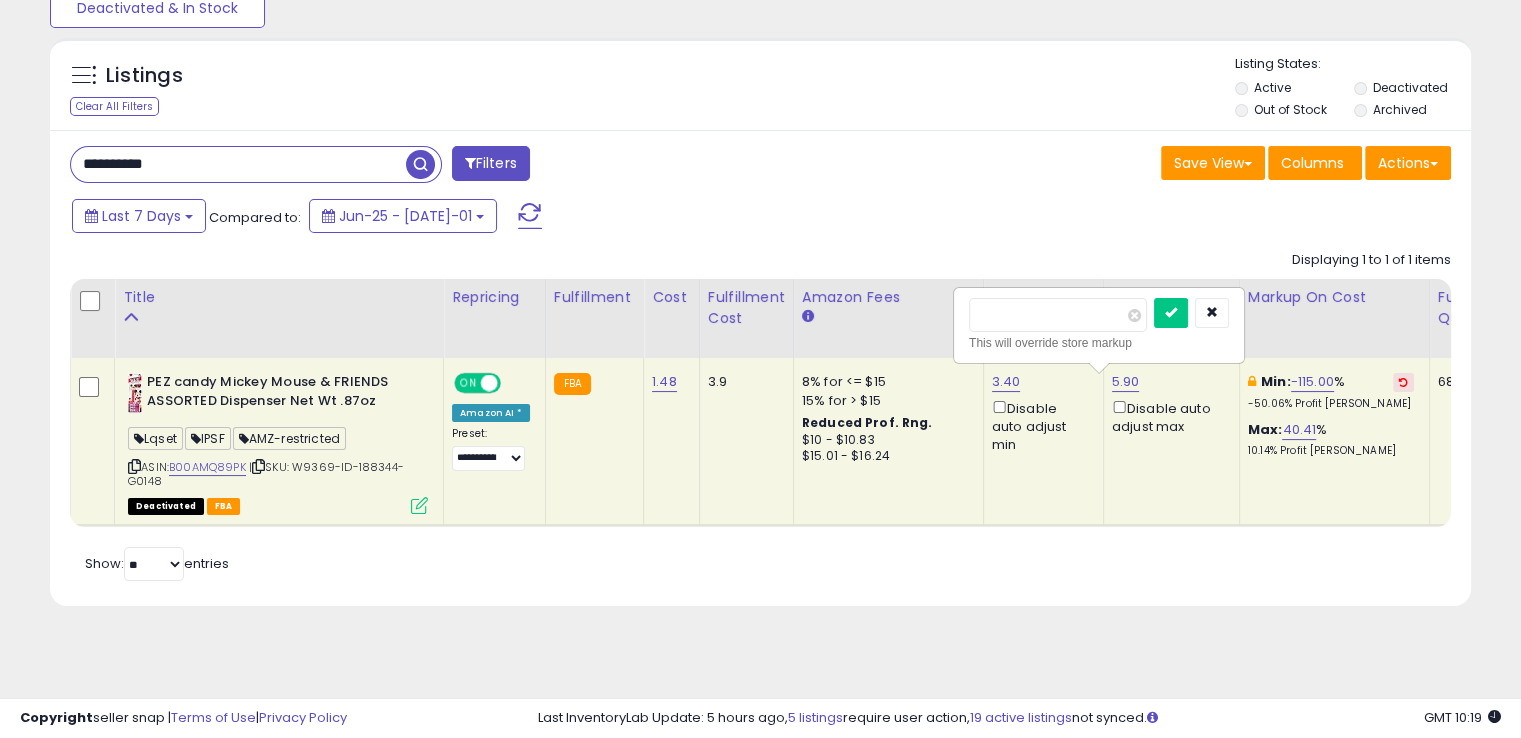 drag, startPoint x: 936, startPoint y: 304, endPoint x: 891, endPoint y: 308, distance: 45.17743 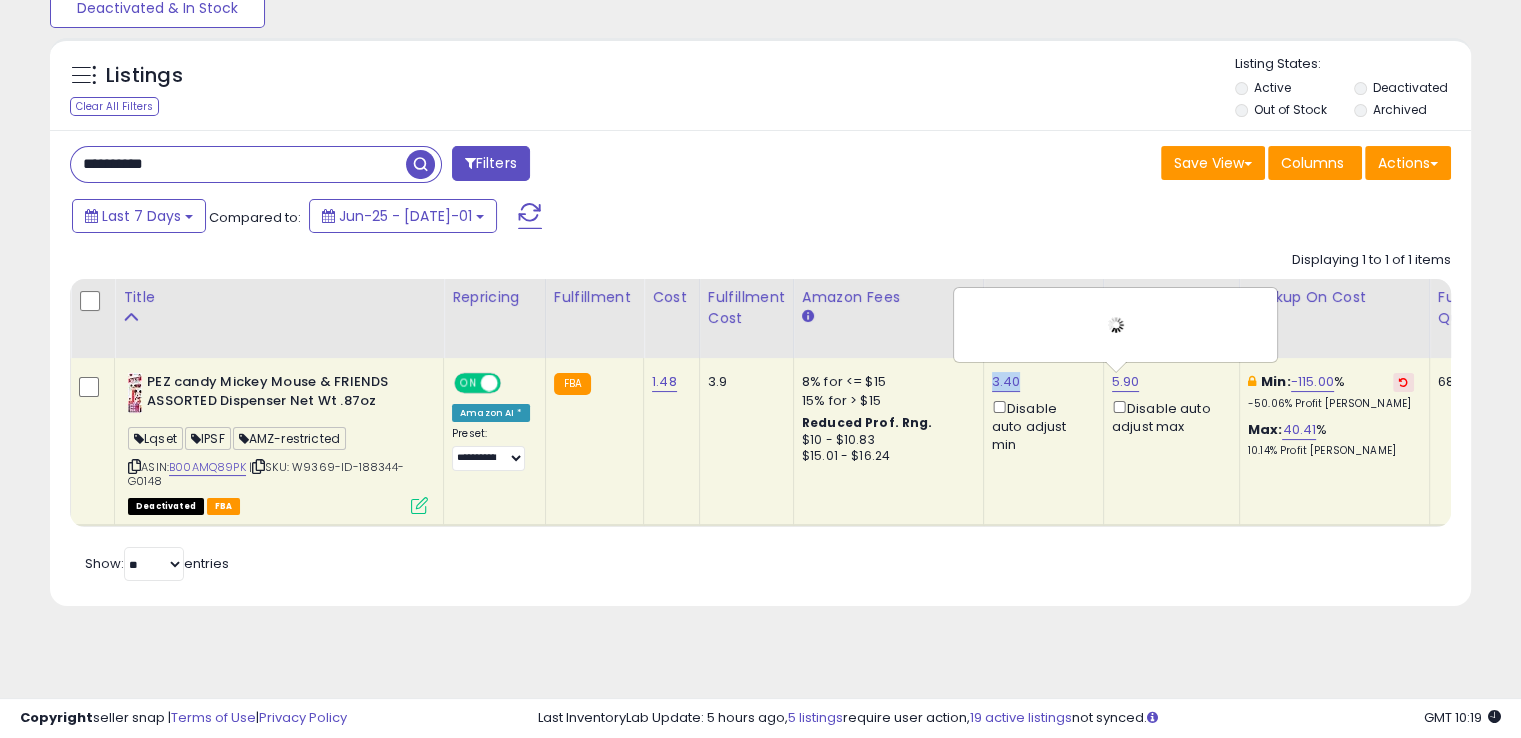 drag, startPoint x: 1012, startPoint y: 376, endPoint x: 975, endPoint y: 381, distance: 37.336308 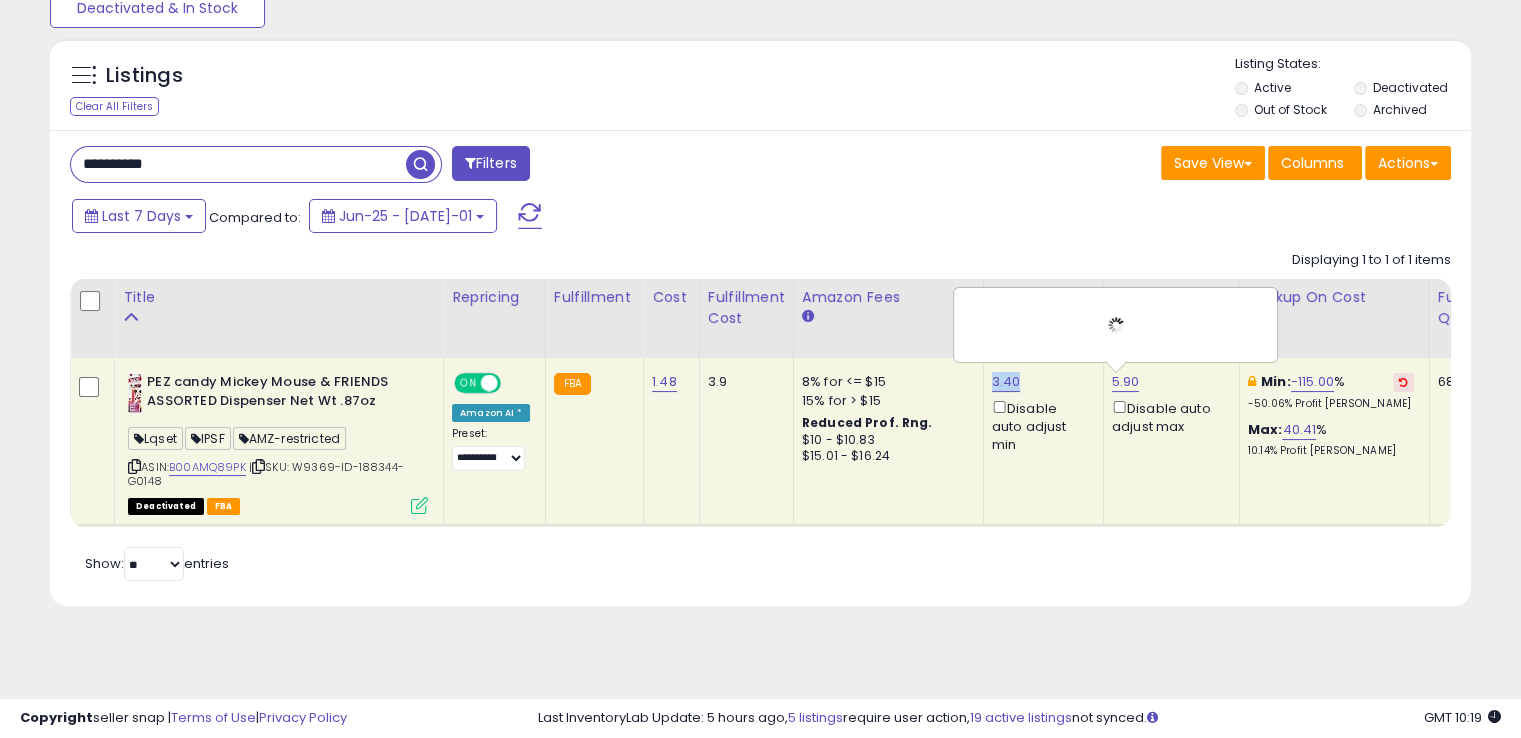 click on "3.40  Disable auto adjust min" 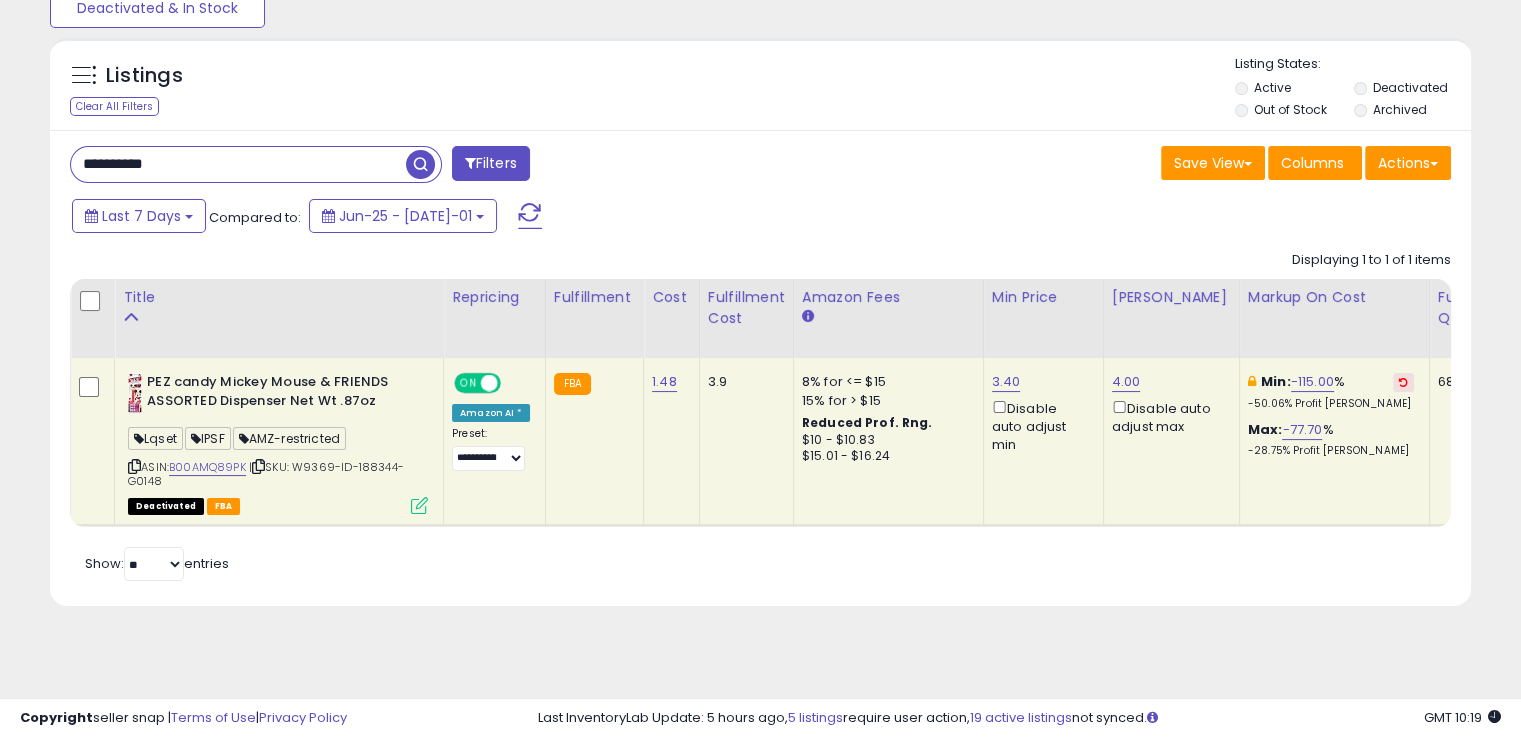 copy on "3.40" 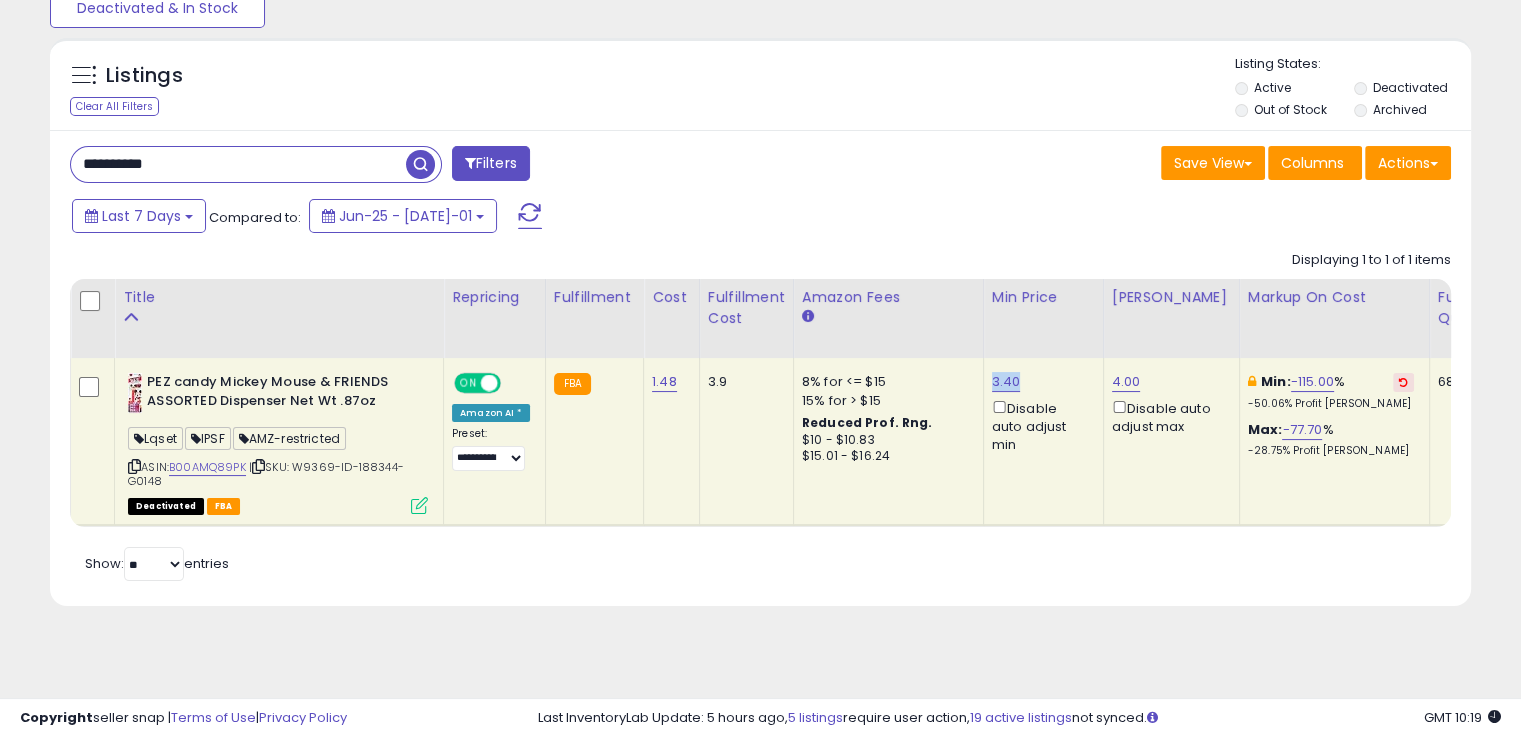 drag, startPoint x: 1011, startPoint y: 386, endPoint x: 972, endPoint y: 379, distance: 39.623226 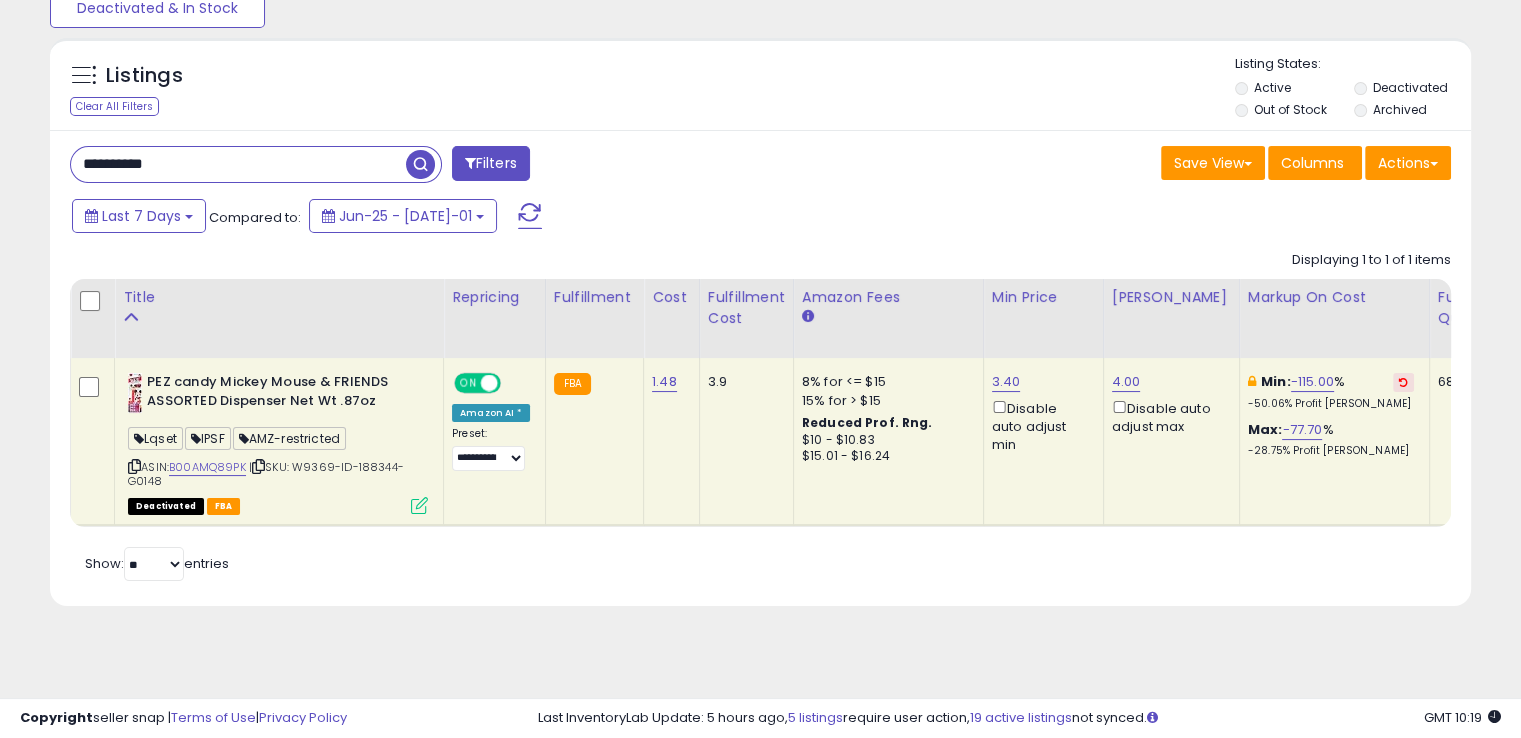 click on "**********" at bounding box center [238, 164] 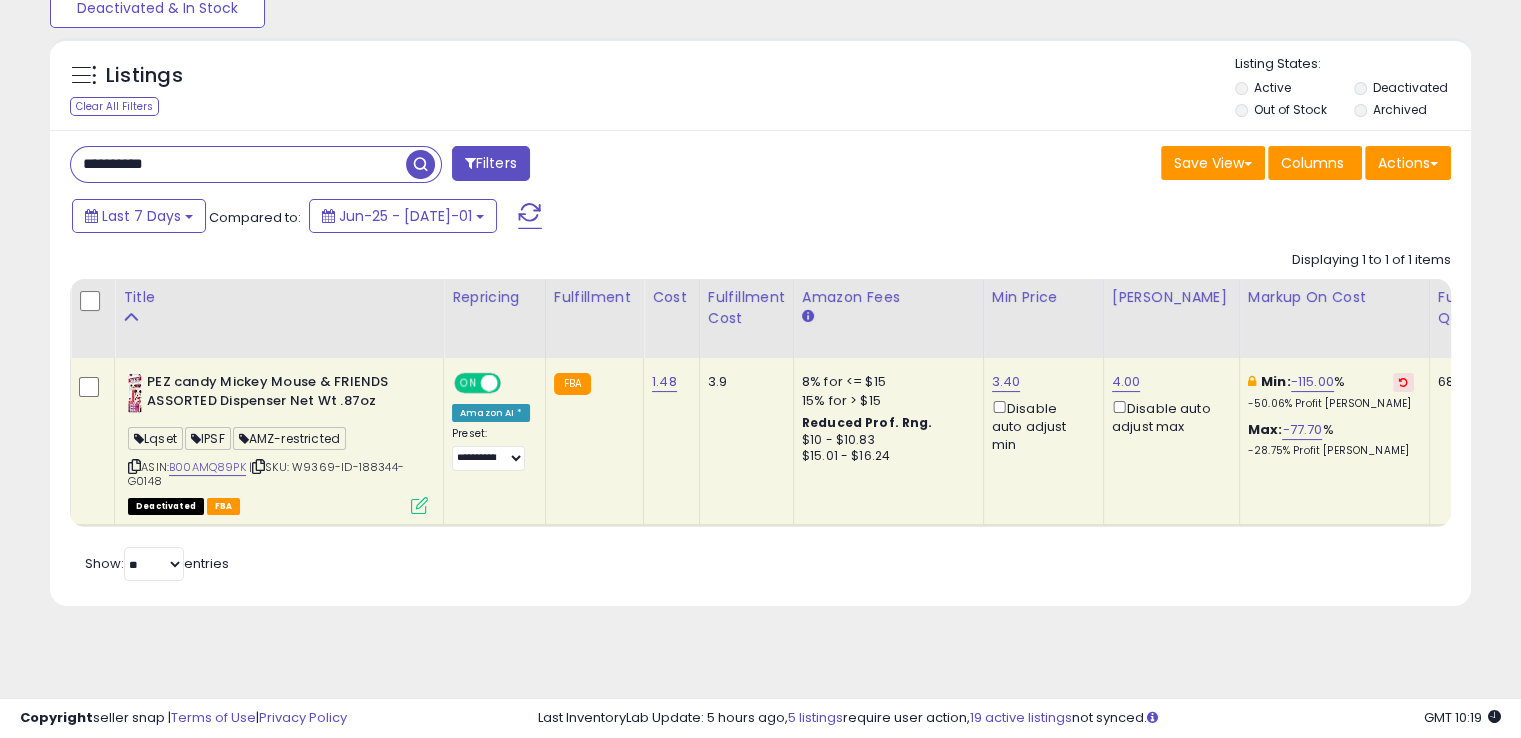 paste 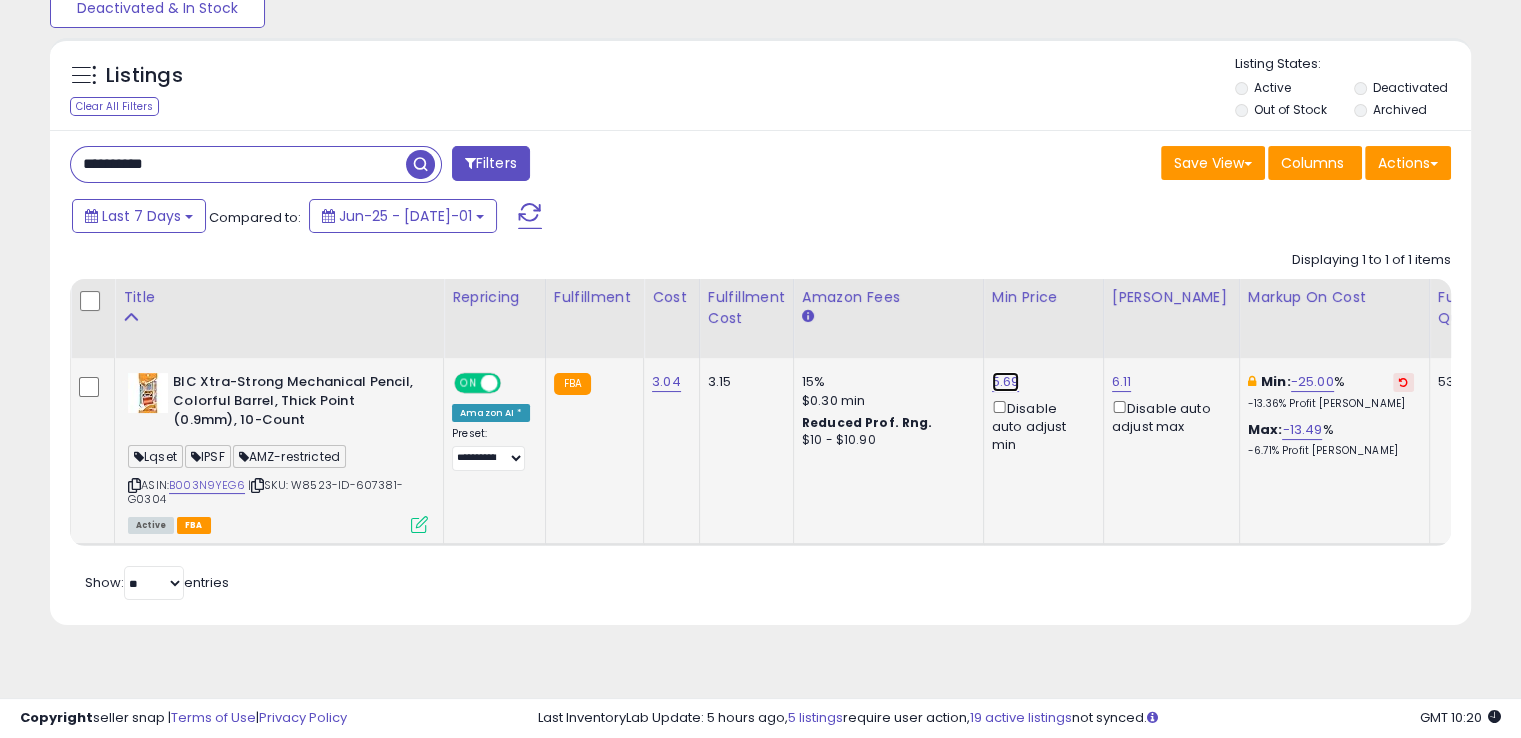 click on "5.69" at bounding box center [1006, 382] 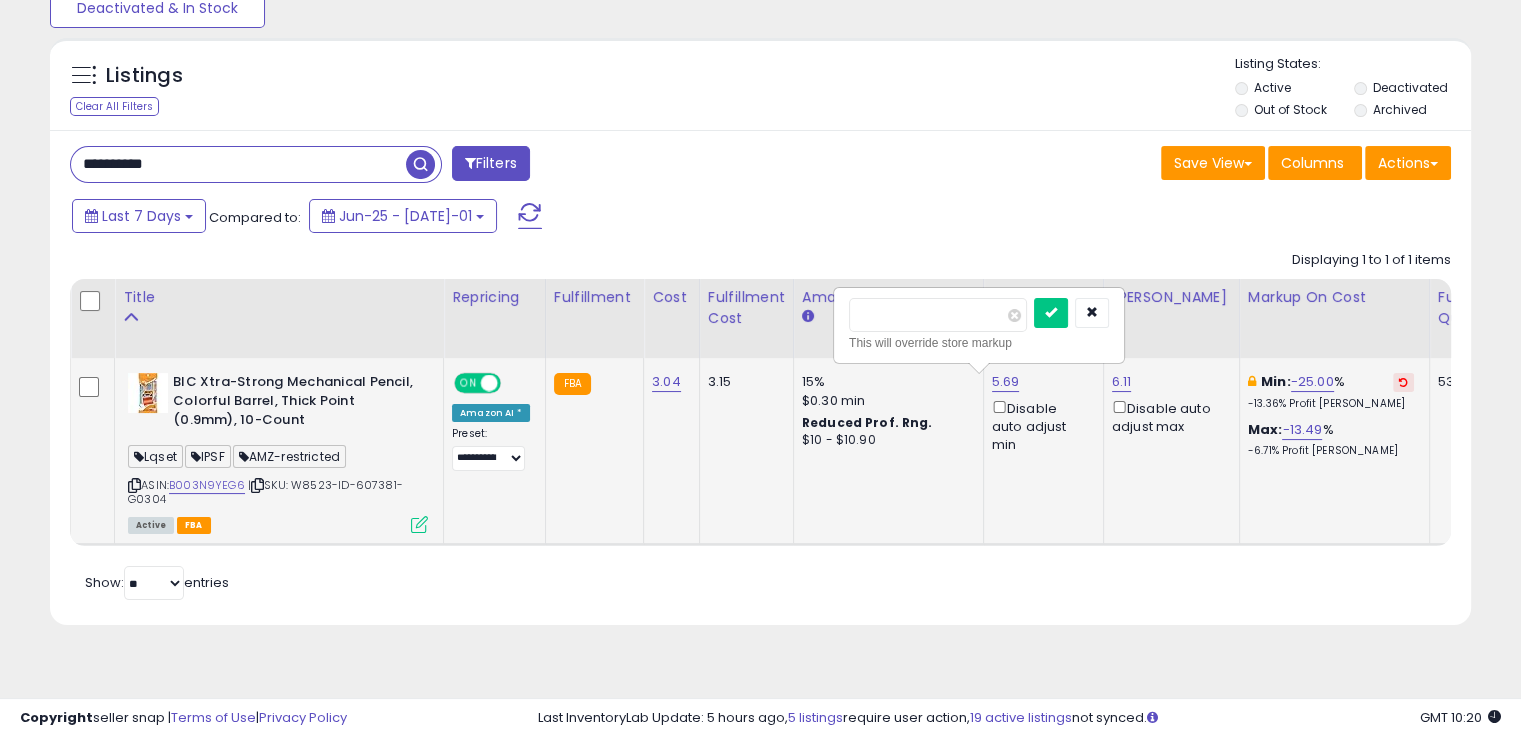type on "****" 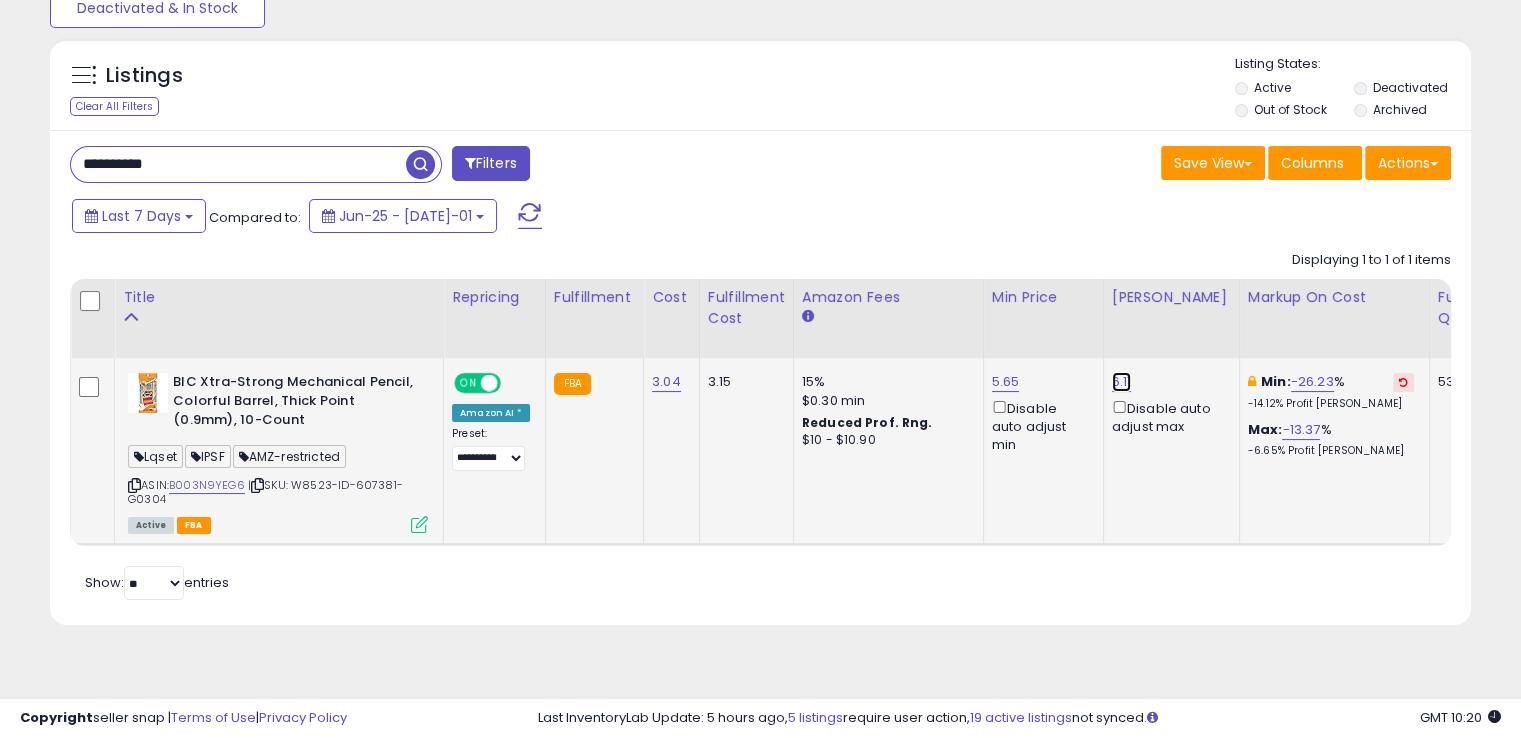 click on "6.11" at bounding box center [1122, 382] 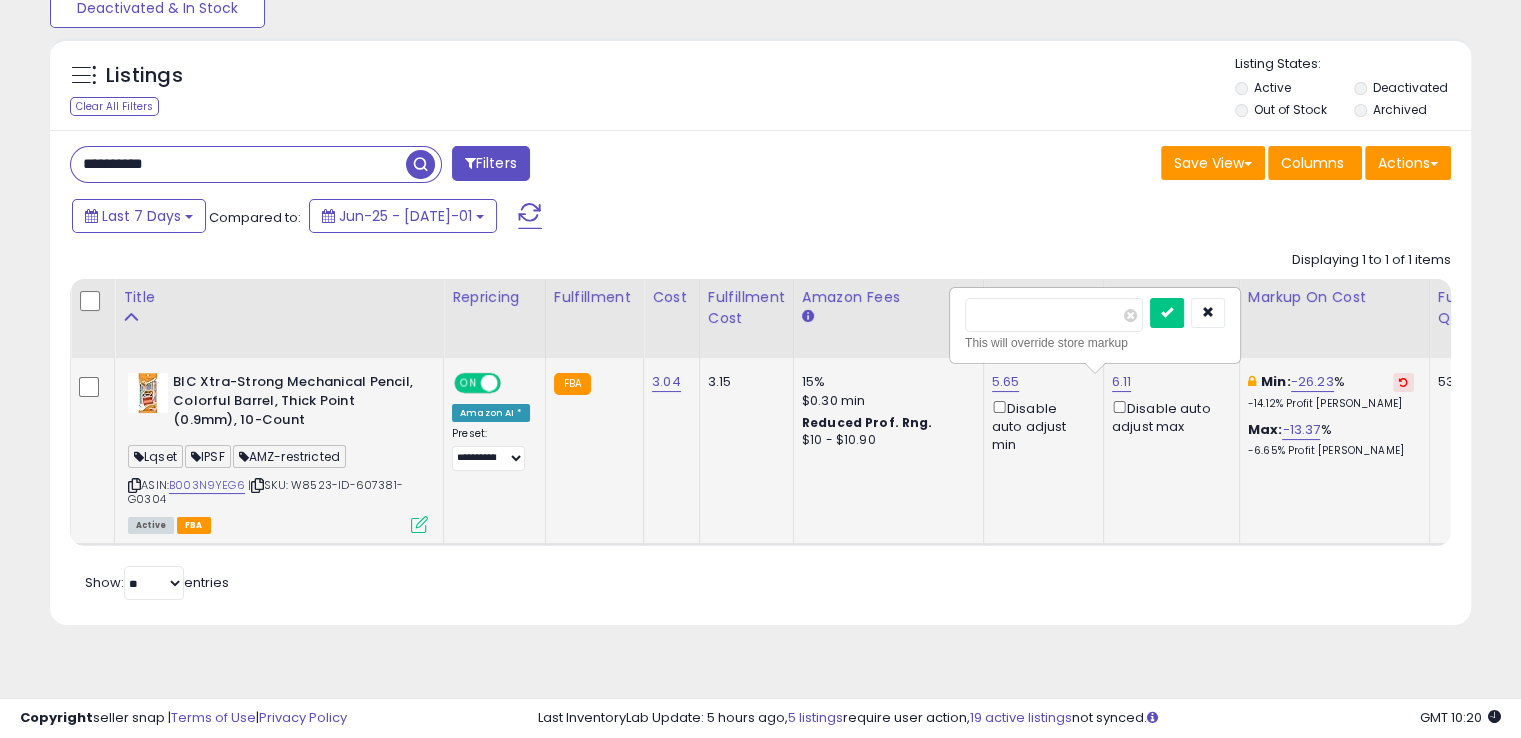type on "****" 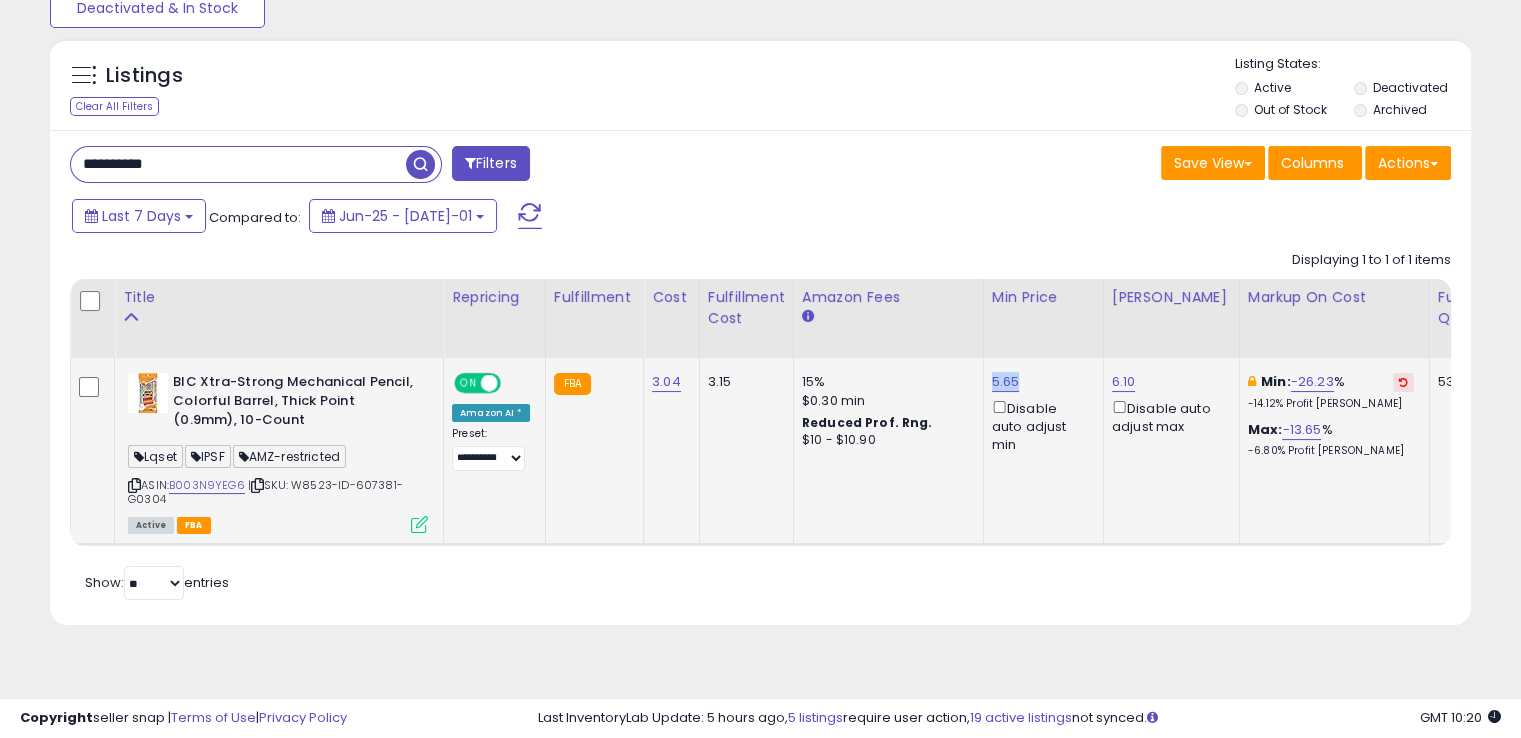 drag, startPoint x: 1014, startPoint y: 385, endPoint x: 978, endPoint y: 373, distance: 37.94733 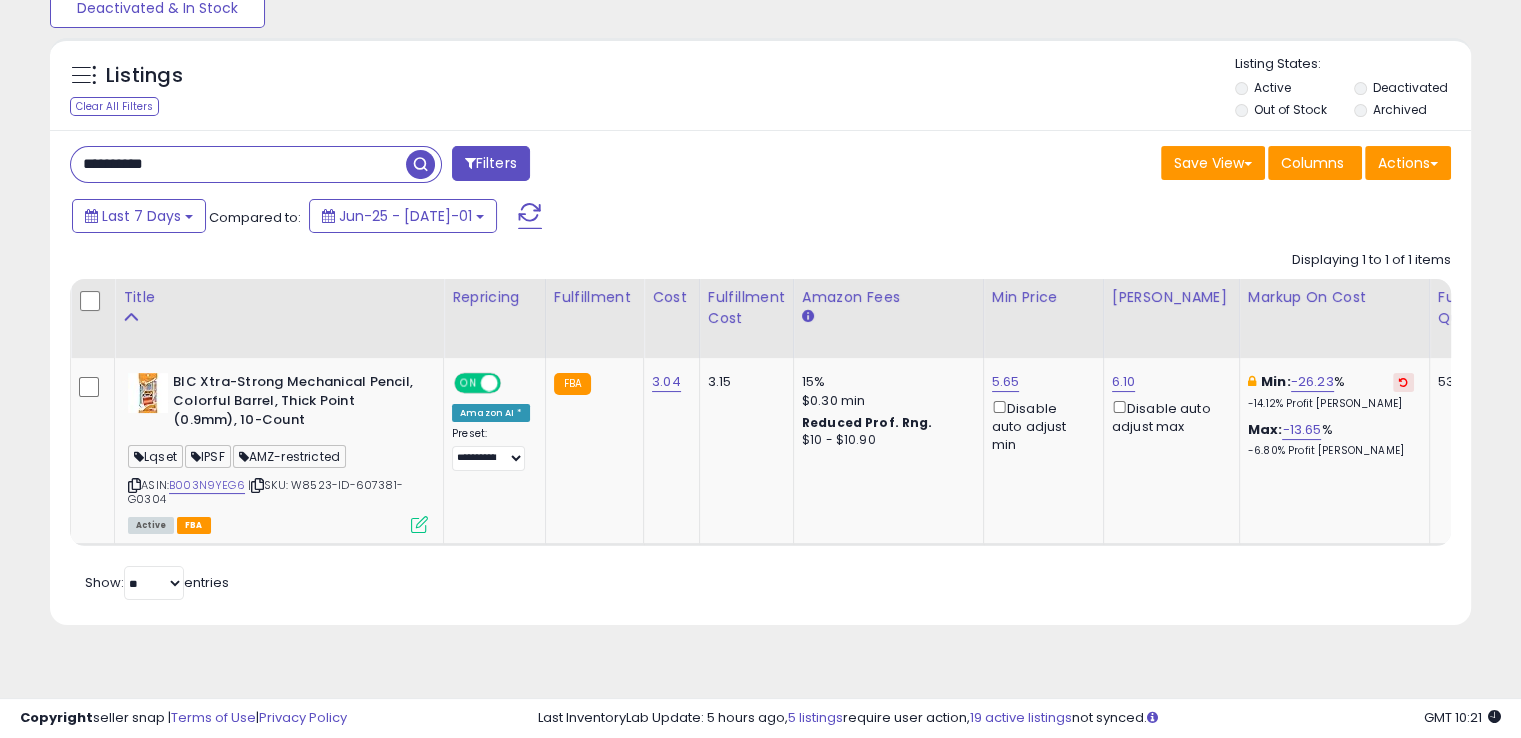 click on "**********" at bounding box center [238, 164] 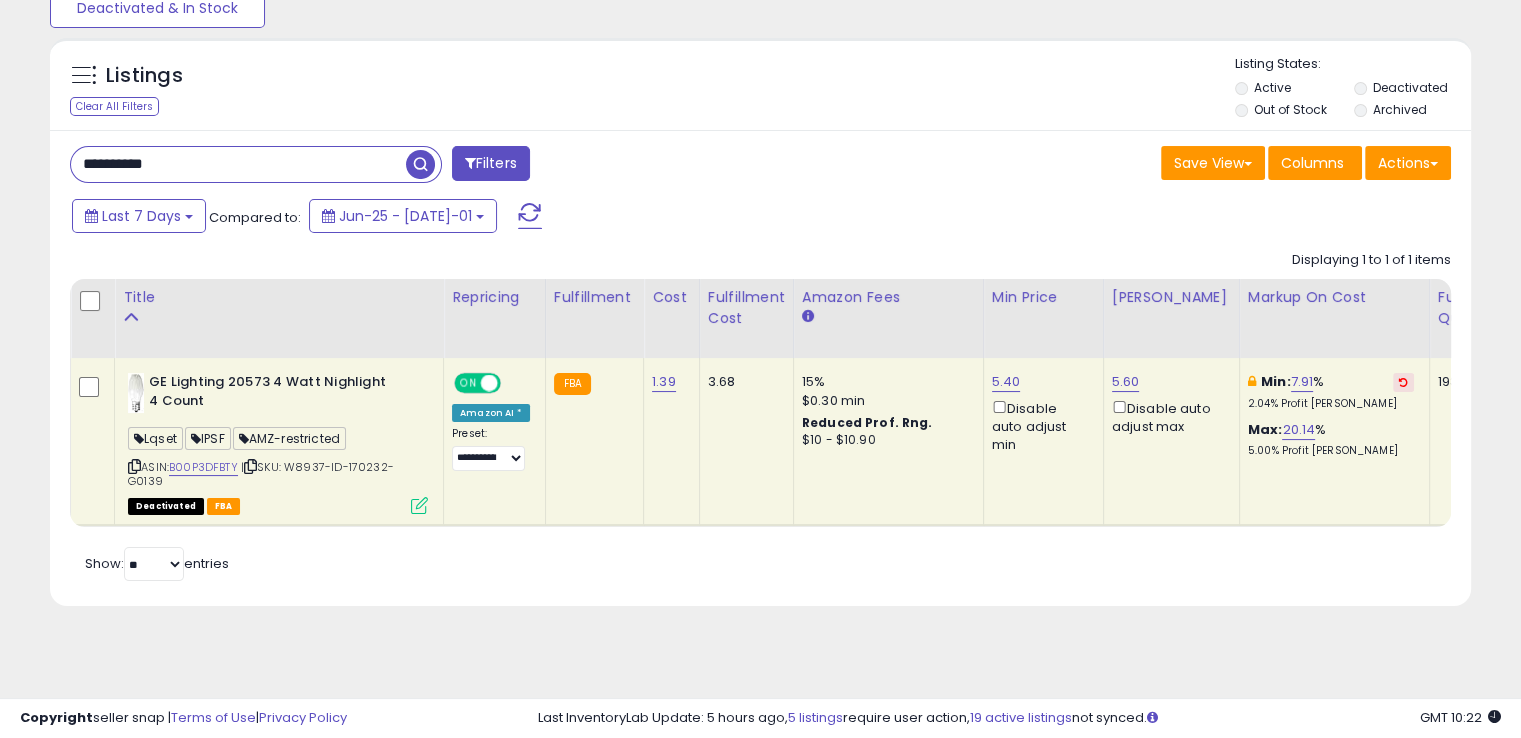 click on "5.40  Disable auto adjust min" at bounding box center [1040, 413] 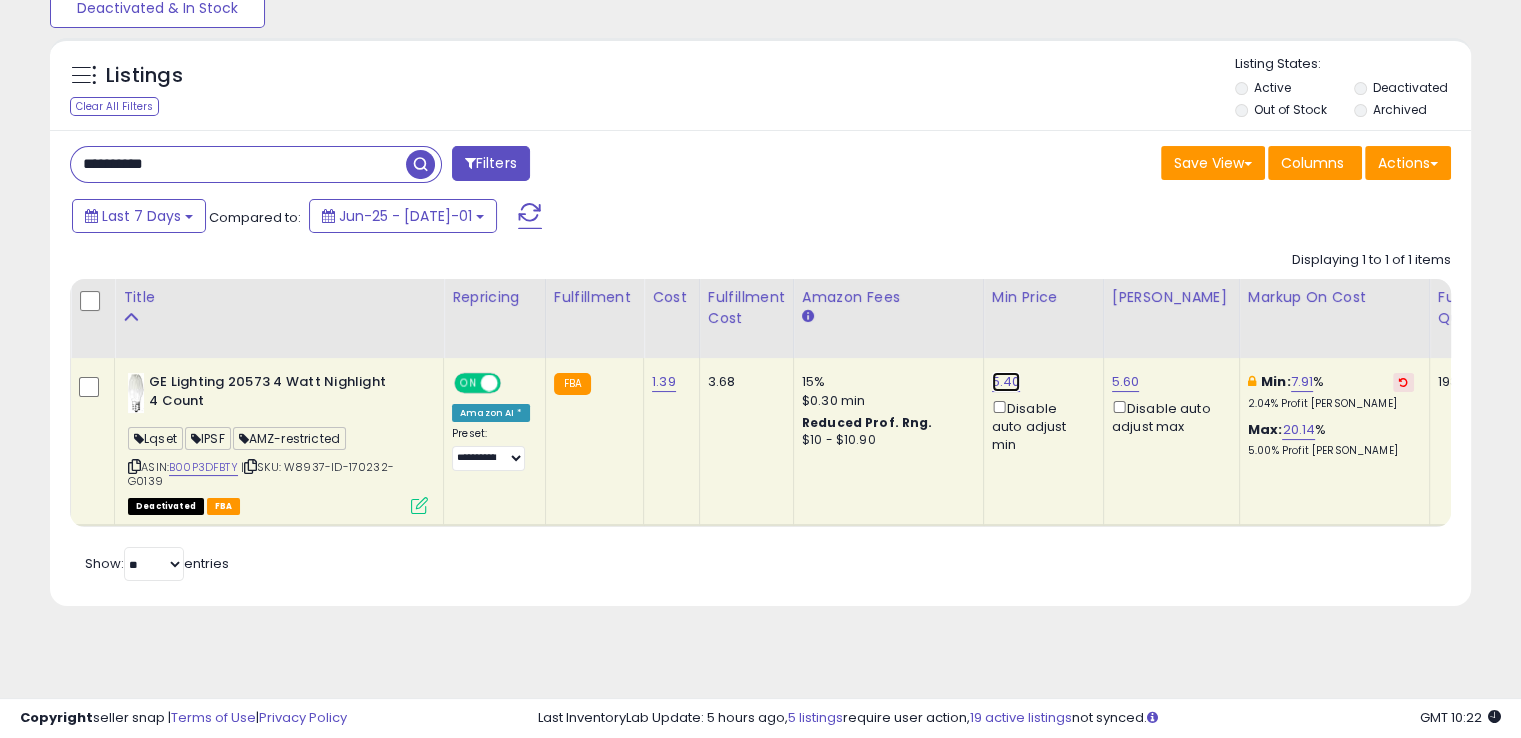 click on "5.40" at bounding box center (1006, 382) 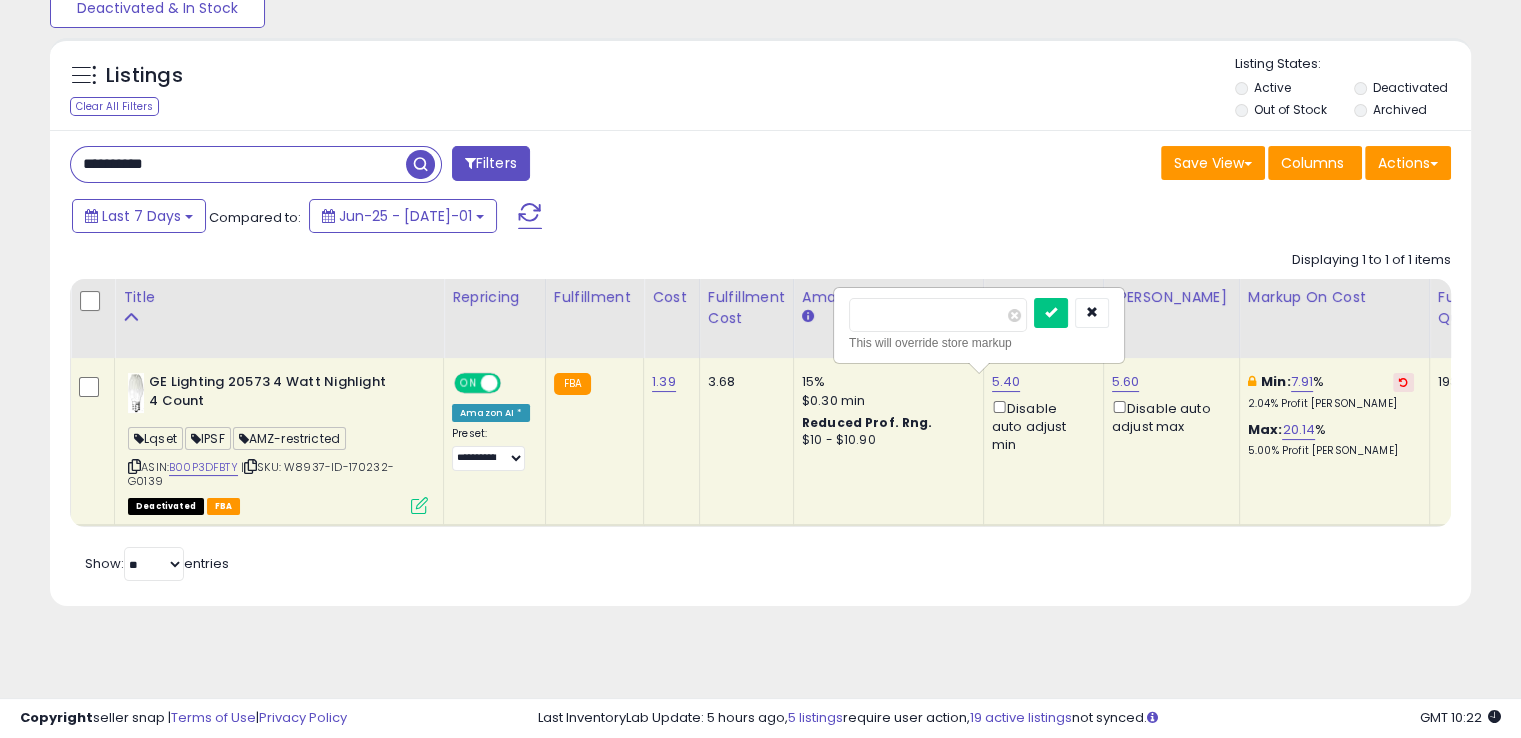 drag, startPoint x: 881, startPoint y: 311, endPoint x: 787, endPoint y: 309, distance: 94.02127 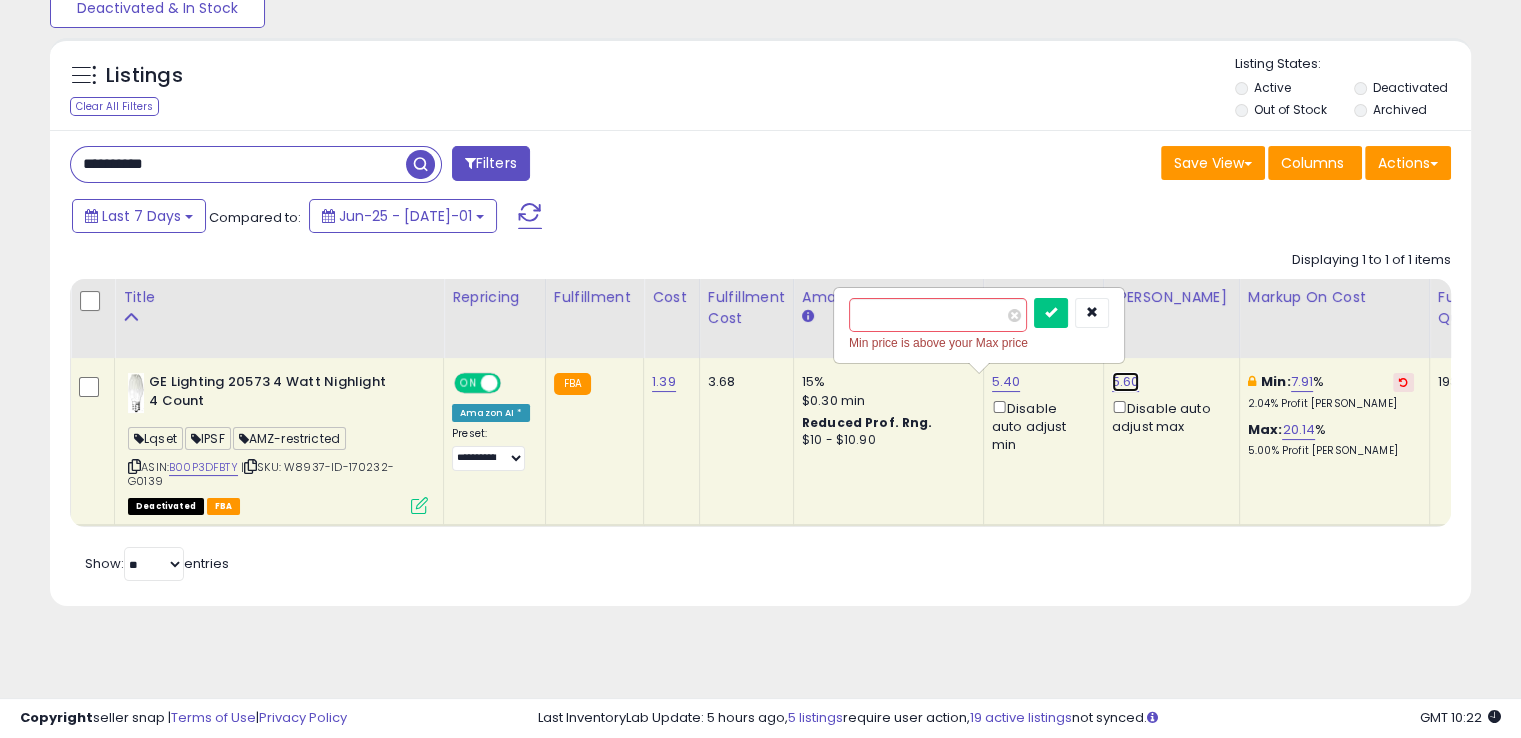 click on "5.60" at bounding box center (1126, 382) 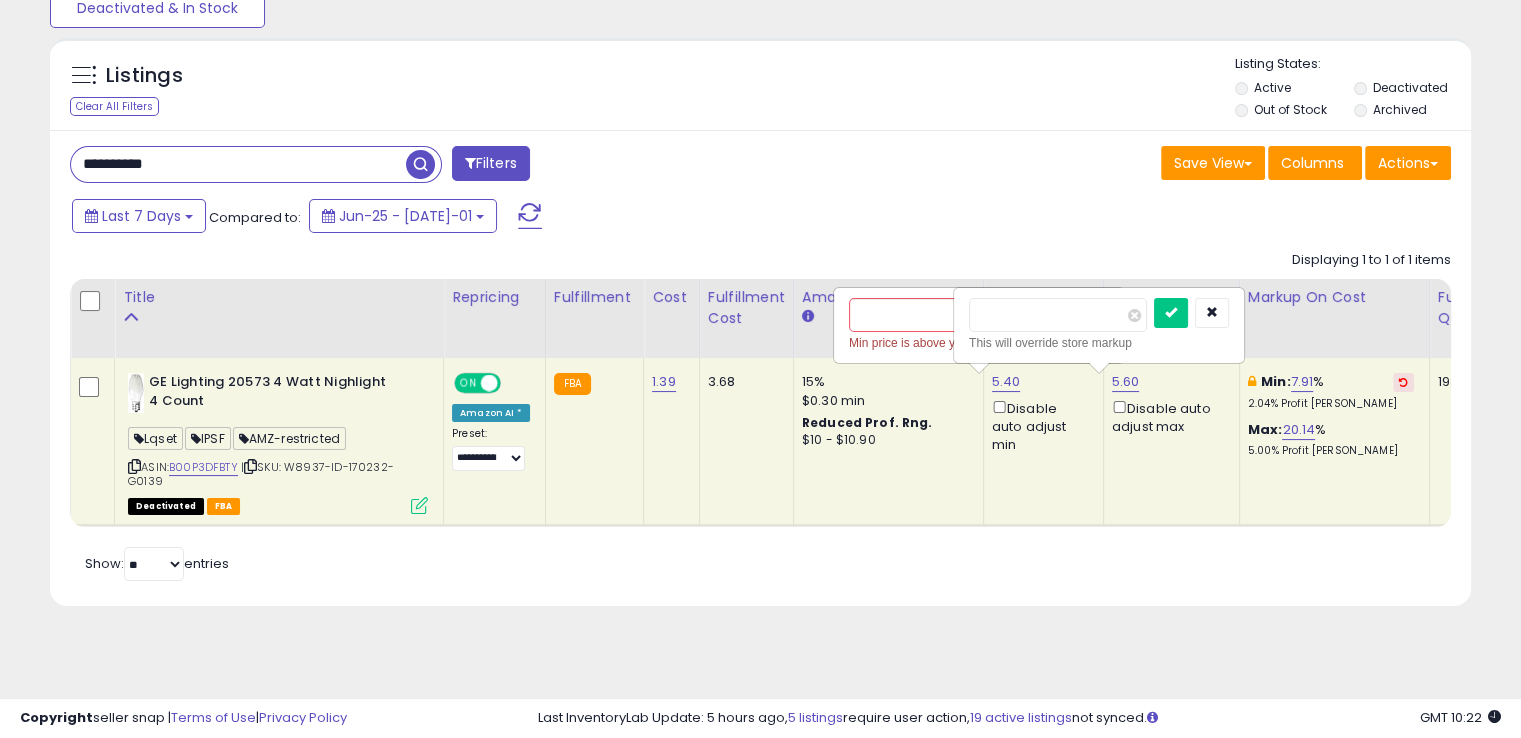 drag, startPoint x: 1044, startPoint y: 310, endPoint x: 882, endPoint y: 325, distance: 162.69296 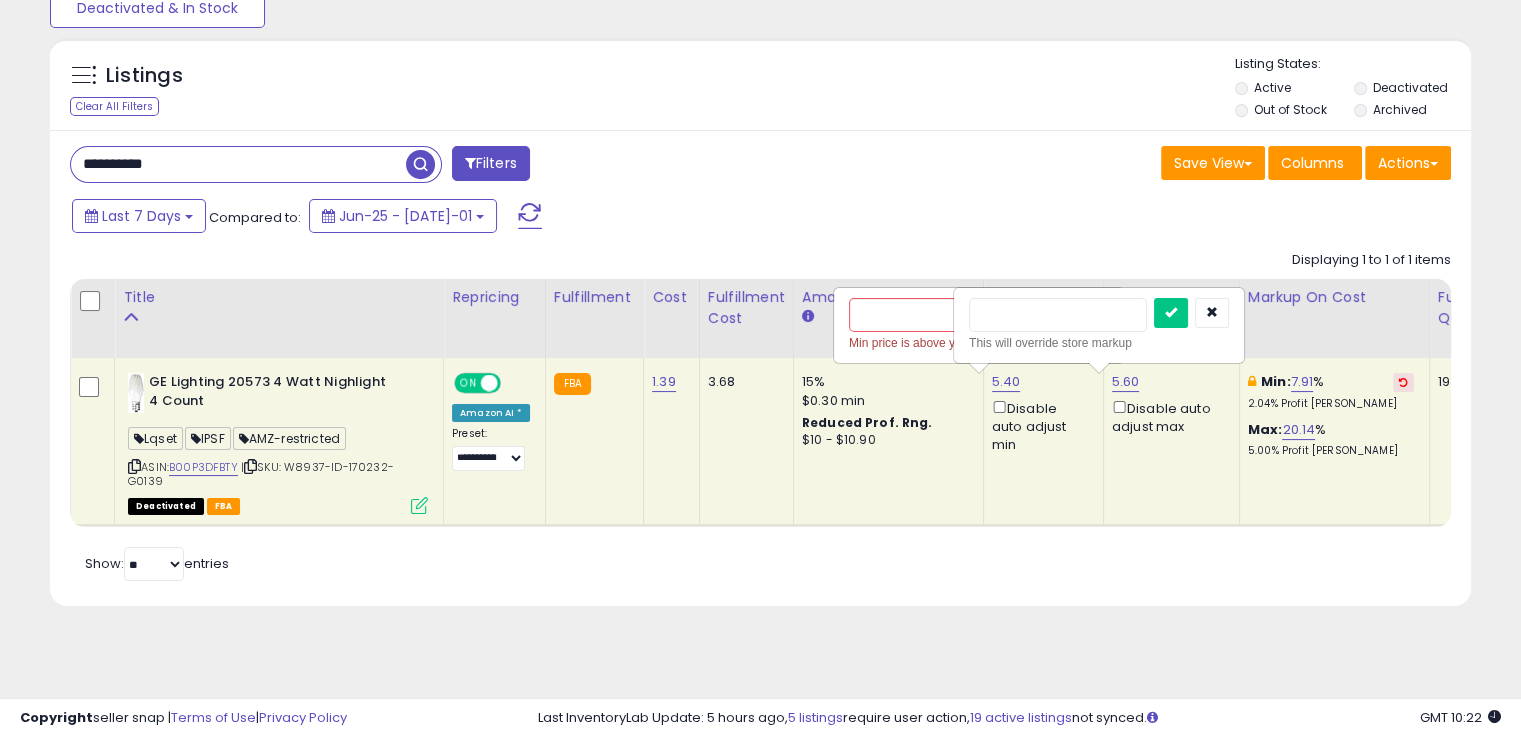 type on "****" 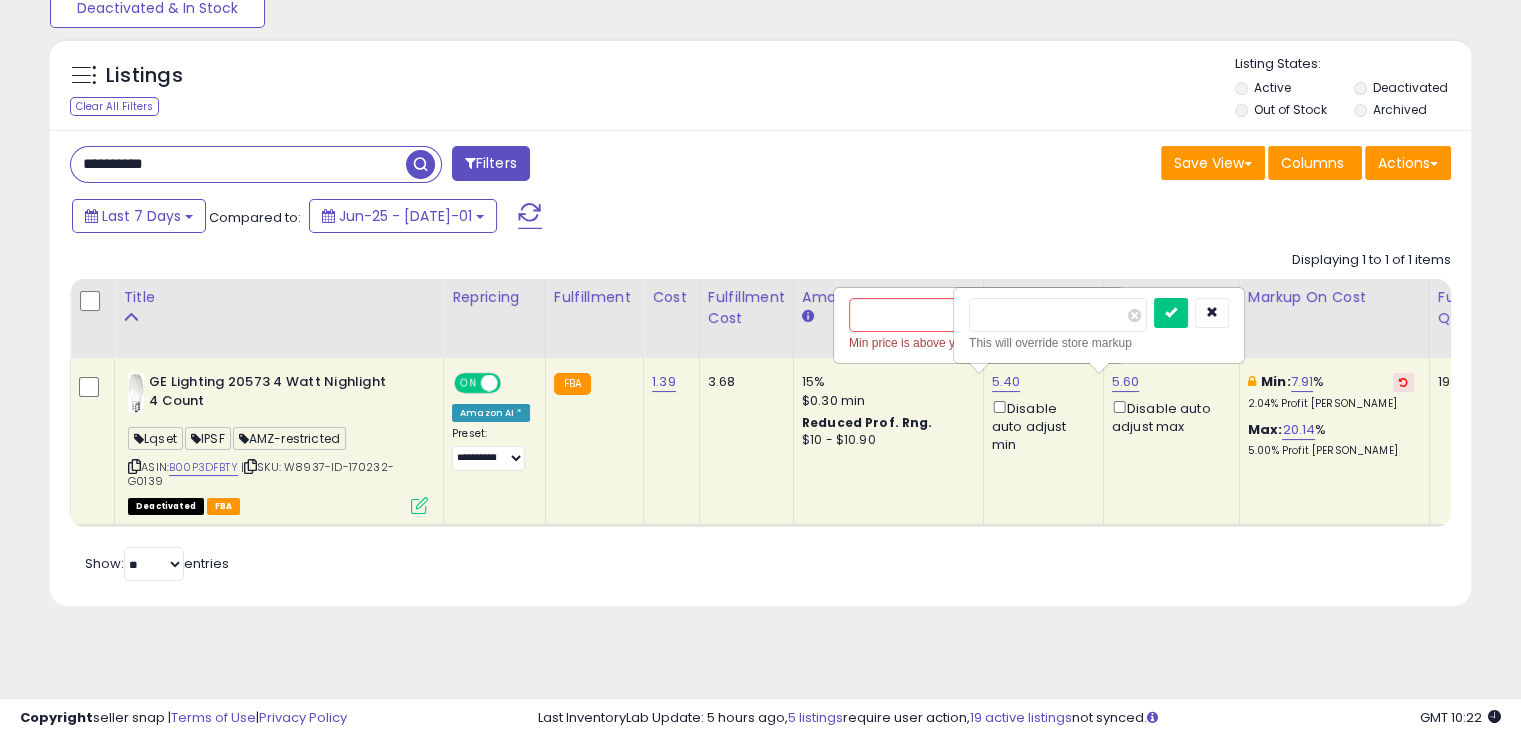 click at bounding box center (1171, 313) 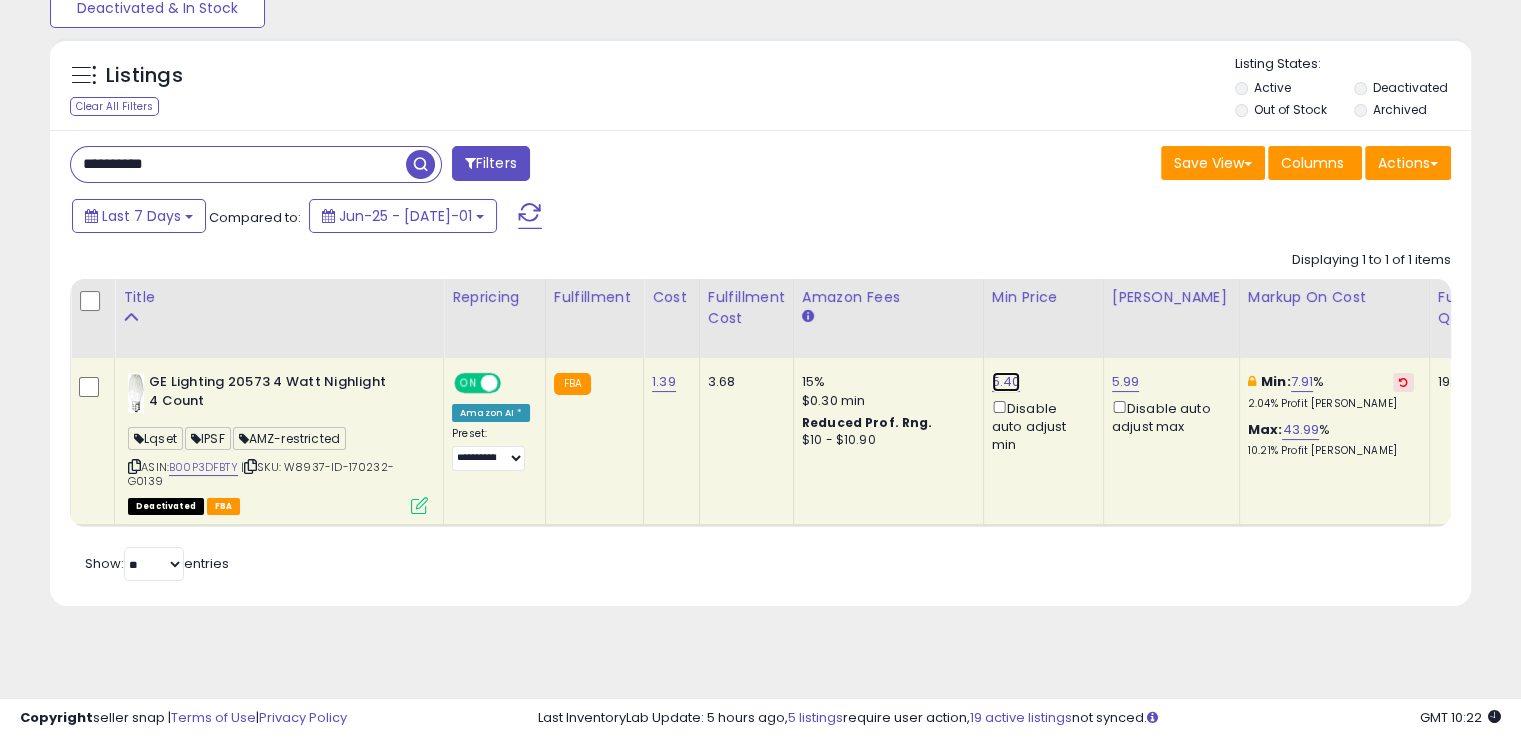 click on "5.40" at bounding box center [1006, 382] 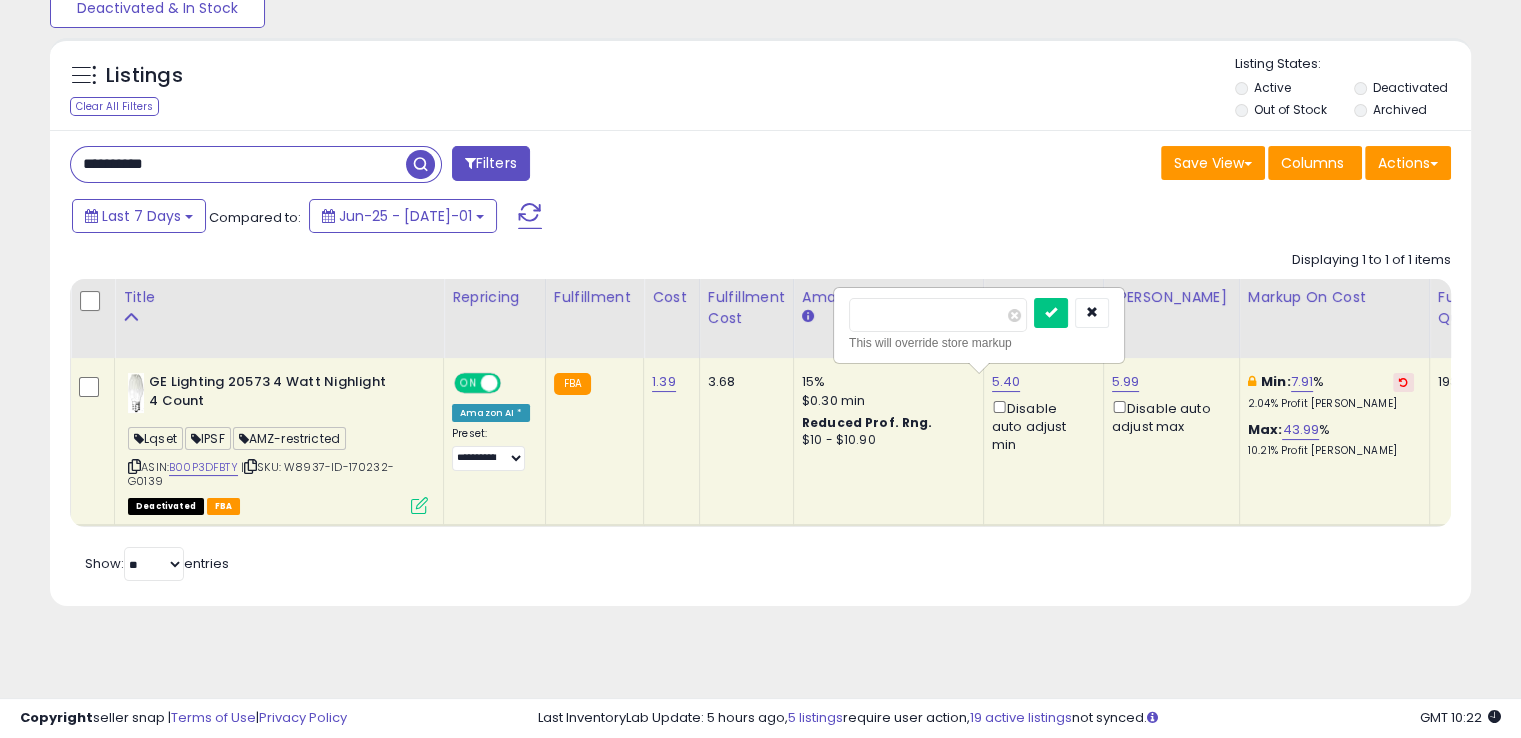 type on "****" 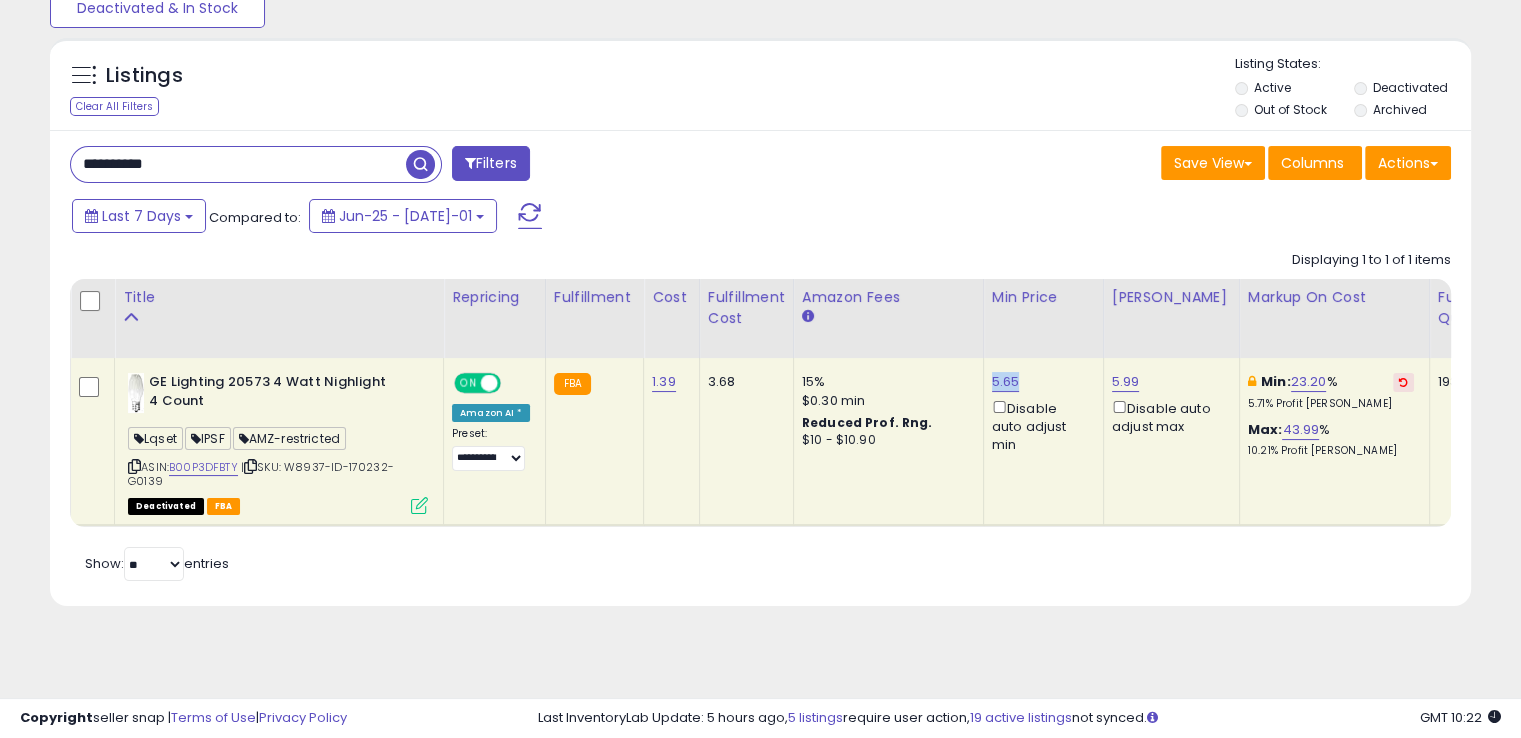drag, startPoint x: 1029, startPoint y: 383, endPoint x: 980, endPoint y: 376, distance: 49.497475 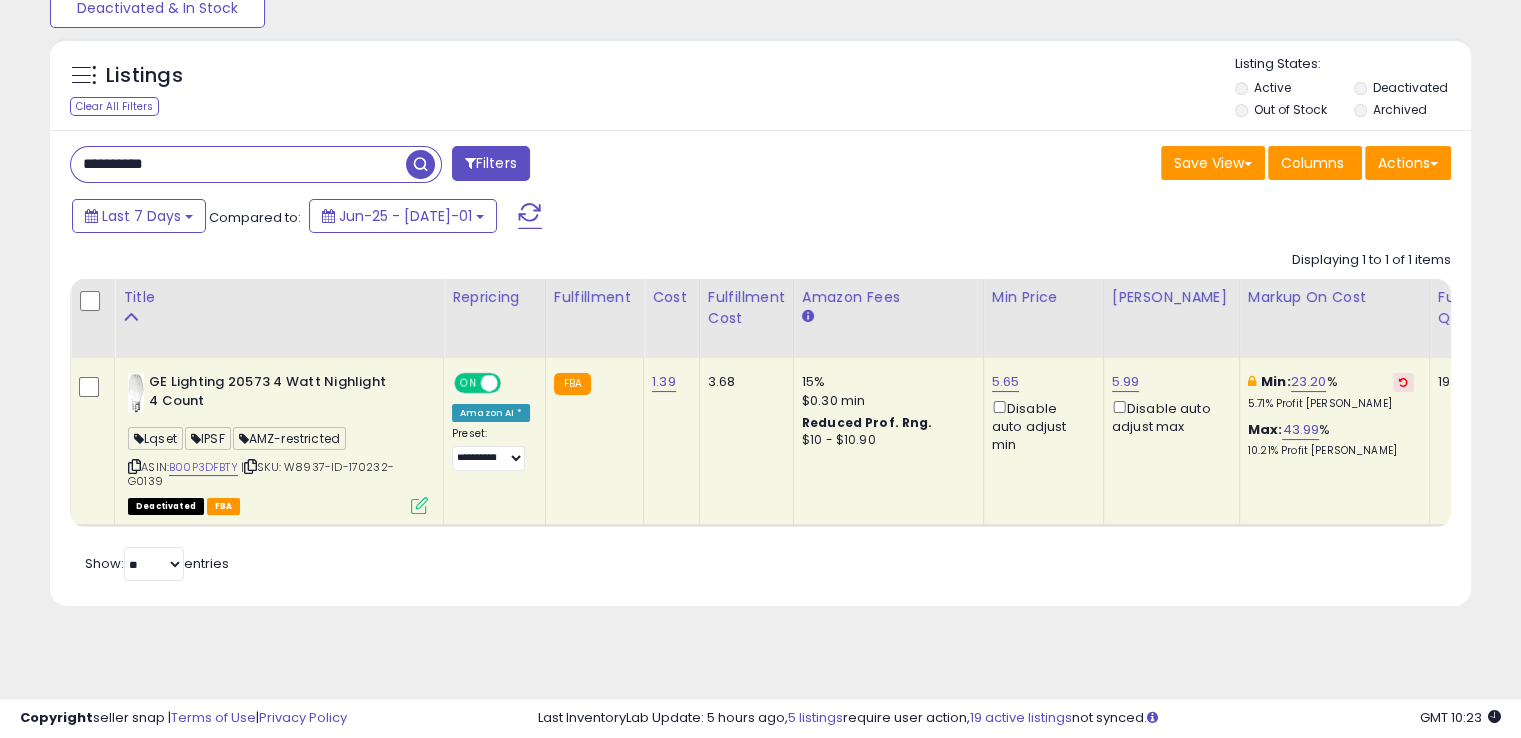 click on "**********" at bounding box center (238, 164) 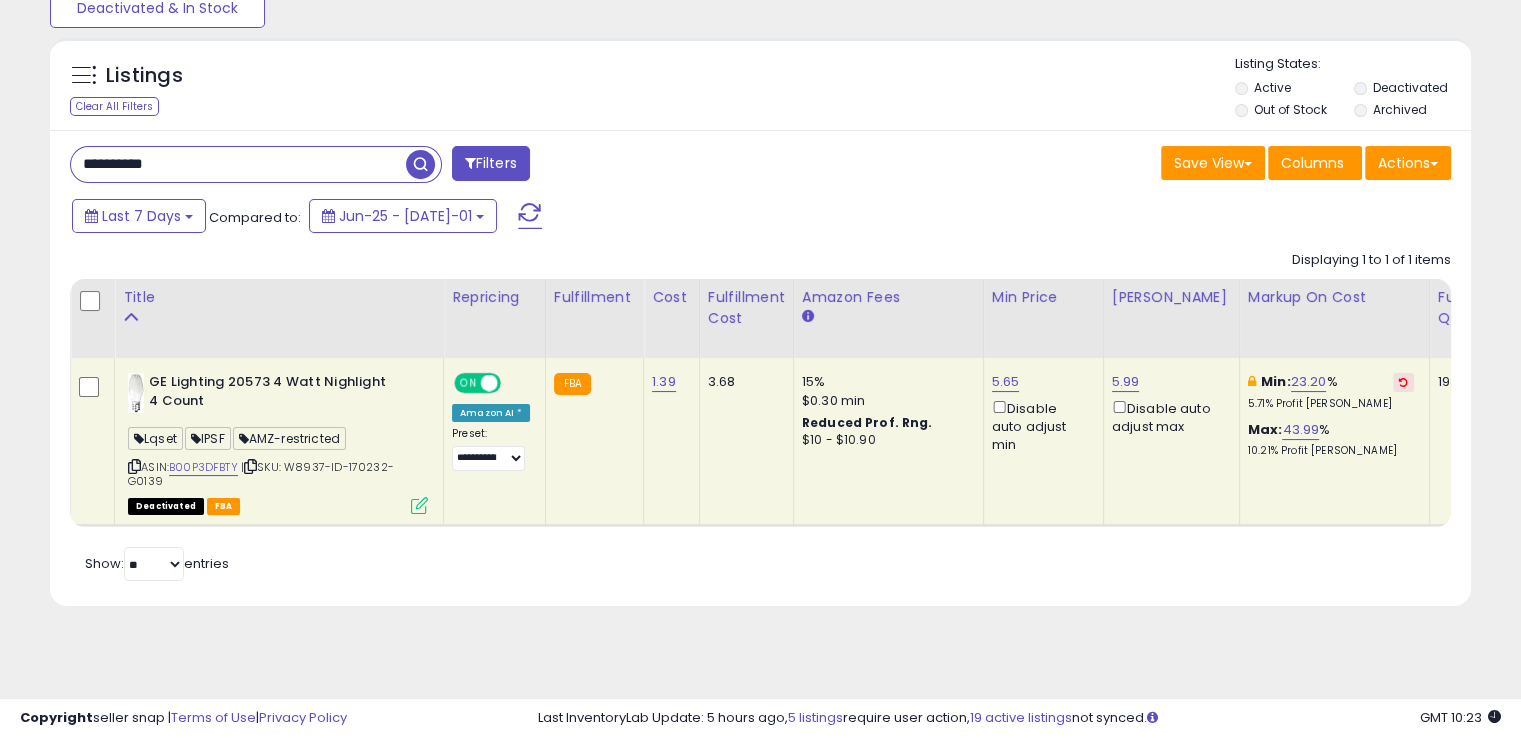 paste 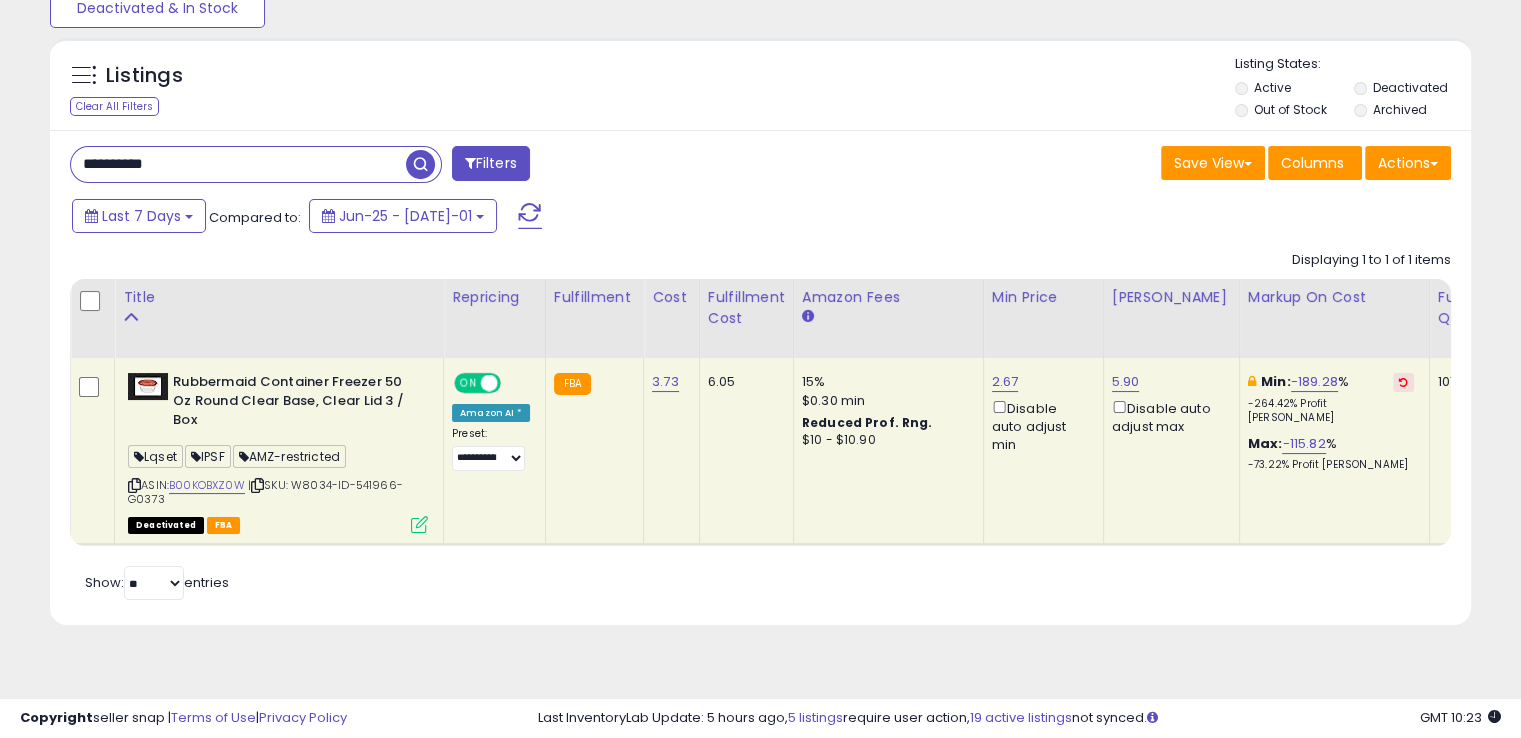 click at bounding box center [257, 485] 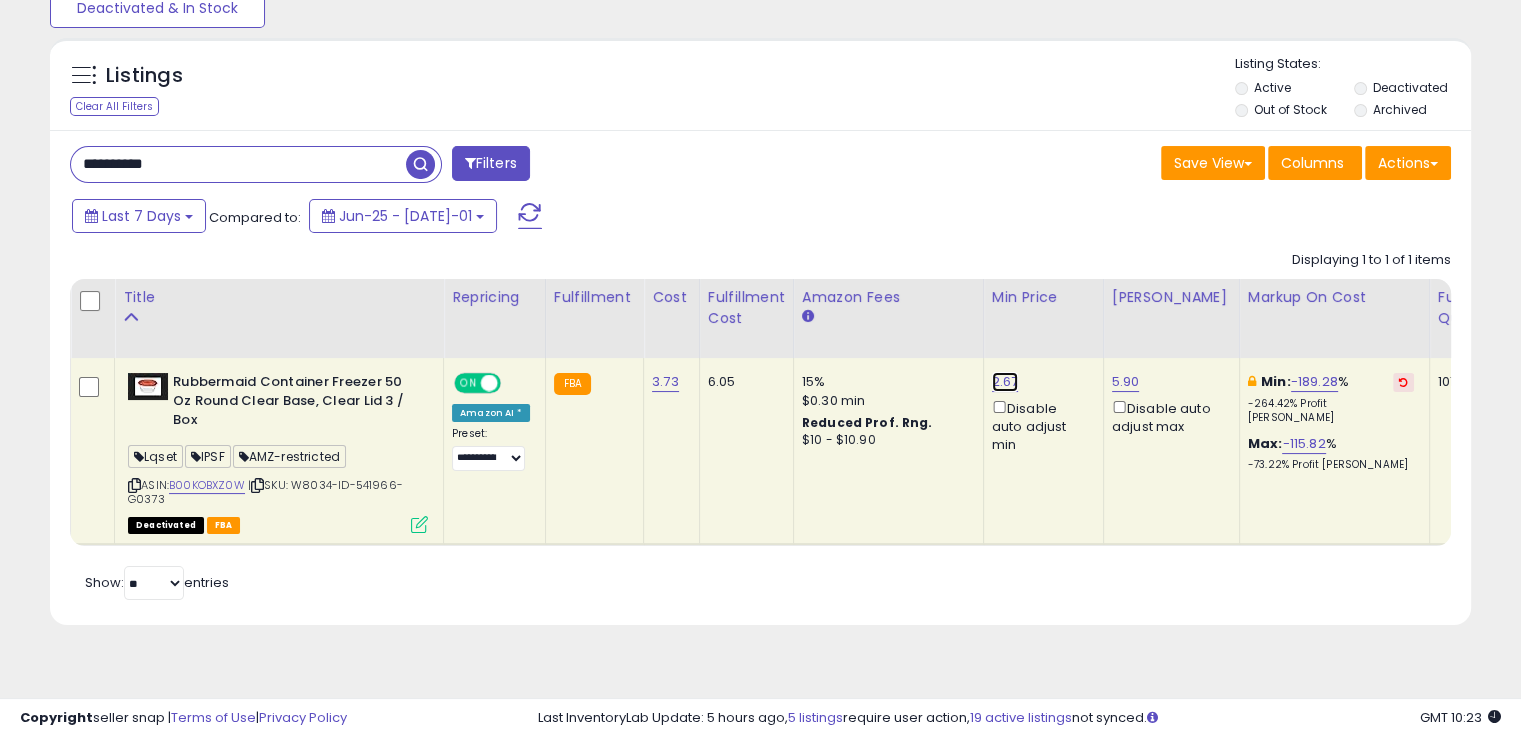 click on "2.67" at bounding box center (1005, 382) 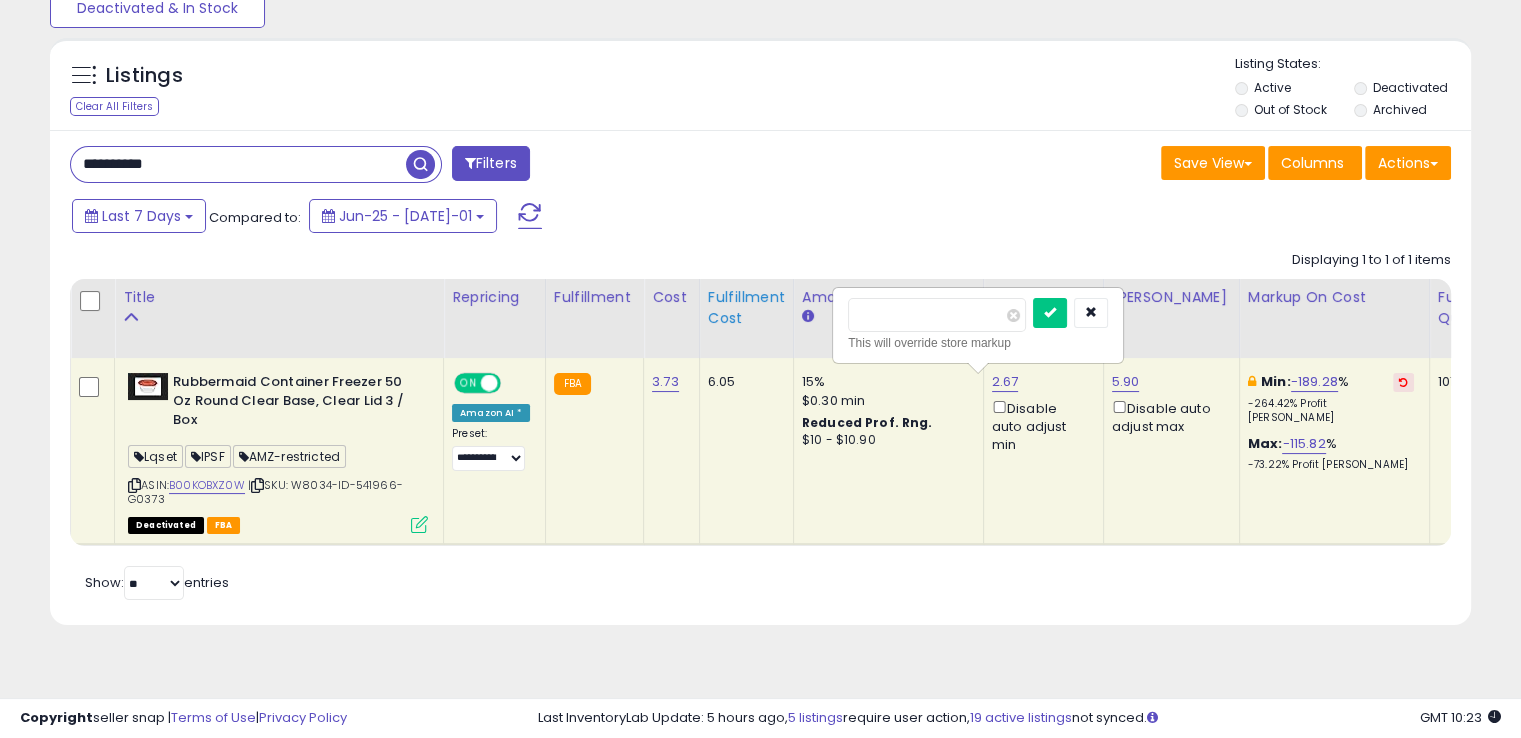 drag, startPoint x: 926, startPoint y: 319, endPoint x: 718, endPoint y: 318, distance: 208.00241 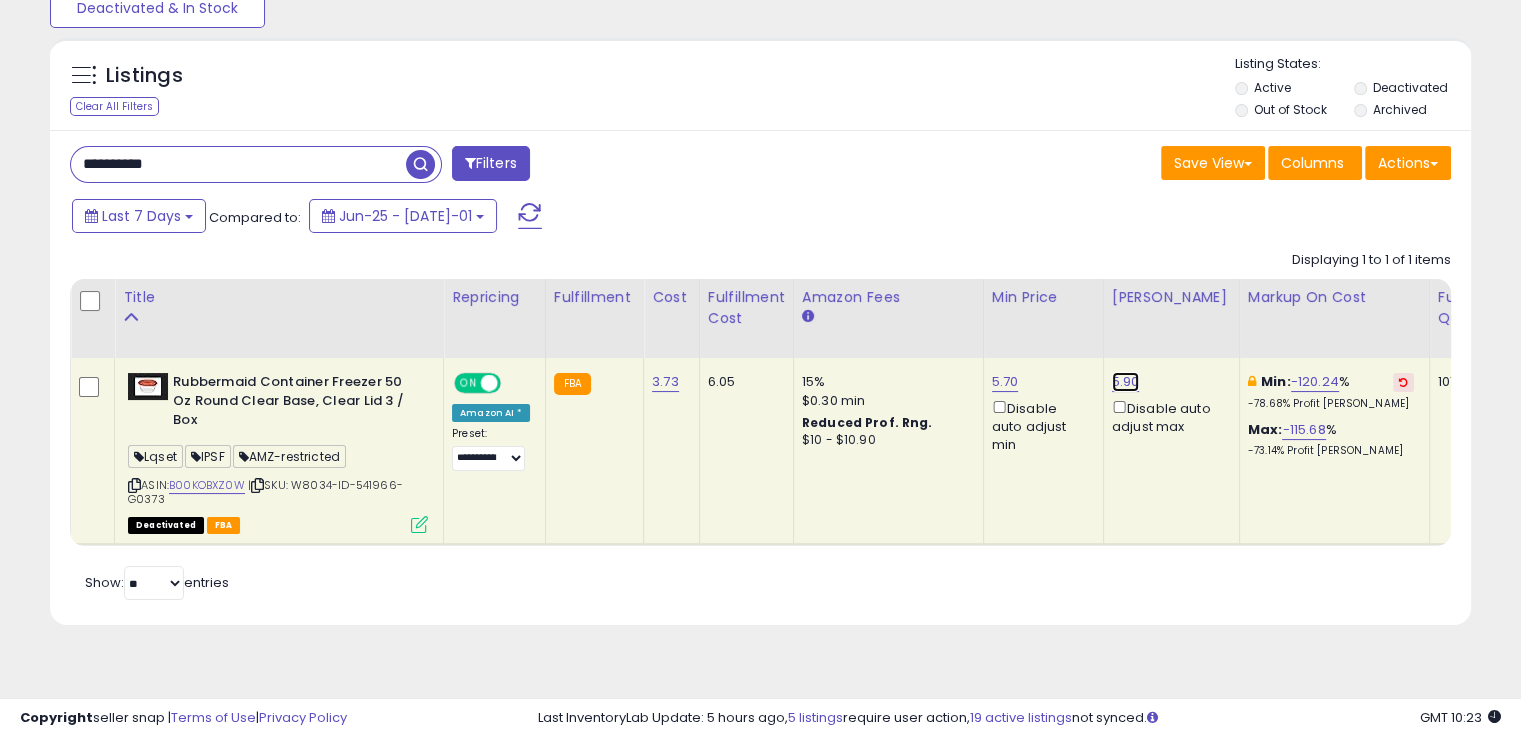 click on "5.90" at bounding box center (1126, 382) 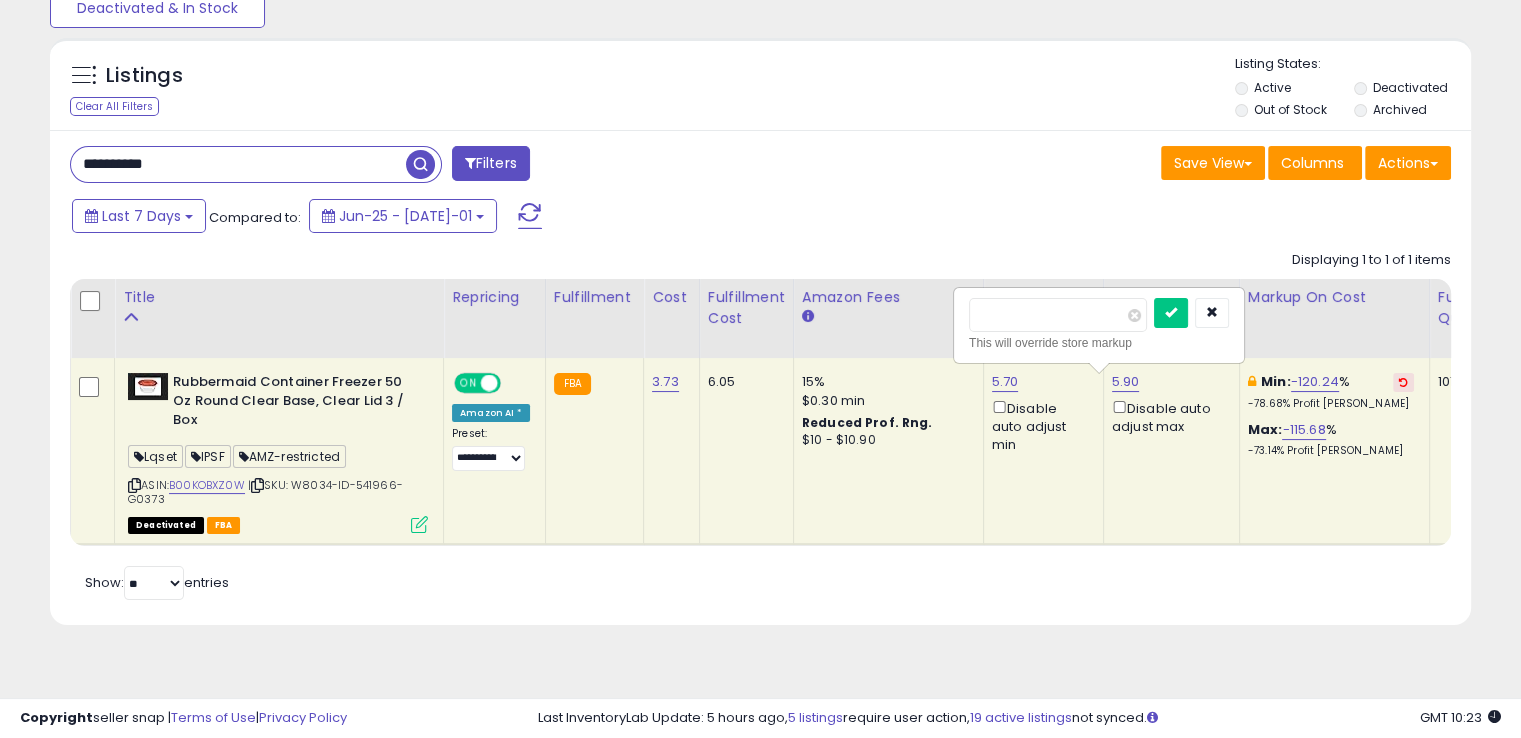 drag, startPoint x: 1060, startPoint y: 317, endPoint x: 904, endPoint y: 322, distance: 156.08011 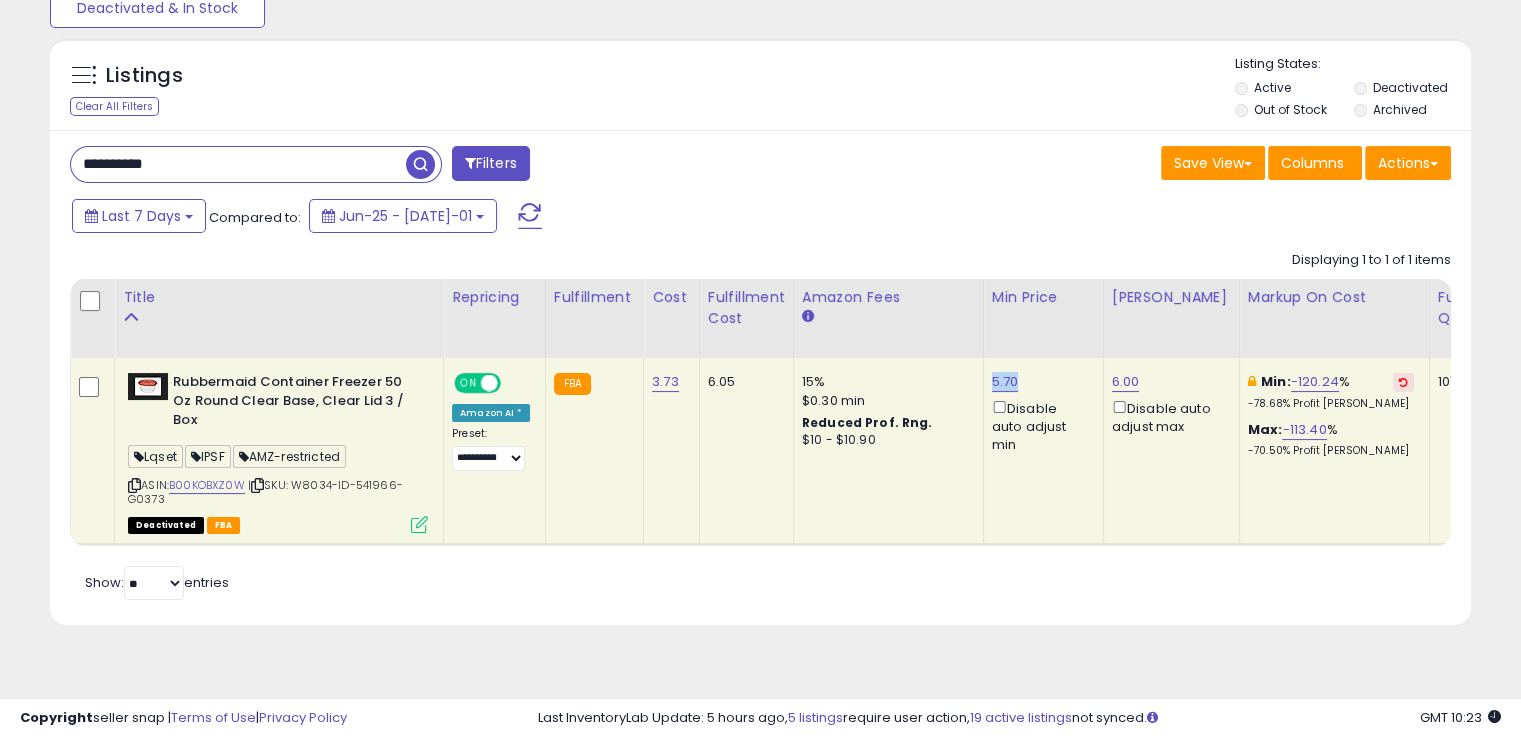 drag, startPoint x: 1024, startPoint y: 377, endPoint x: 982, endPoint y: 372, distance: 42.296574 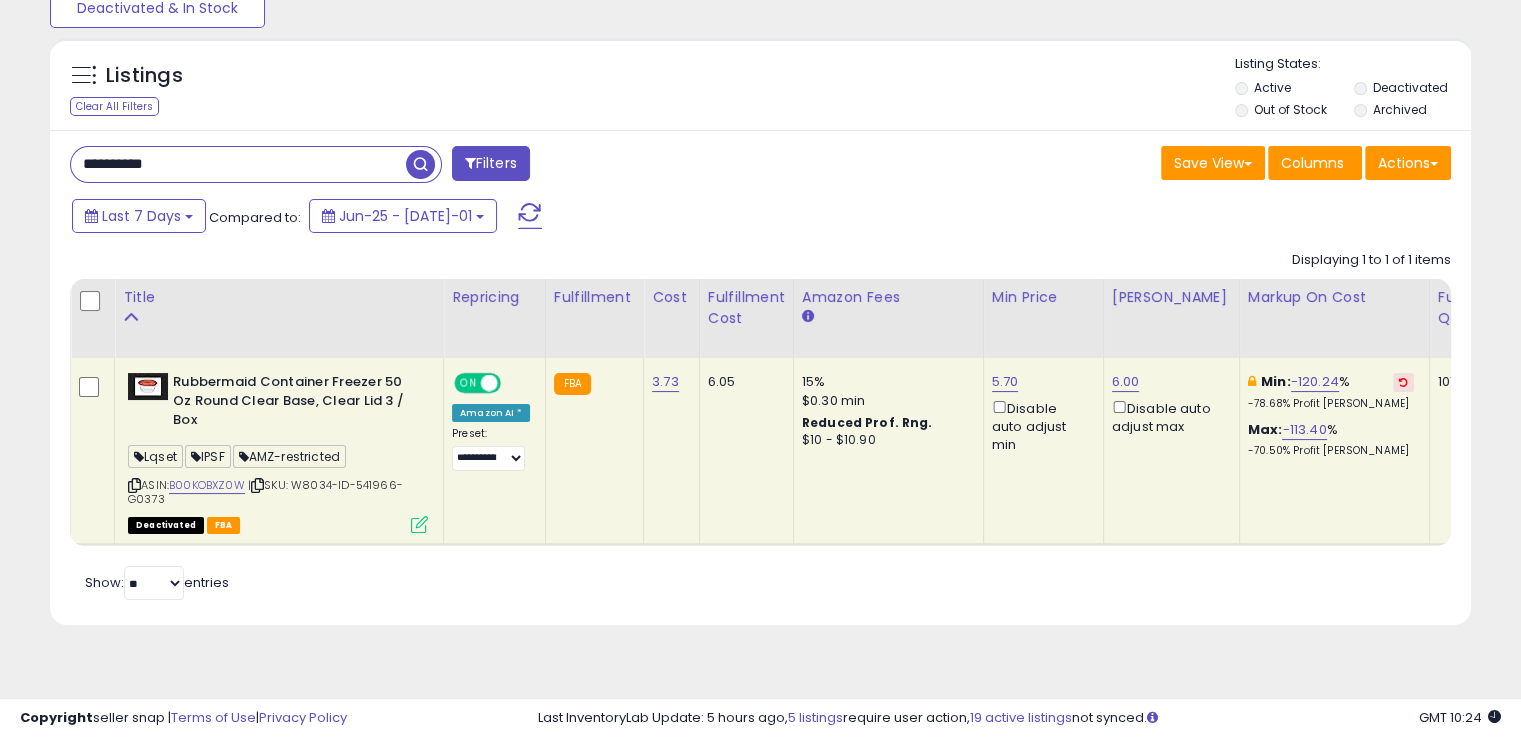 click on "**********" at bounding box center [238, 164] 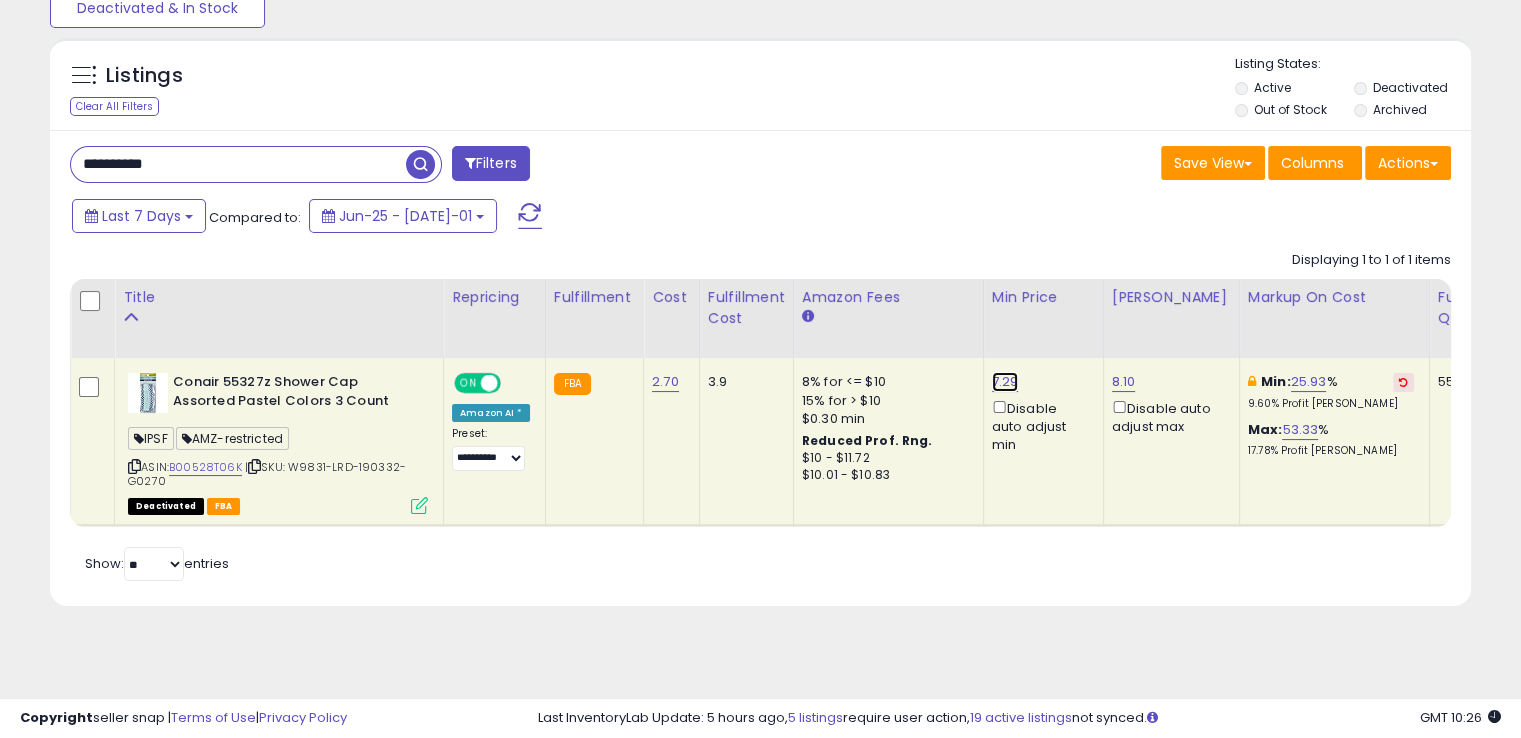 click on "7.29" at bounding box center (1005, 382) 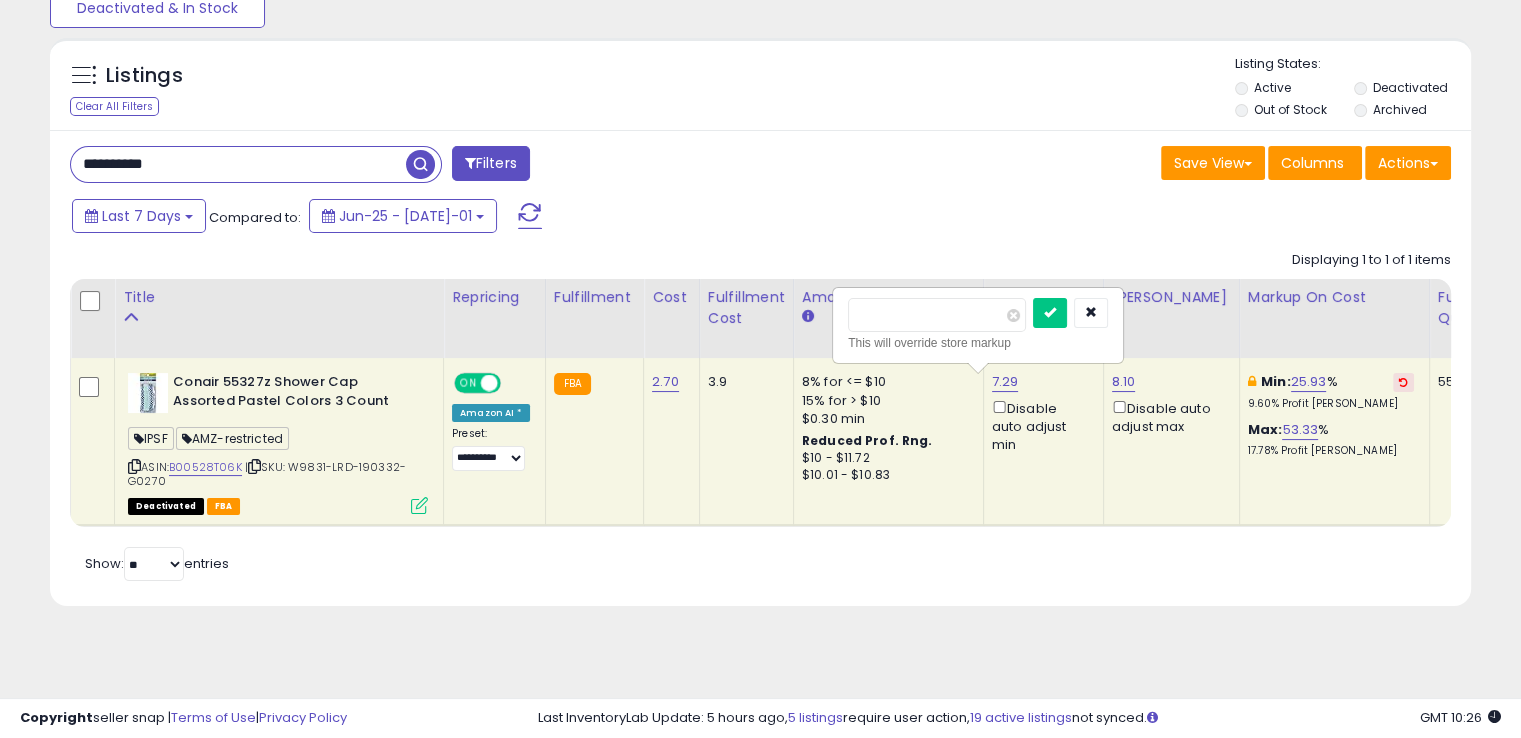 drag, startPoint x: 951, startPoint y: 301, endPoint x: 856, endPoint y: 317, distance: 96.337944 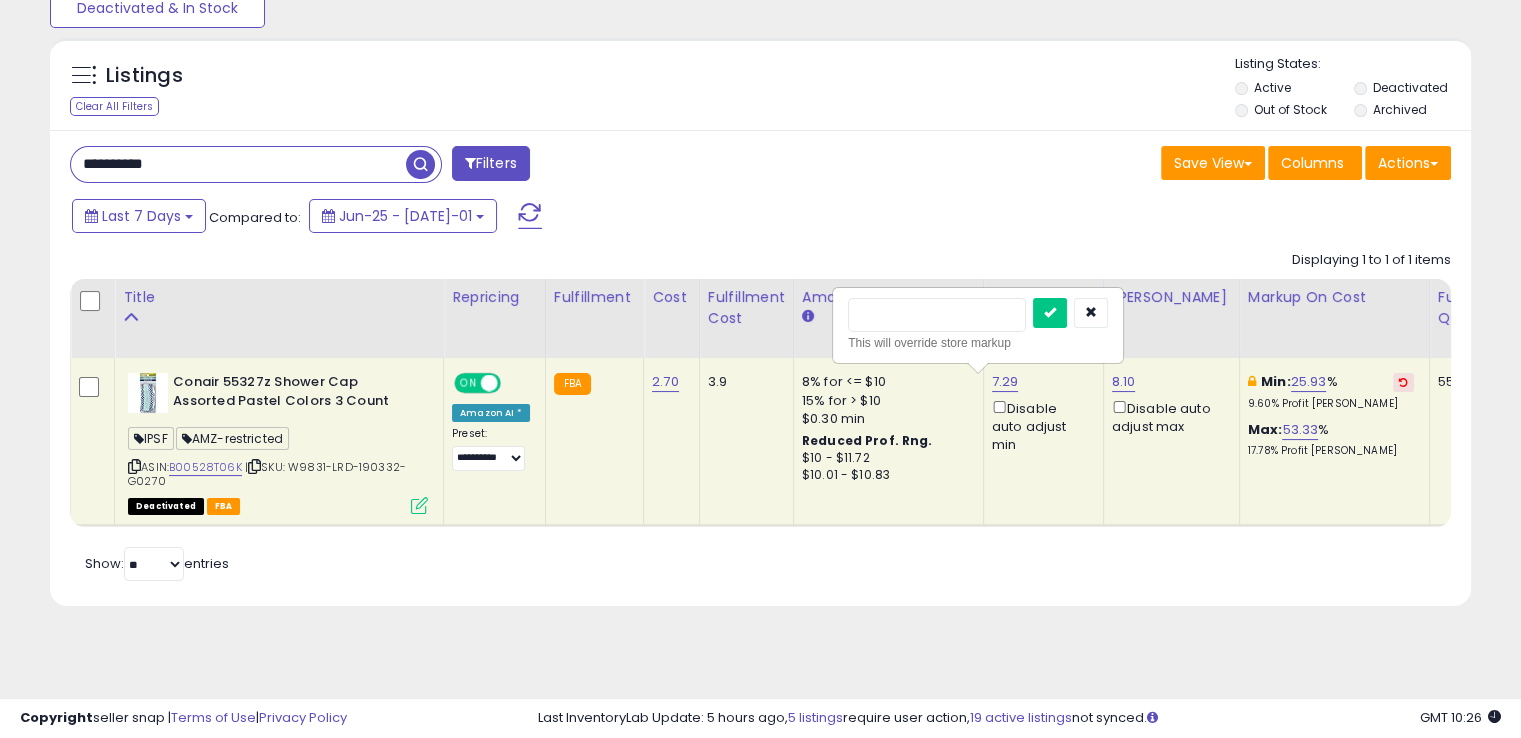 type on "****" 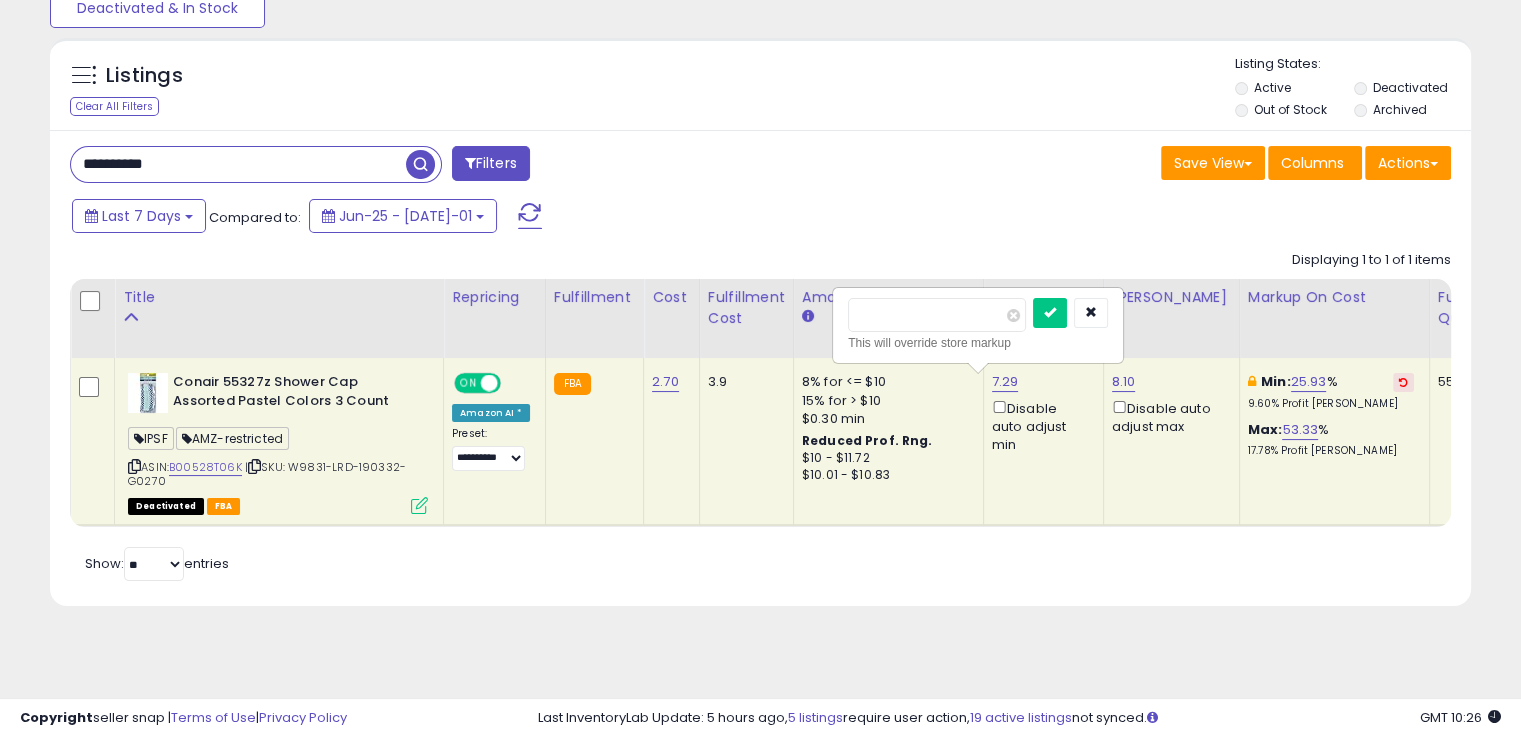 click at bounding box center [1050, 313] 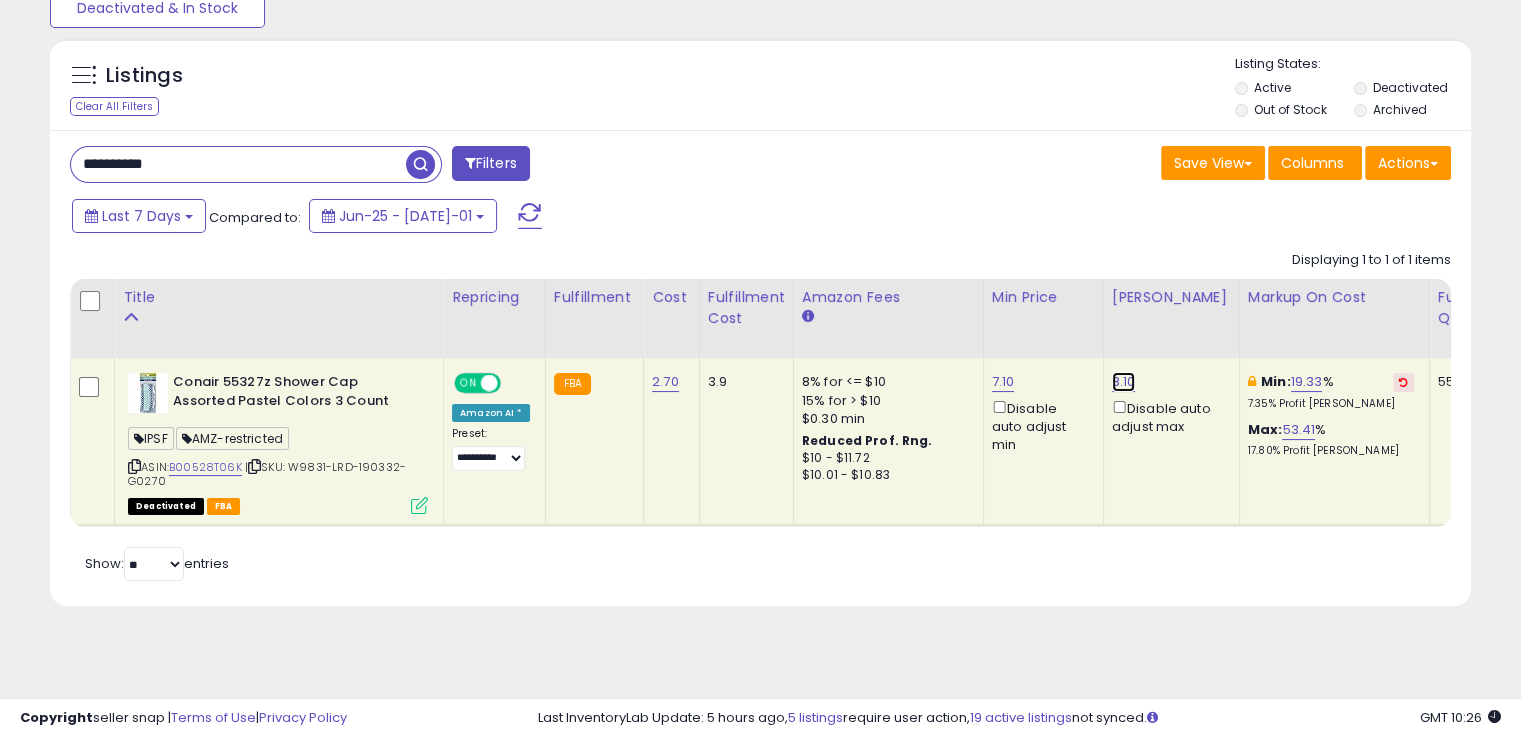 click on "8.10" at bounding box center (1124, 382) 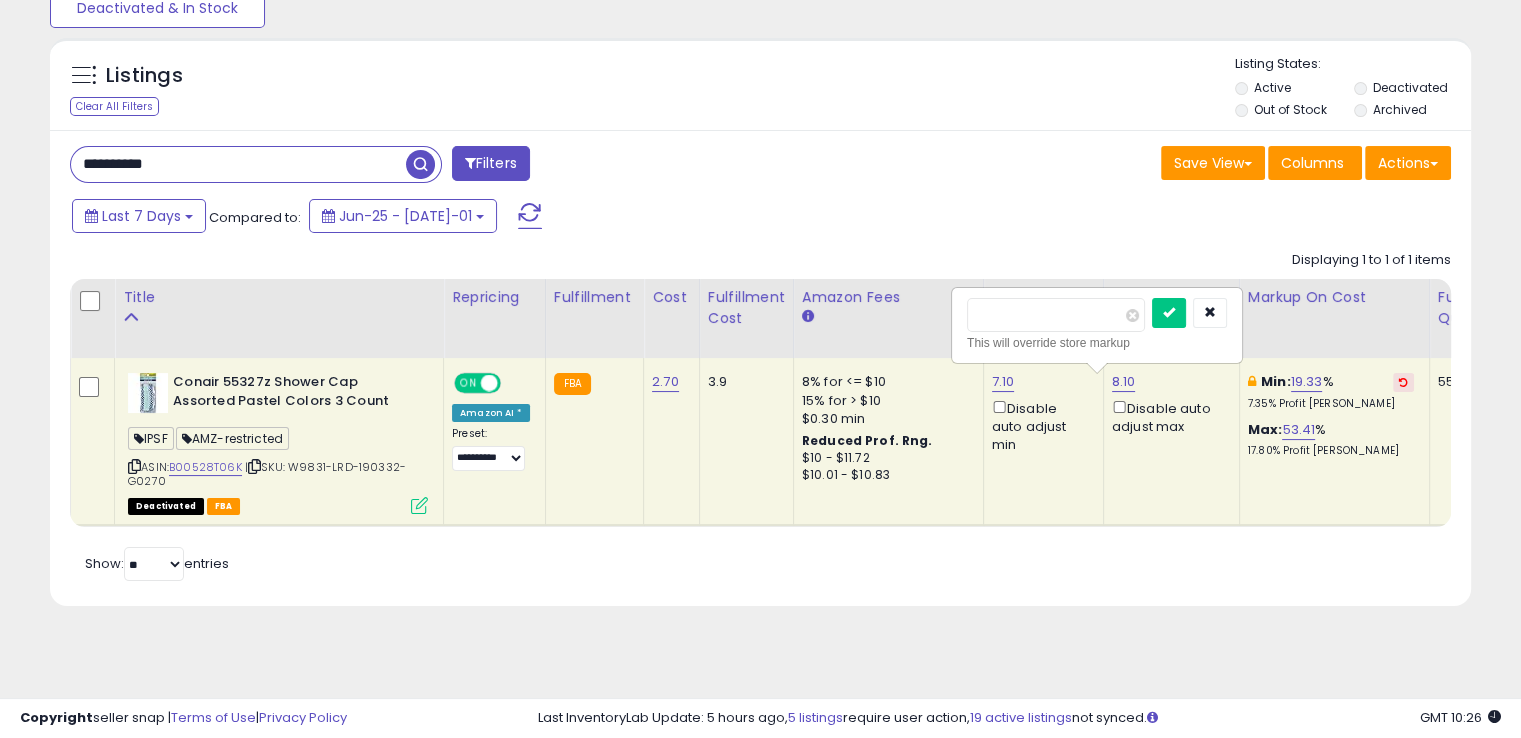 drag, startPoint x: 1057, startPoint y: 375, endPoint x: 1019, endPoint y: 395, distance: 42.941822 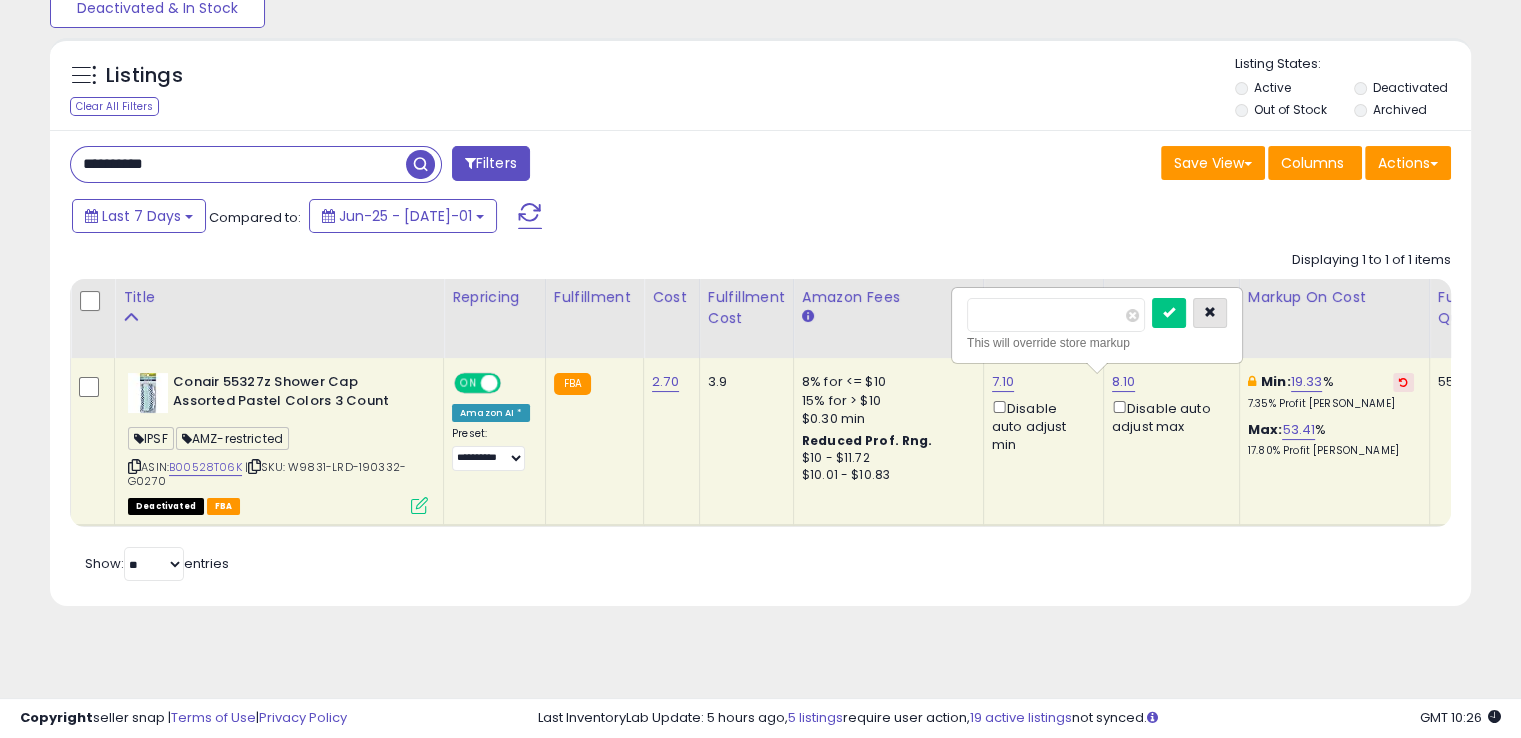 click at bounding box center [1210, 312] 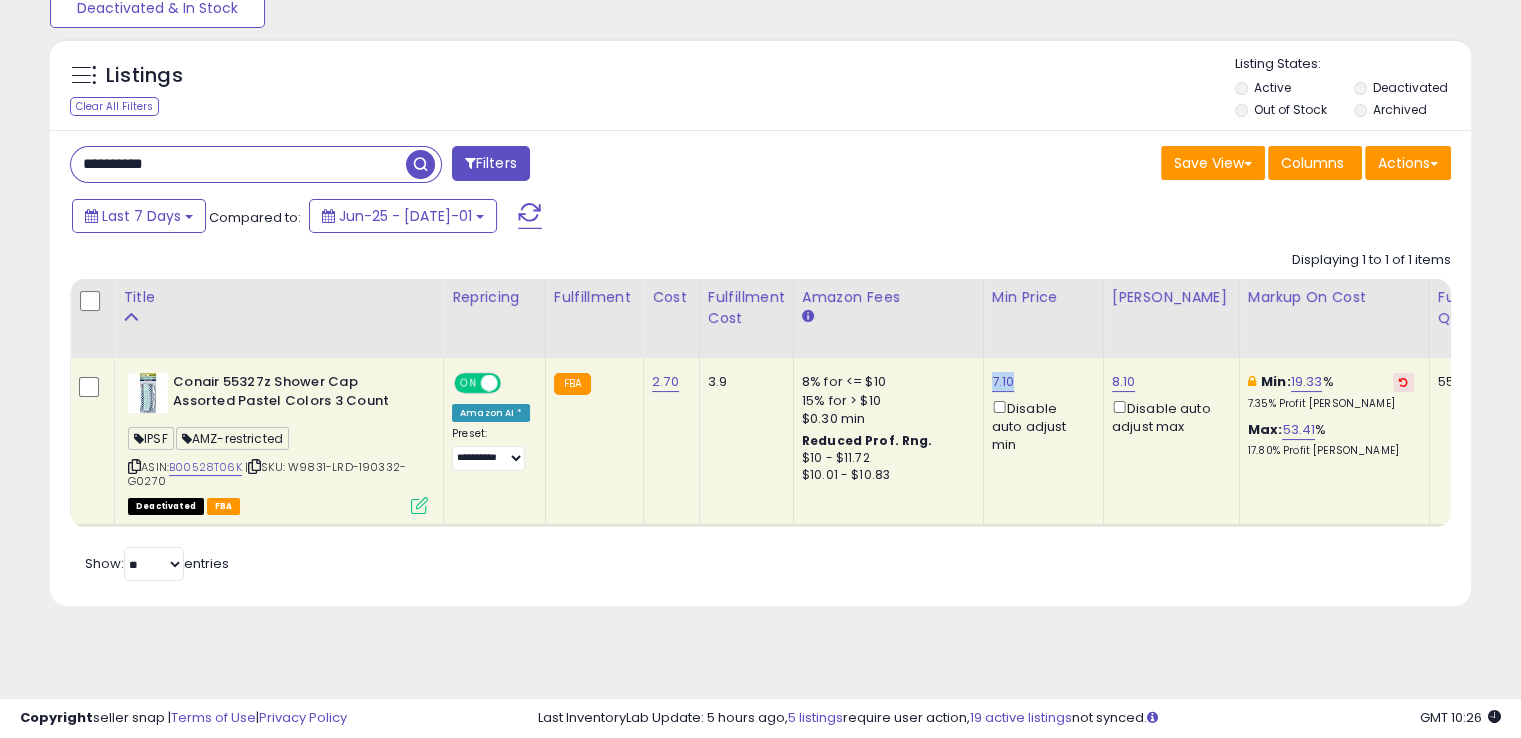 drag, startPoint x: 1030, startPoint y: 378, endPoint x: 978, endPoint y: 376, distance: 52.03845 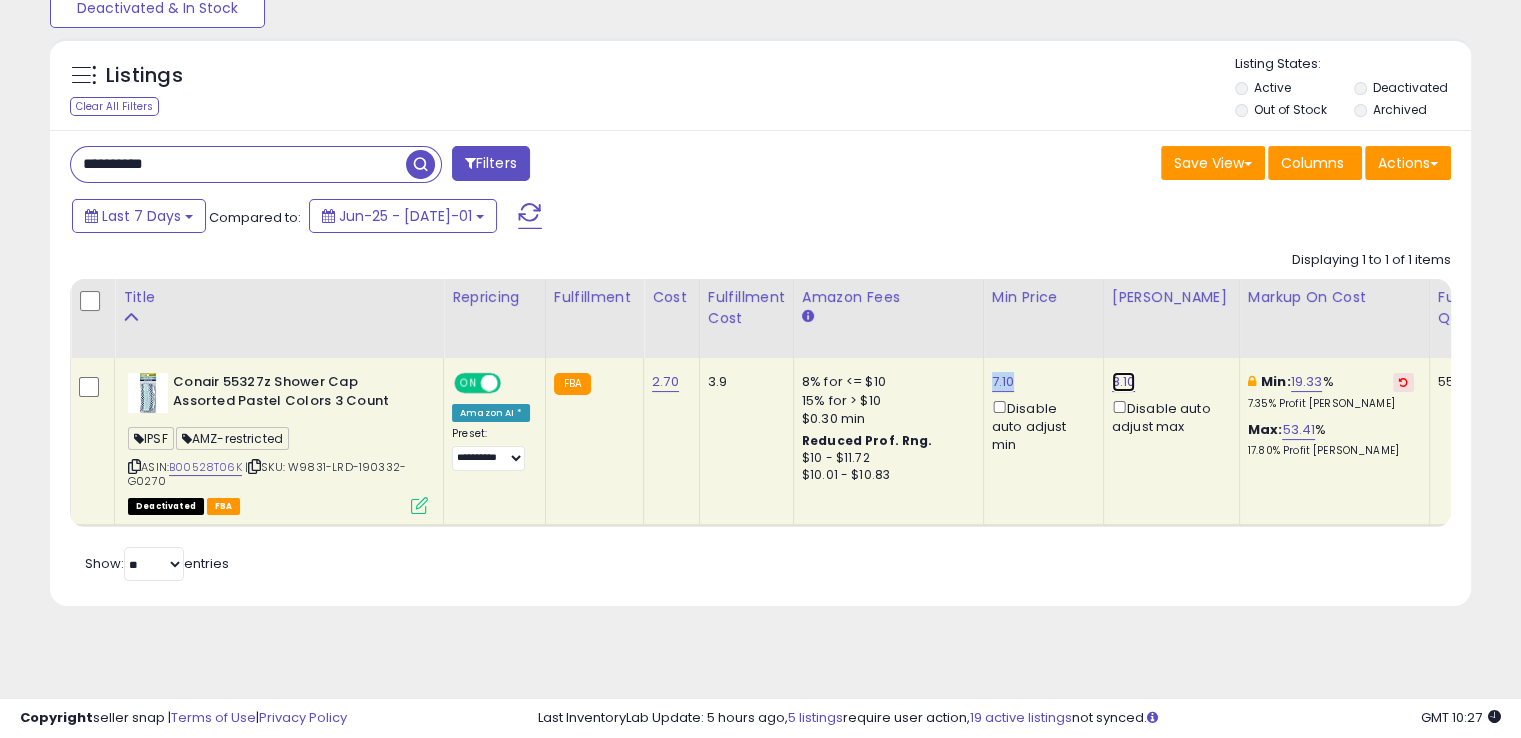 click on "8.10" at bounding box center [1124, 382] 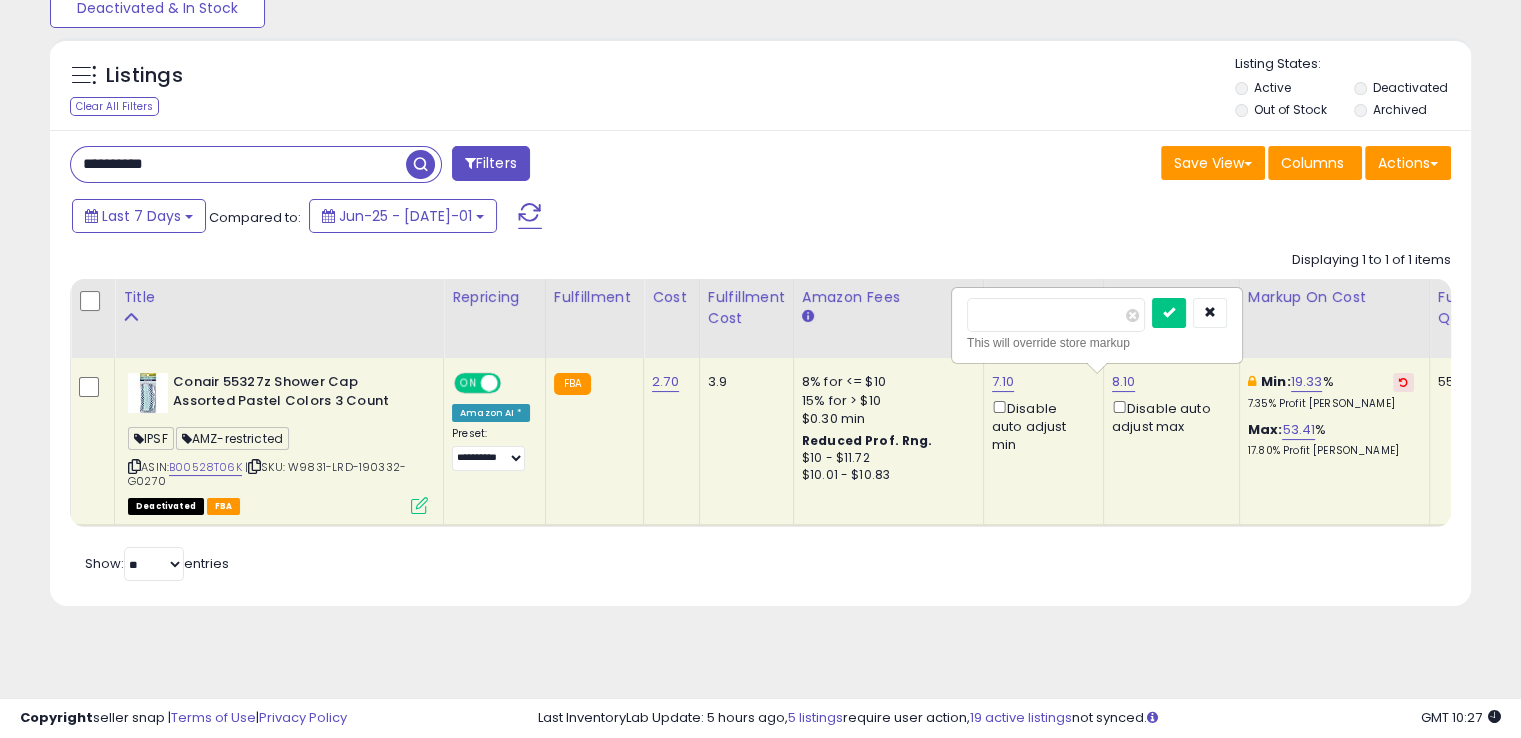 type on "*" 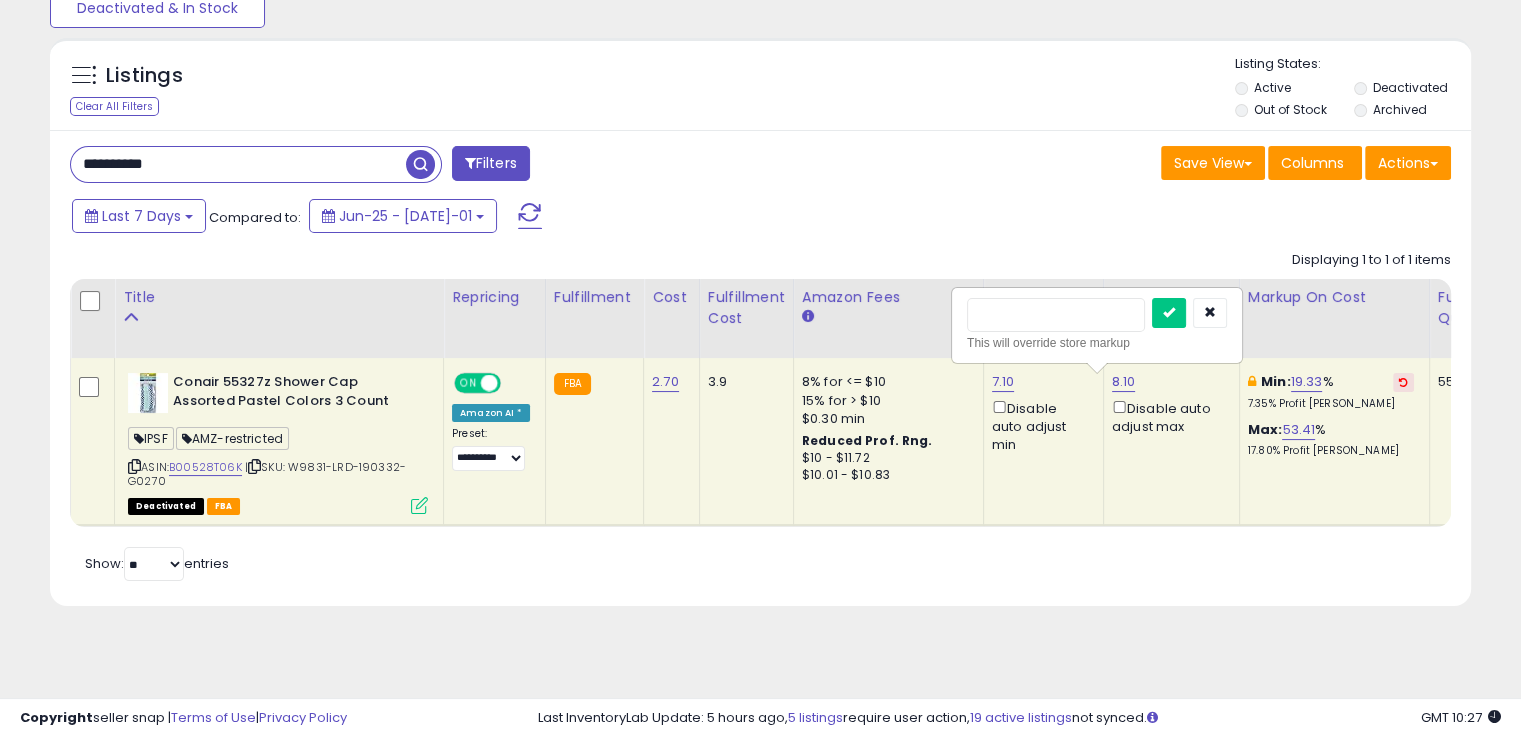 type on "*" 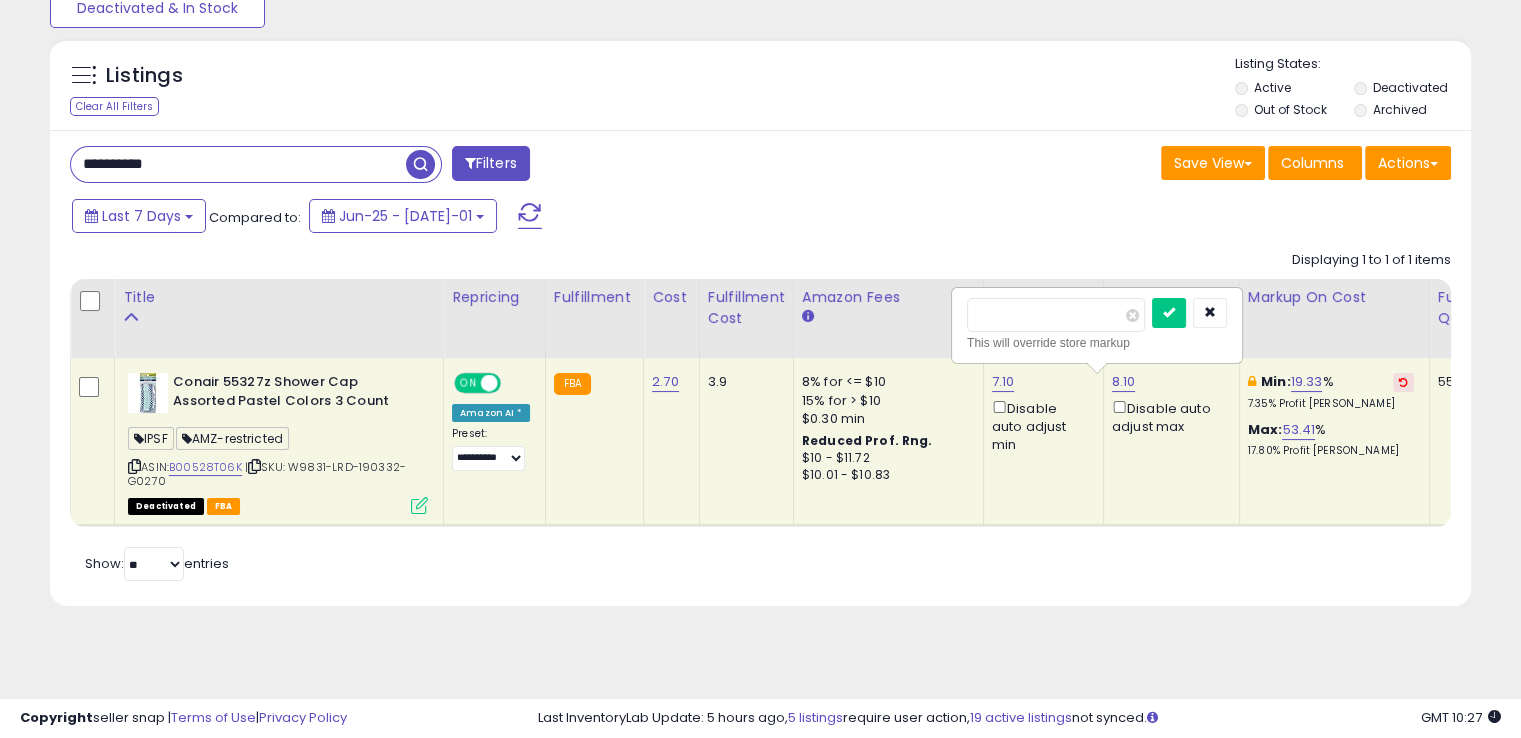 type on "***" 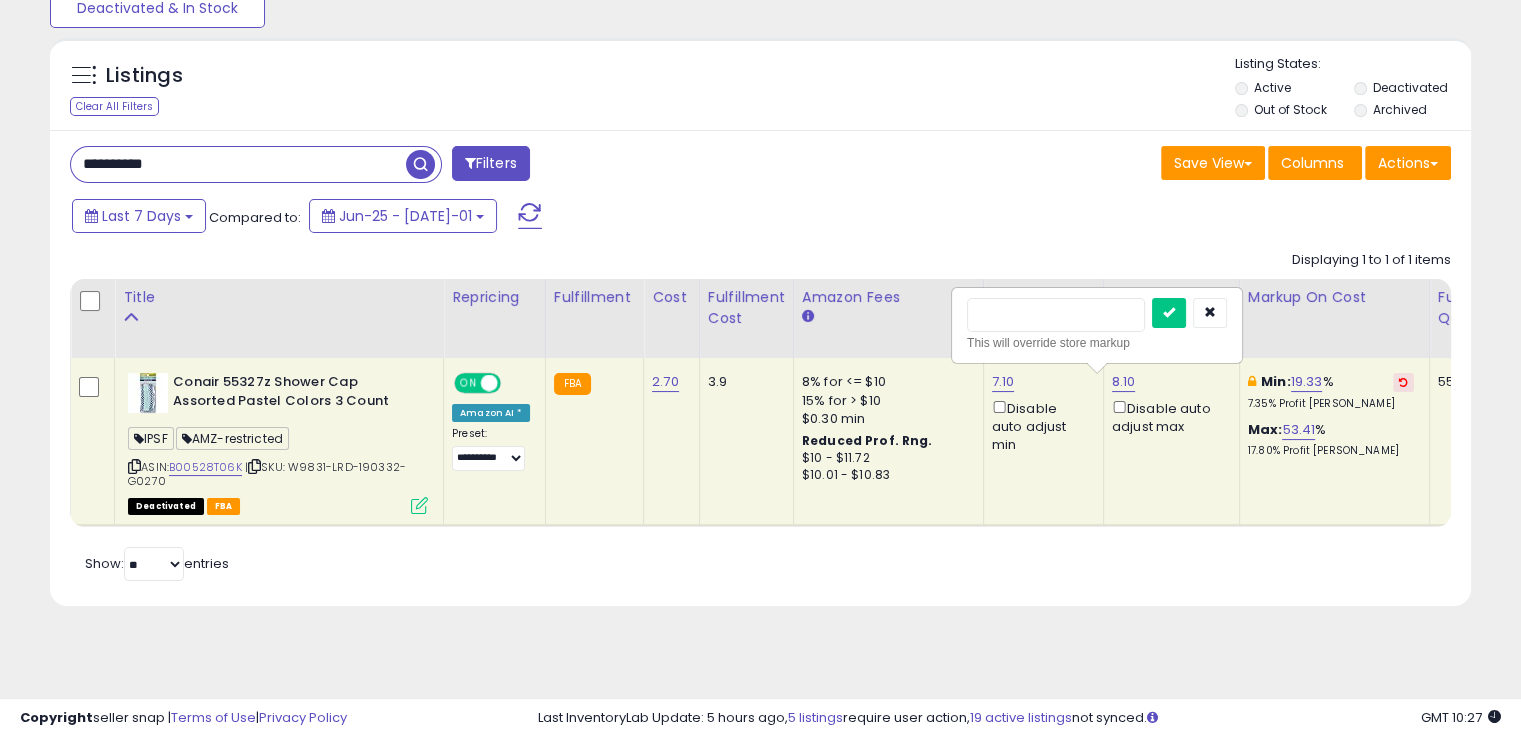 type on "****" 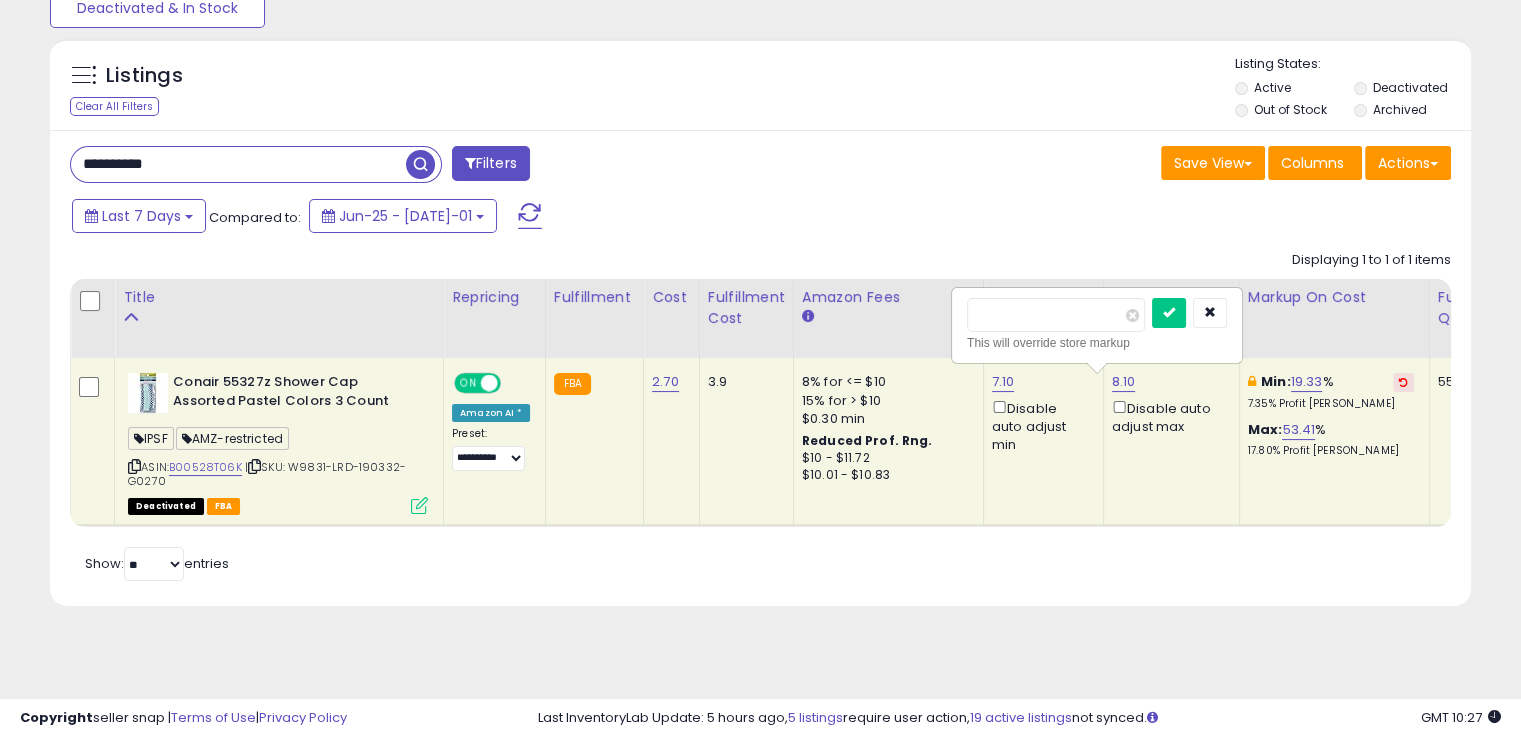 click at bounding box center (1169, 313) 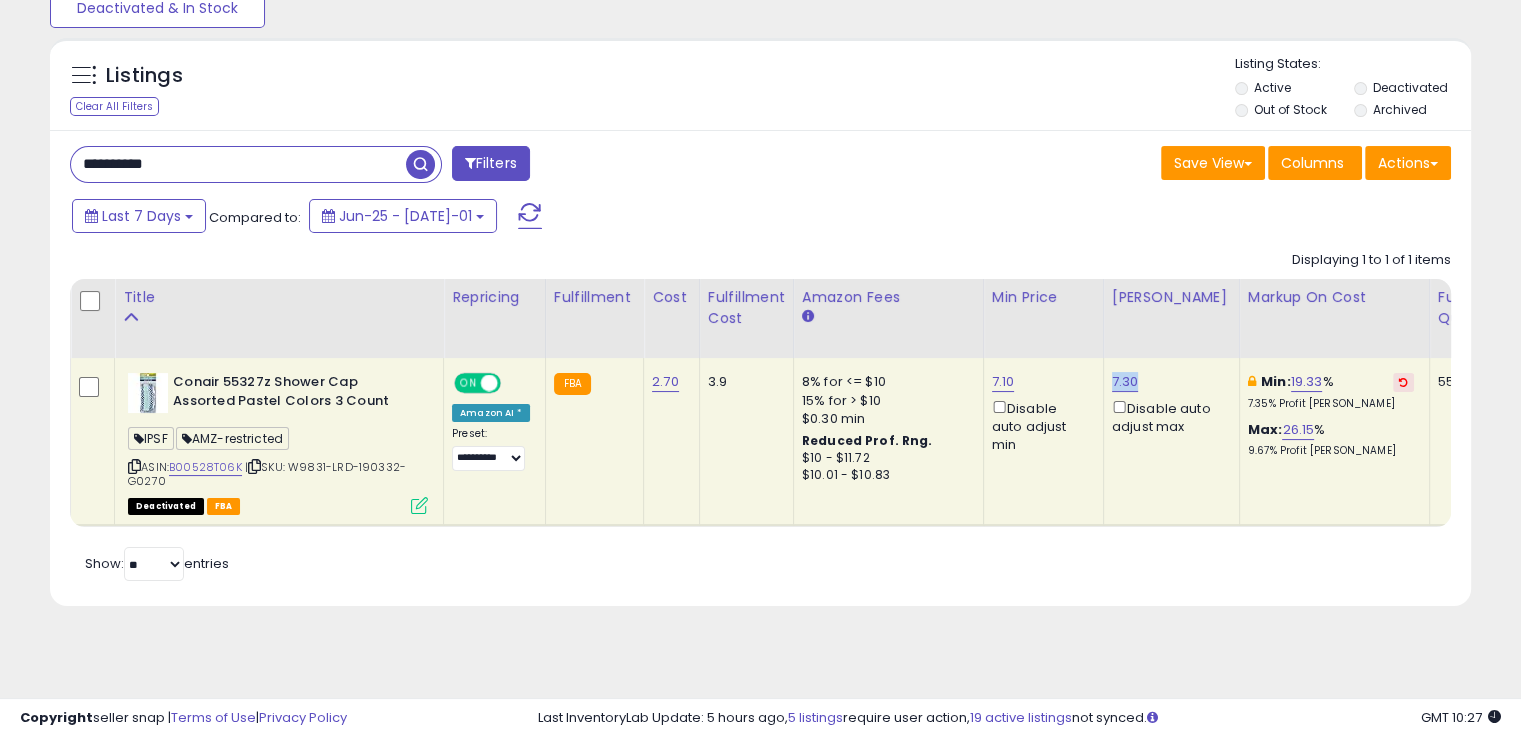 drag, startPoint x: 1128, startPoint y: 372, endPoint x: 1104, endPoint y: 364, distance: 25.298222 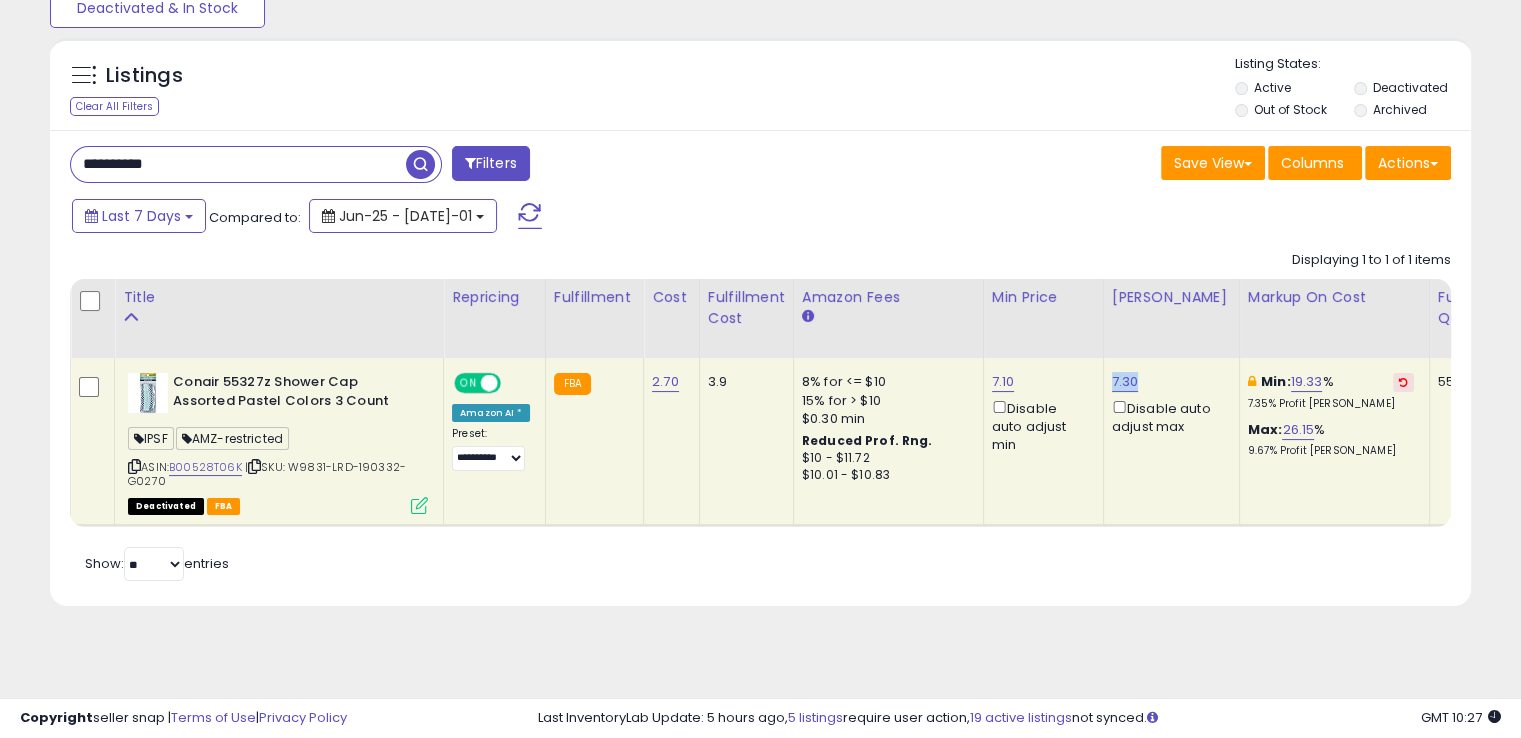 drag, startPoint x: 321, startPoint y: 201, endPoint x: 344, endPoint y: 175, distance: 34.713108 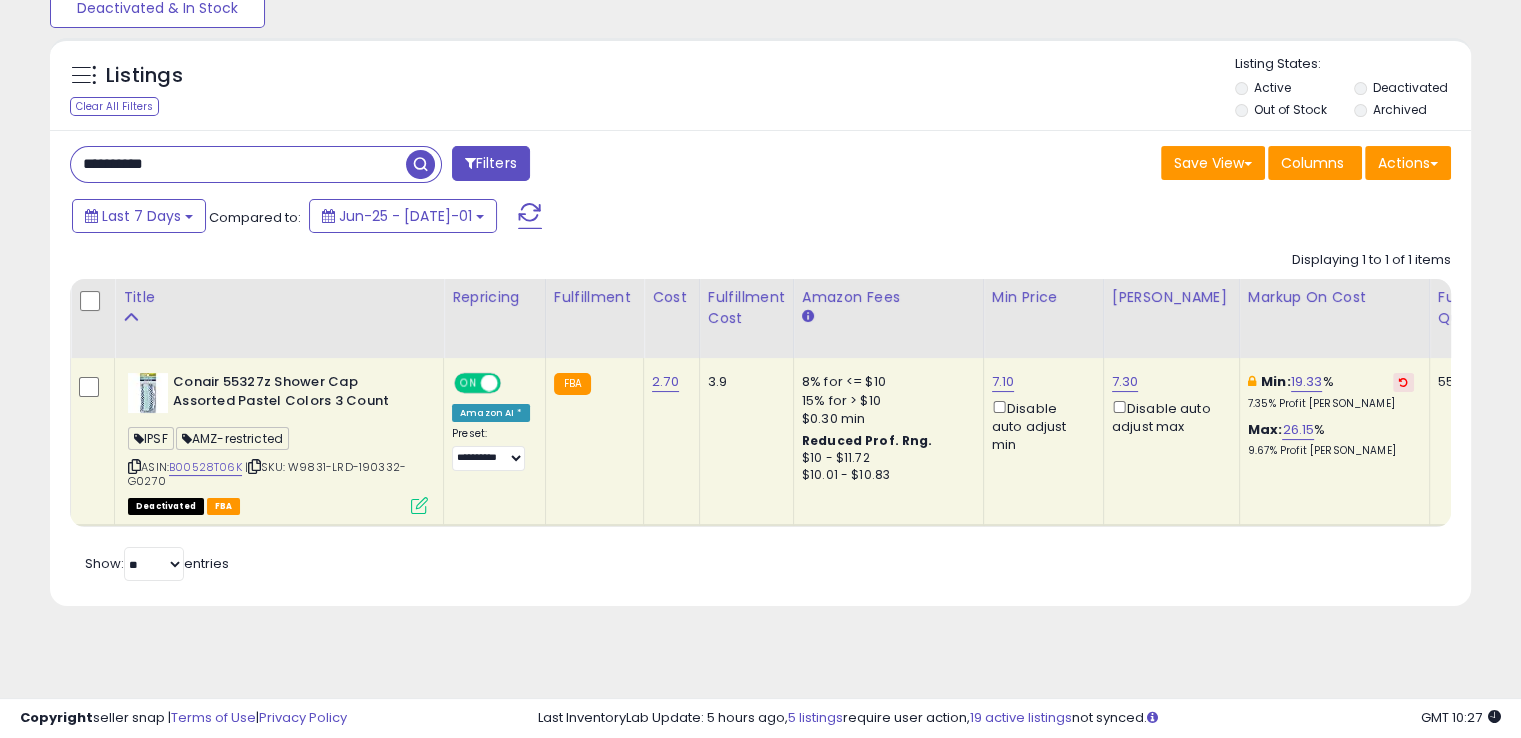 click on "**********" at bounding box center [238, 164] 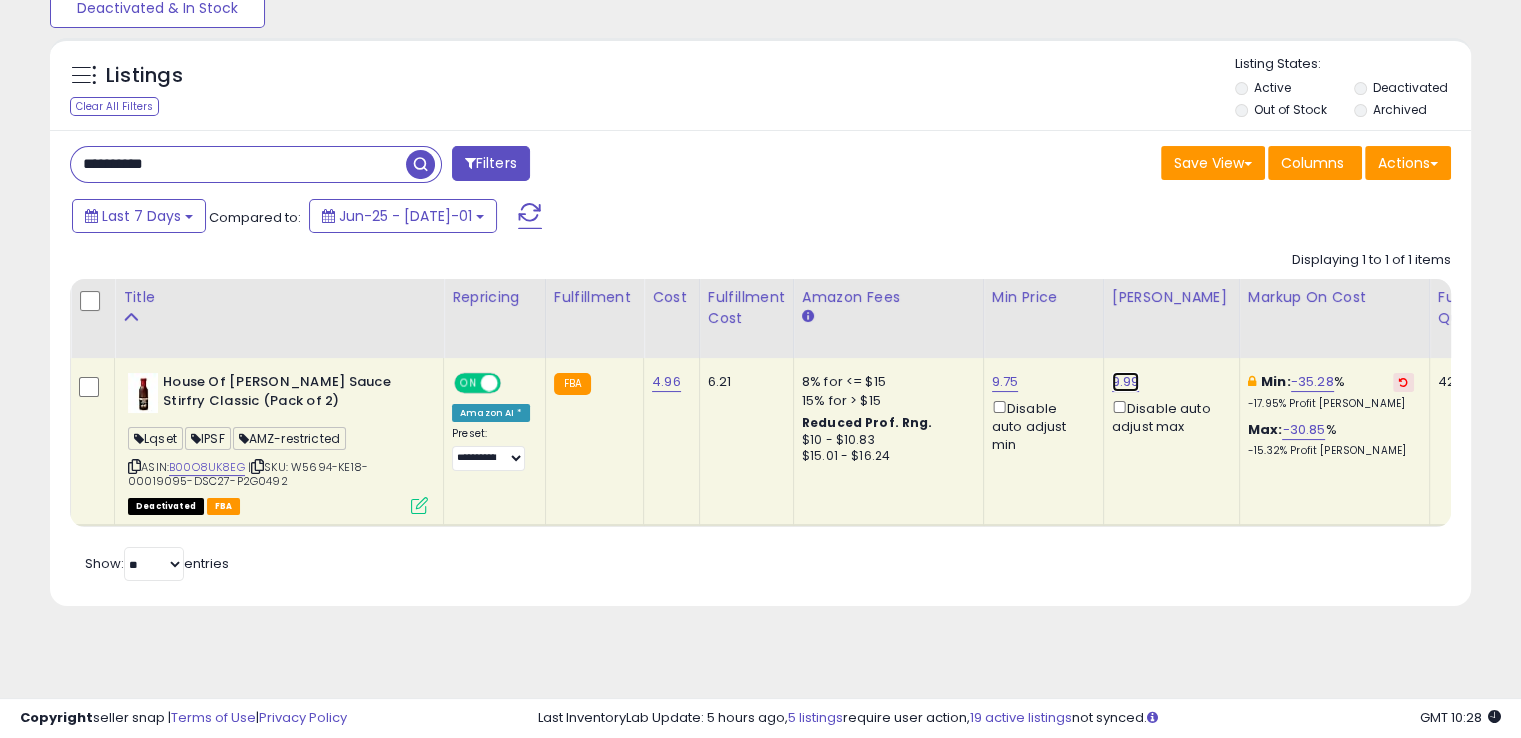 click on "9.99" at bounding box center (1126, 382) 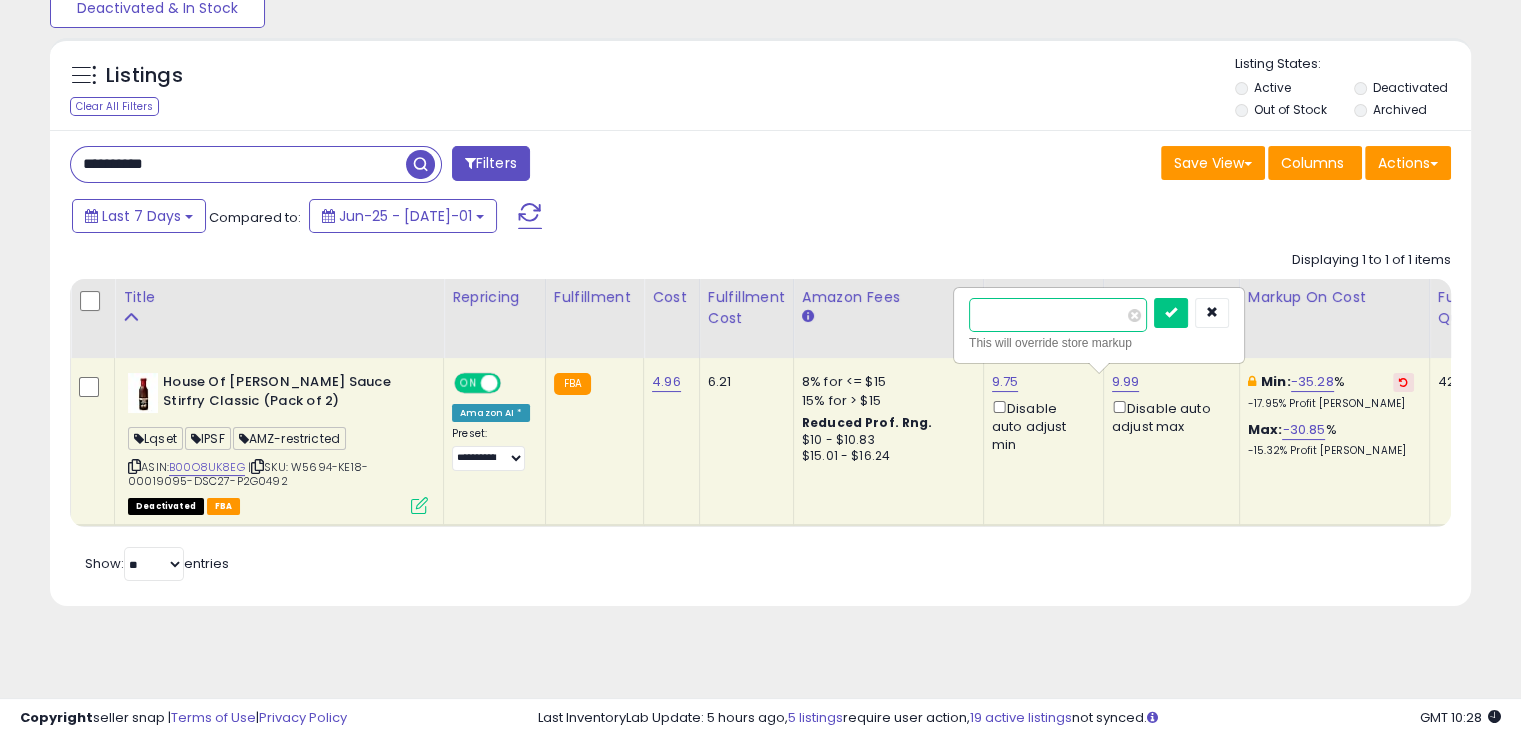 drag, startPoint x: 1000, startPoint y: 321, endPoint x: 940, endPoint y: 322, distance: 60.00833 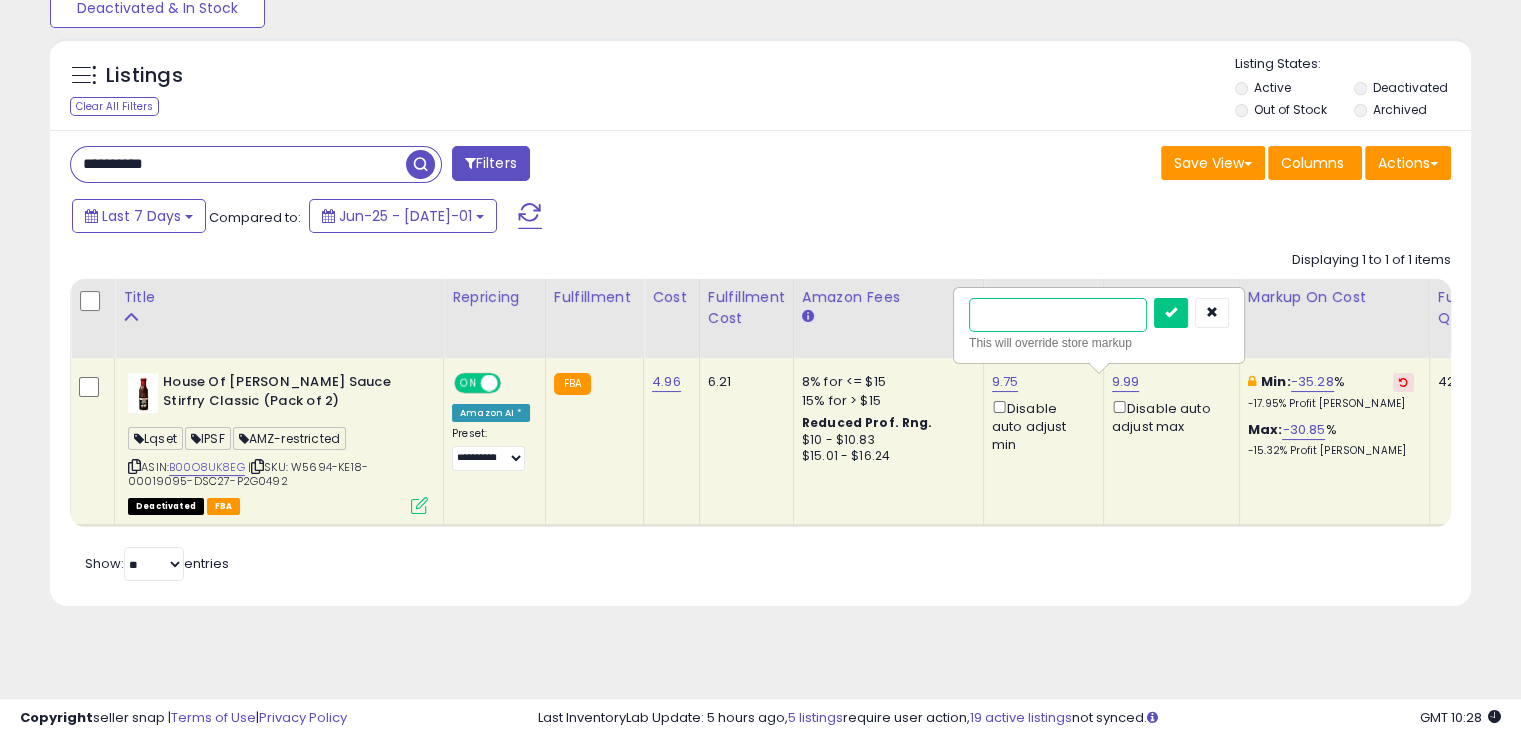 type on "*****" 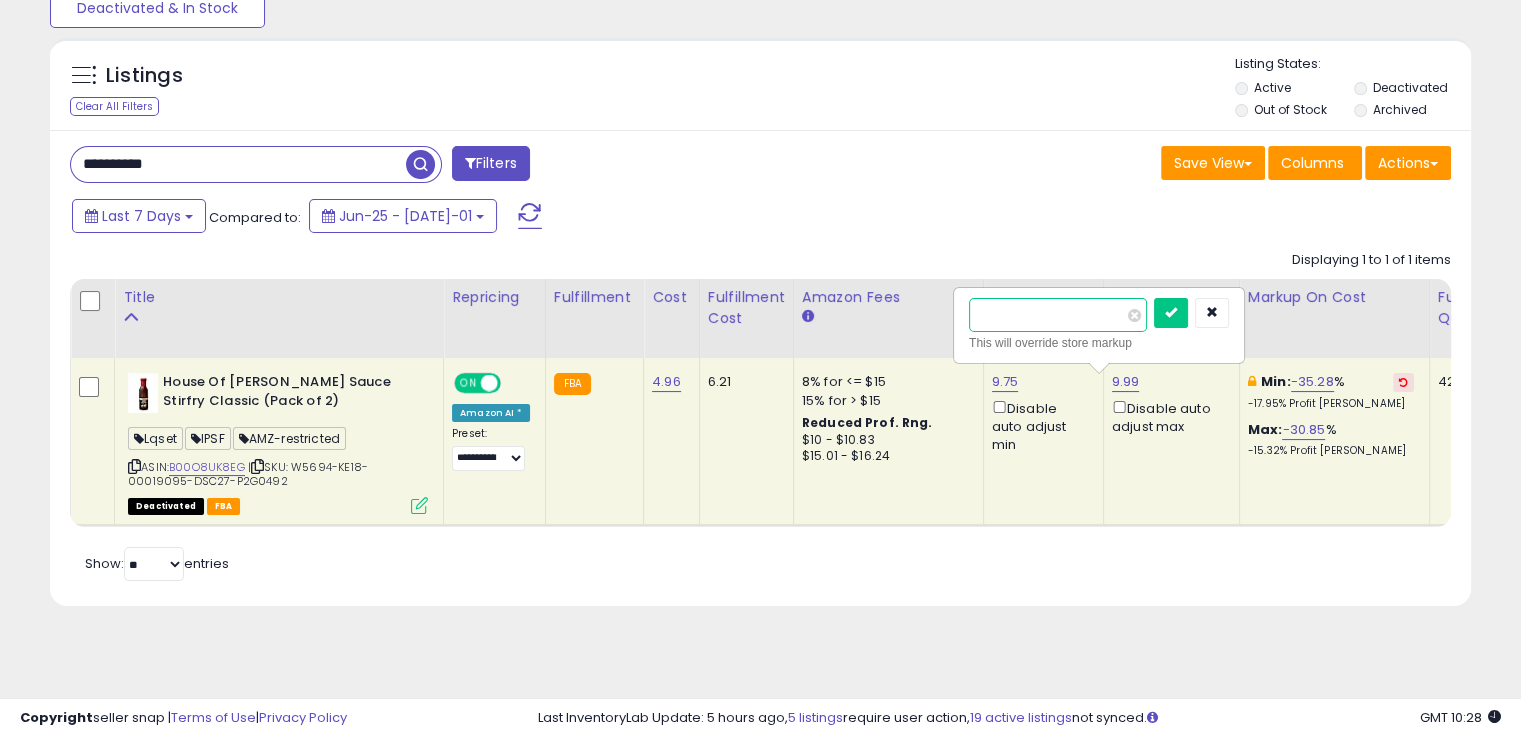 click at bounding box center [1171, 313] 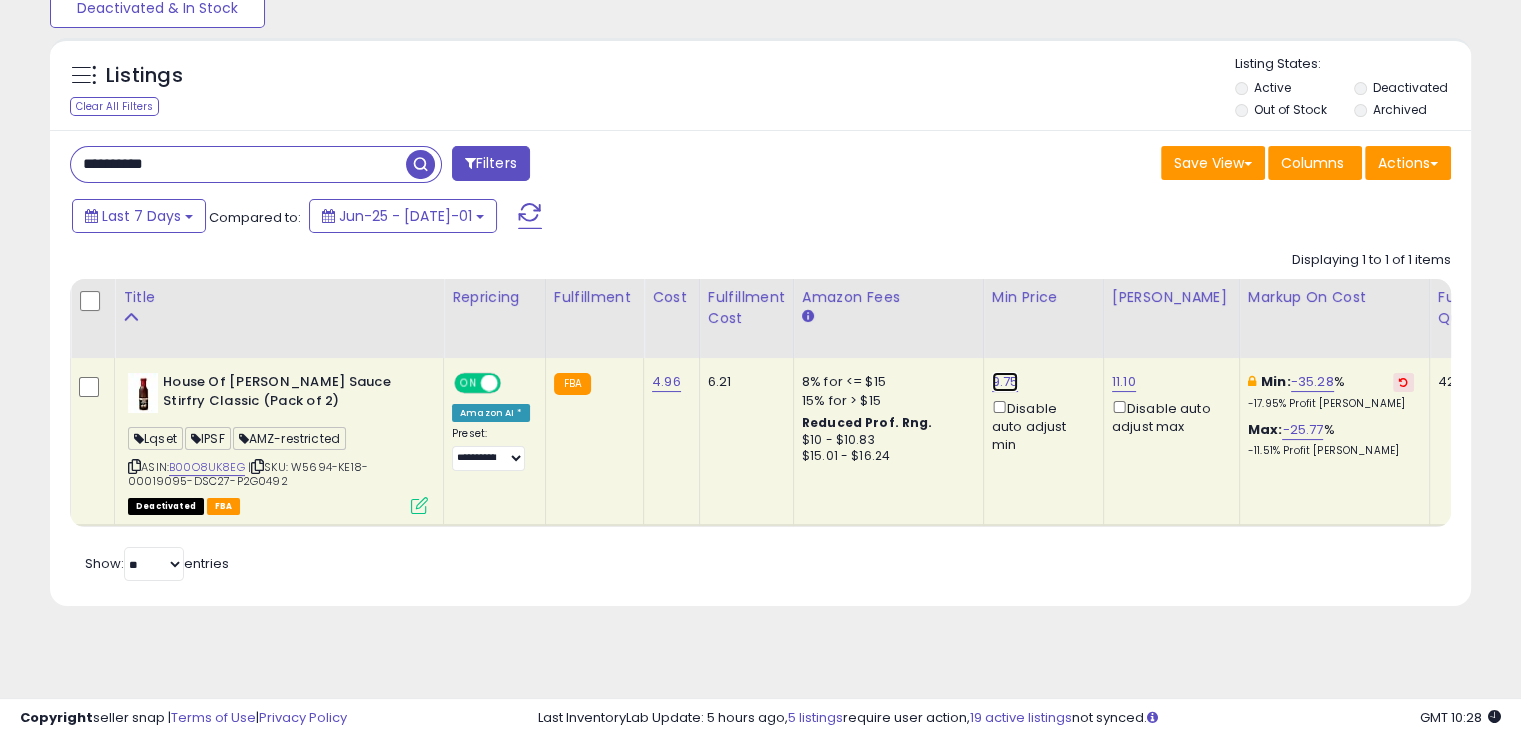 click on "9.75" at bounding box center [1005, 382] 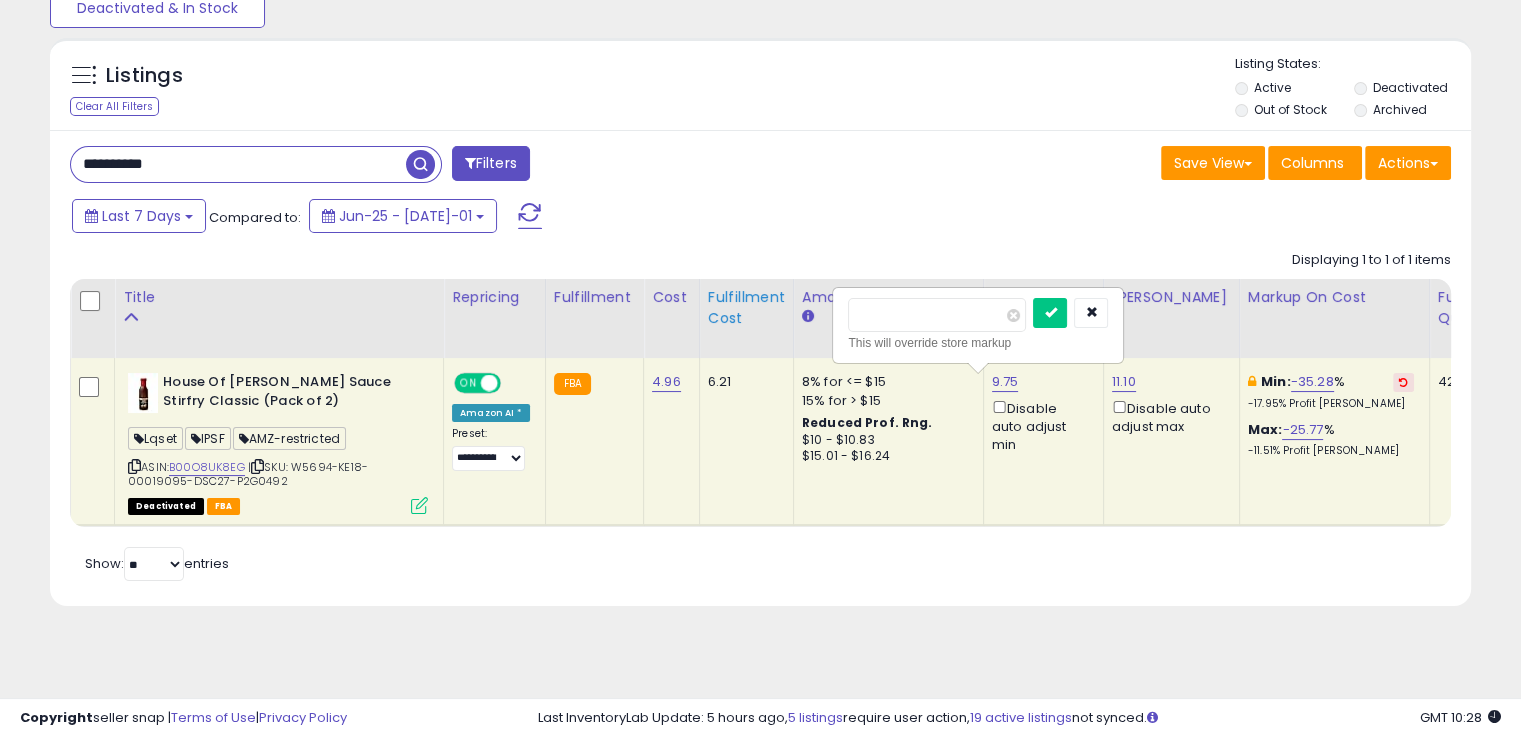 drag, startPoint x: 901, startPoint y: 314, endPoint x: 762, endPoint y: 313, distance: 139.0036 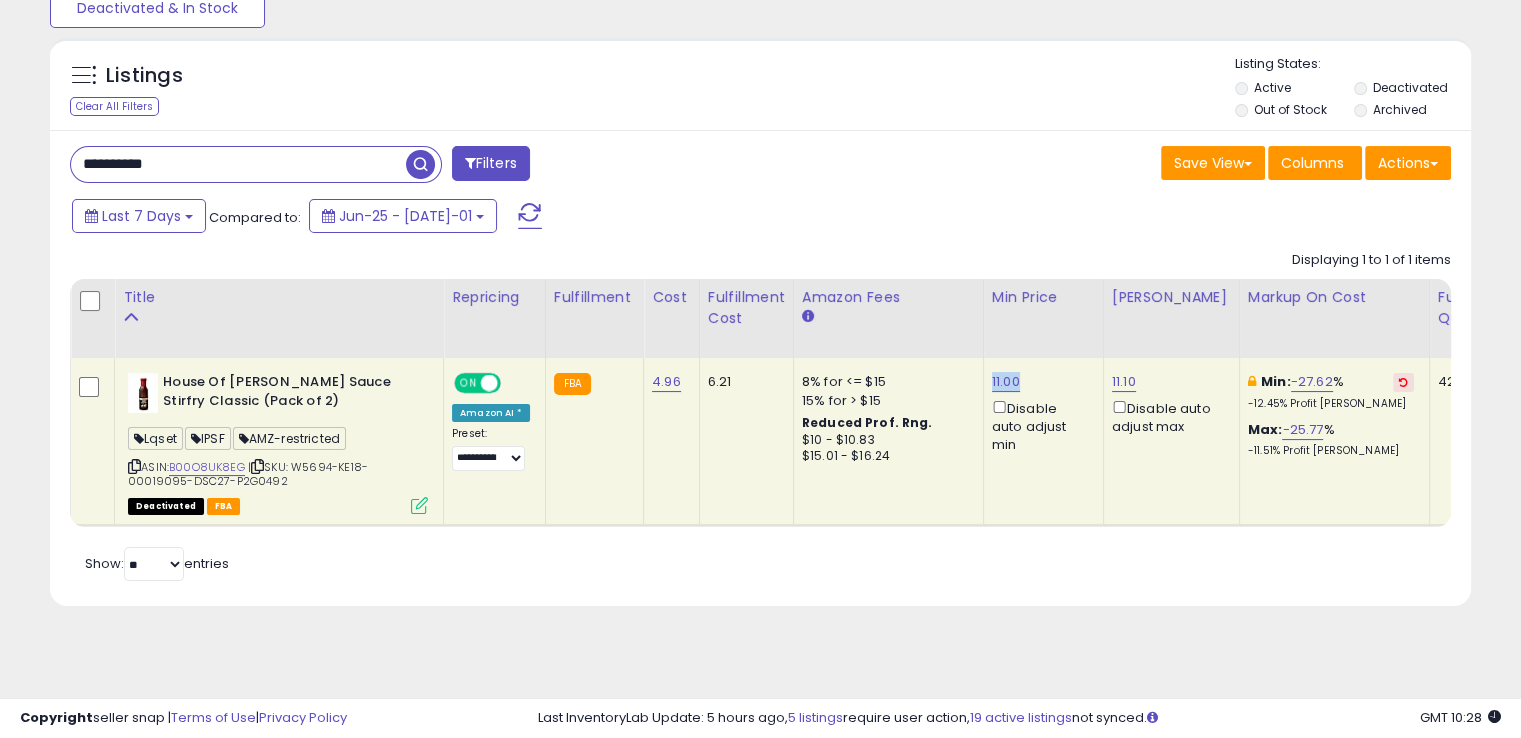 drag, startPoint x: 1020, startPoint y: 376, endPoint x: 982, endPoint y: 369, distance: 38.63936 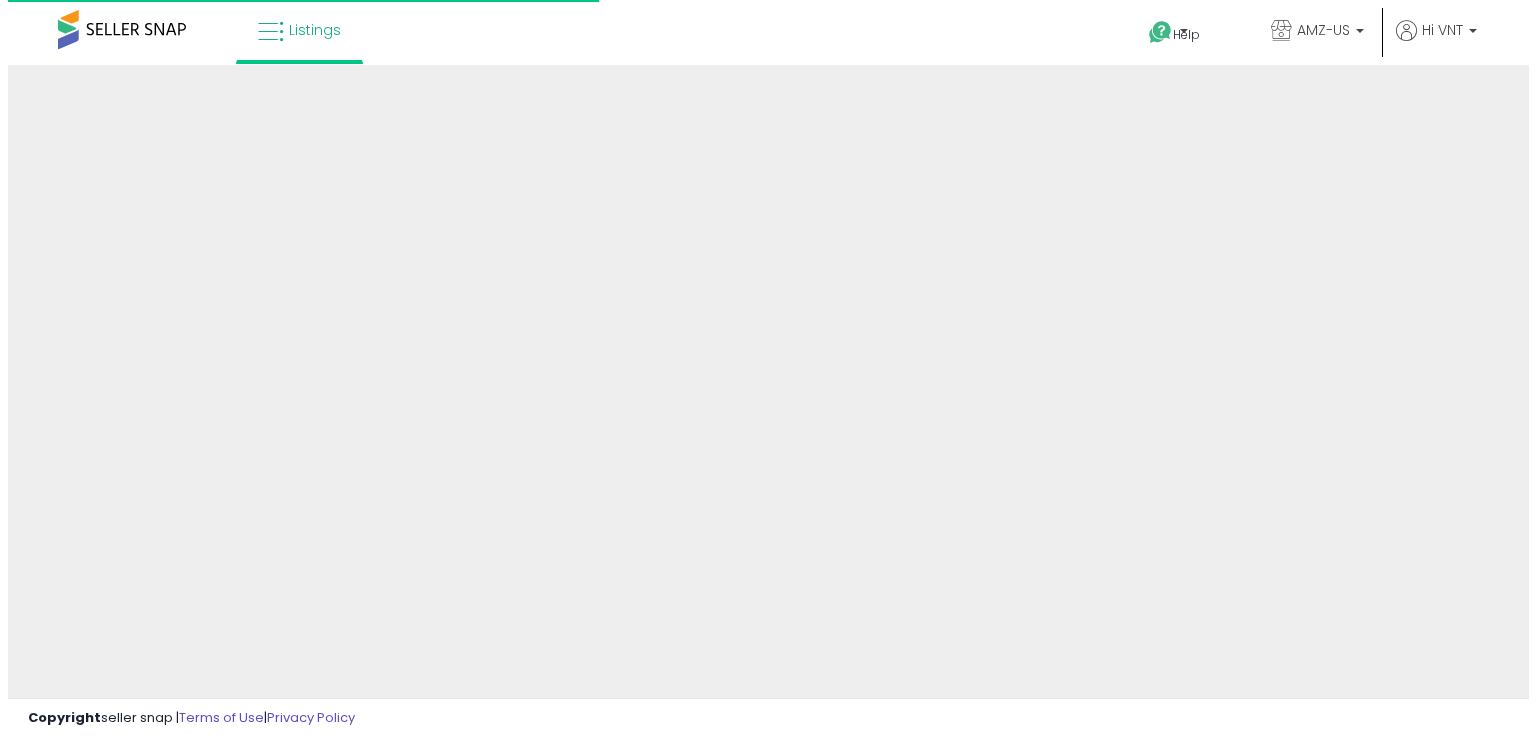 scroll, scrollTop: 0, scrollLeft: 0, axis: both 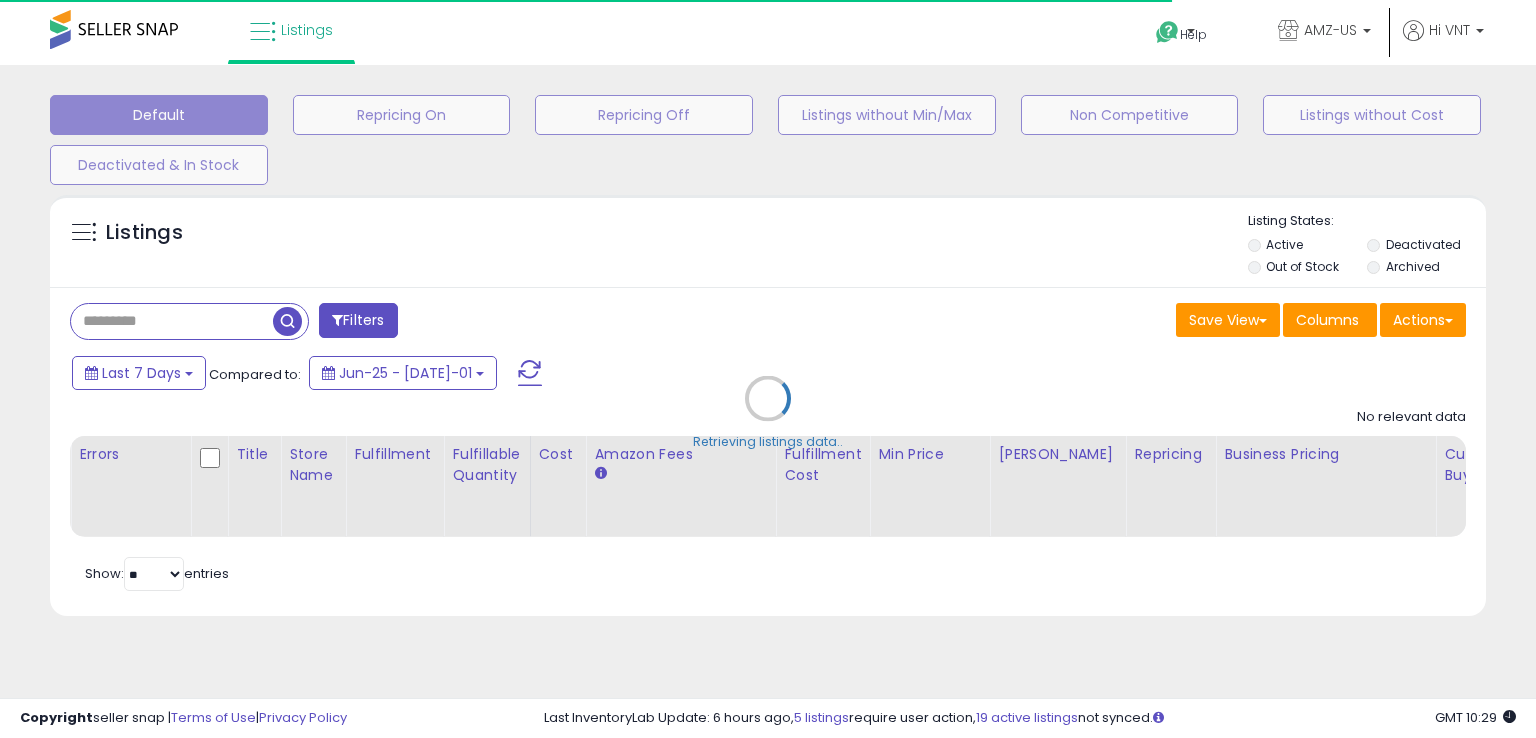 type on "**********" 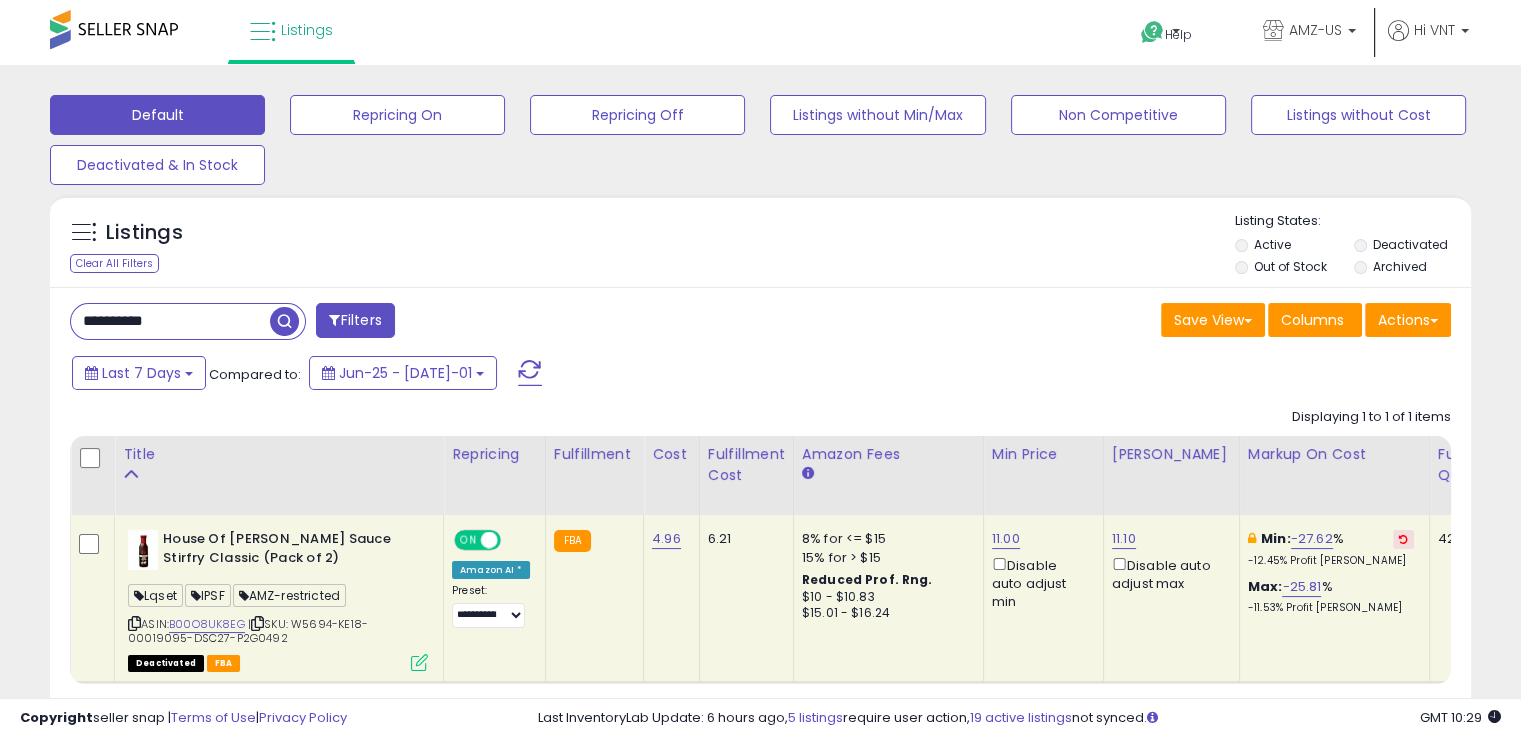 click on "Filters" at bounding box center (355, 320) 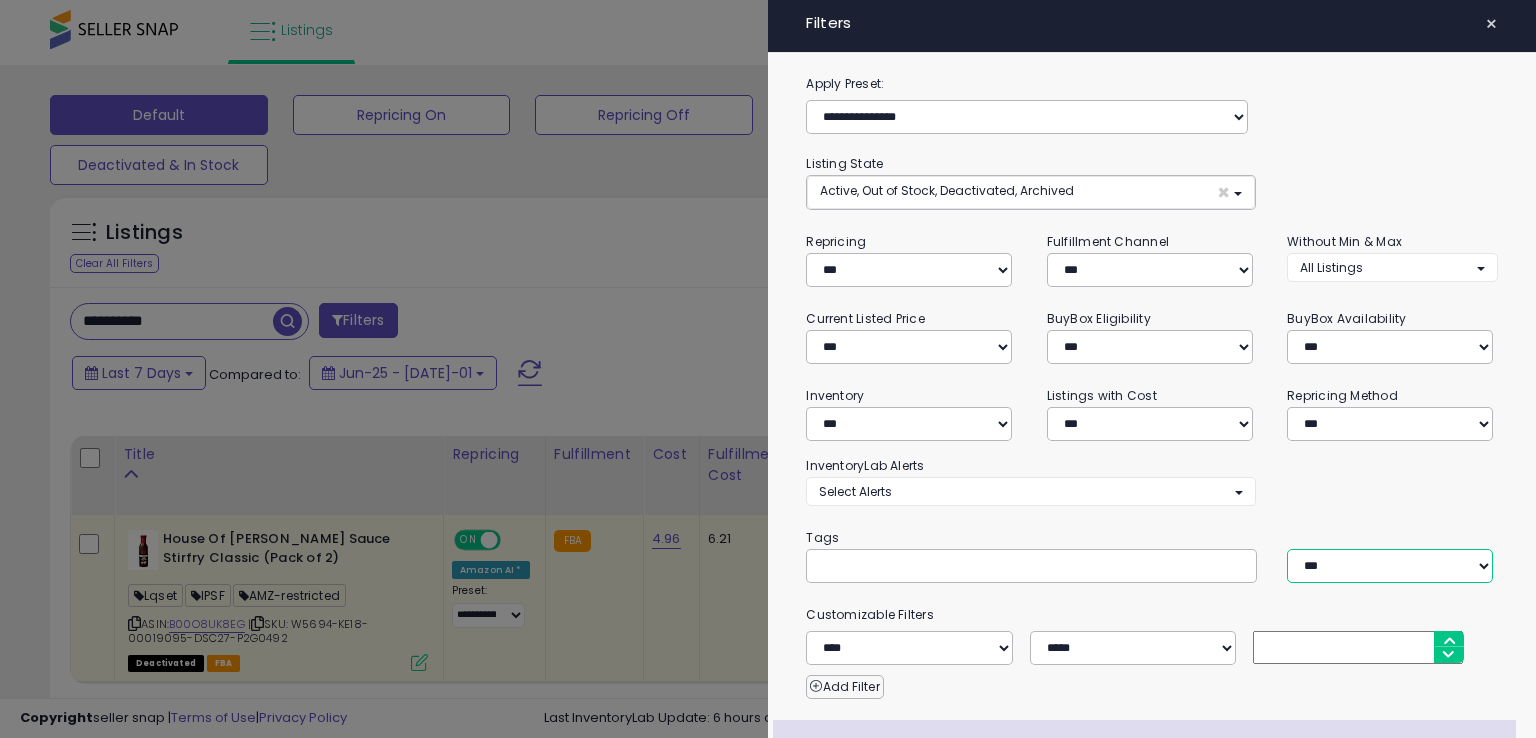 click on "***
***
****" at bounding box center [1390, 566] 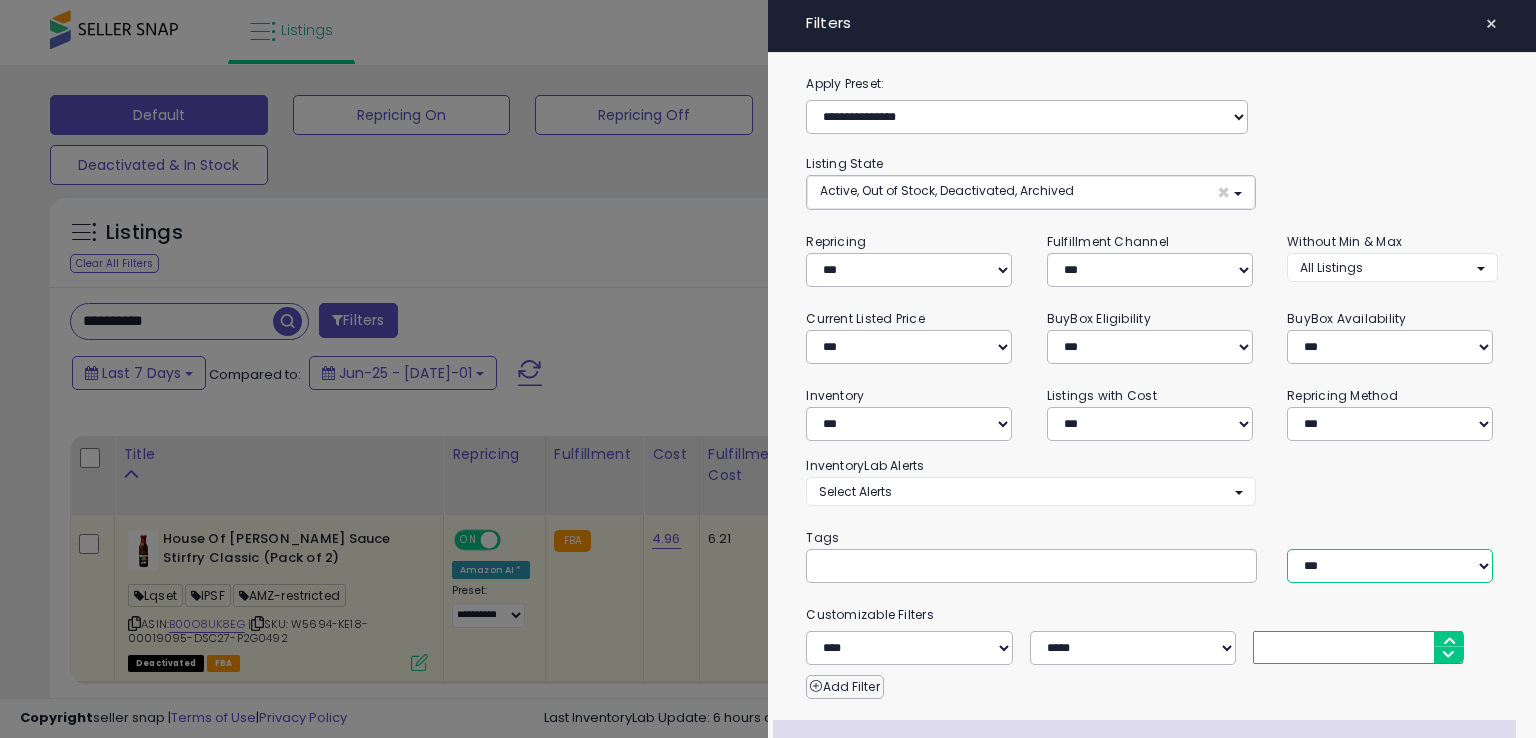 select on "***" 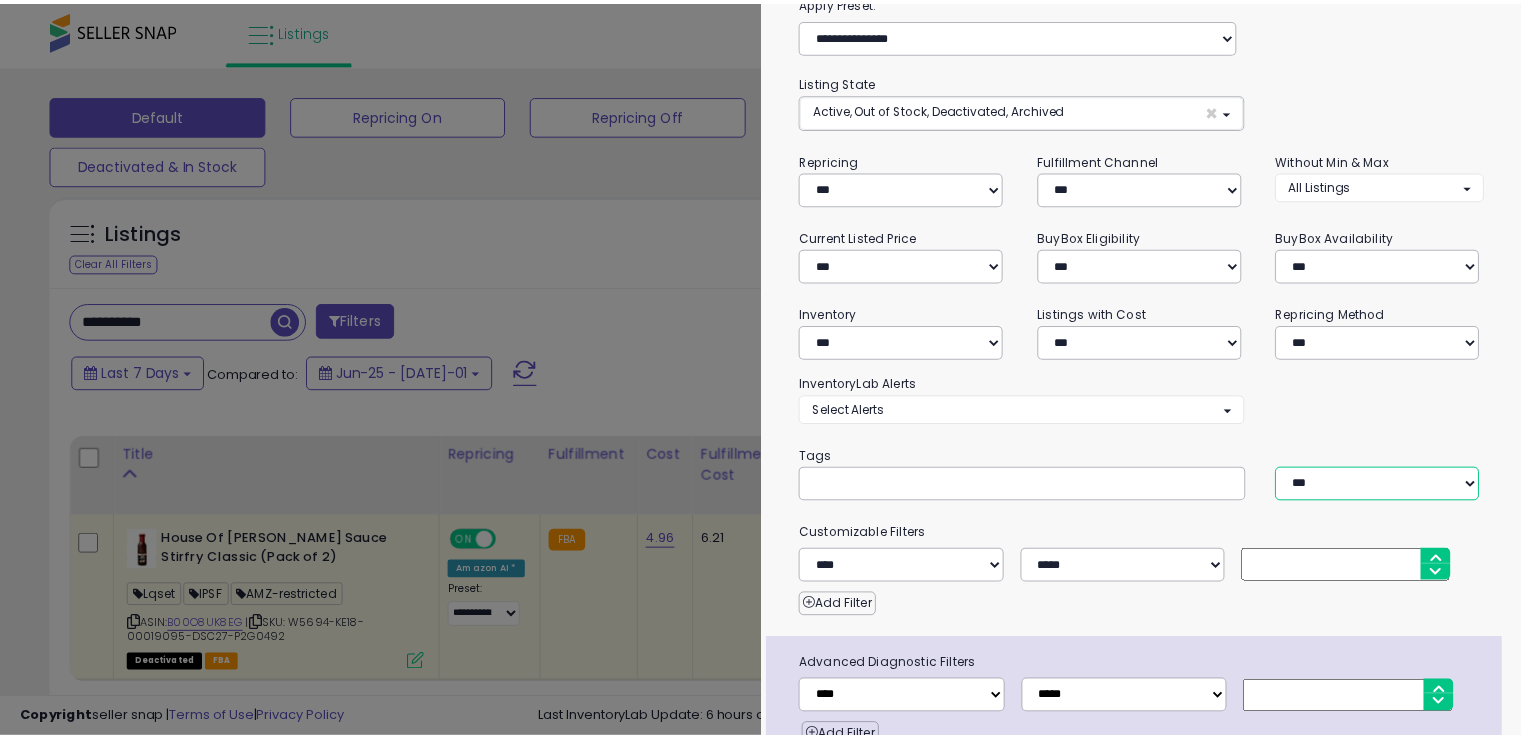 scroll, scrollTop: 176, scrollLeft: 0, axis: vertical 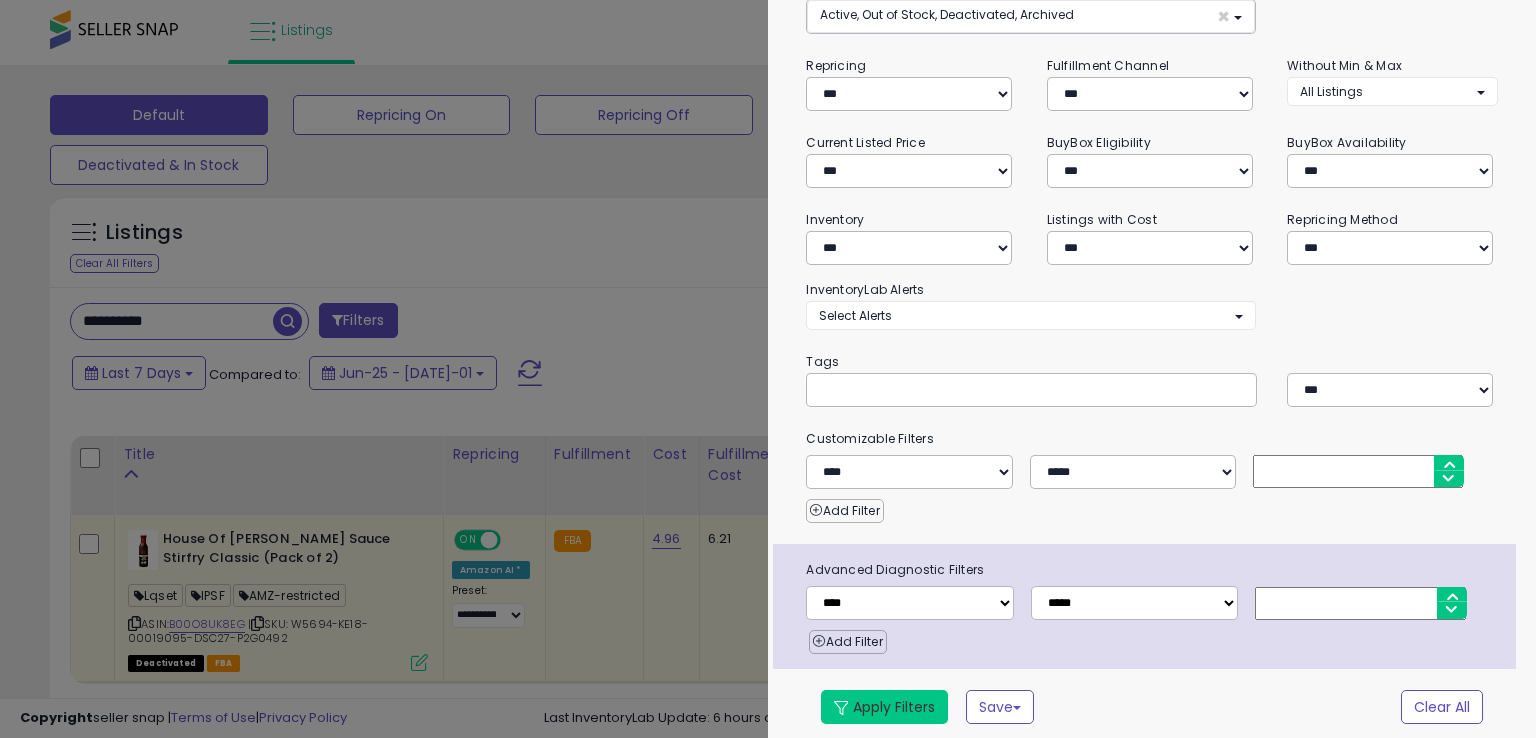 click on "Apply Filters" at bounding box center [884, 707] 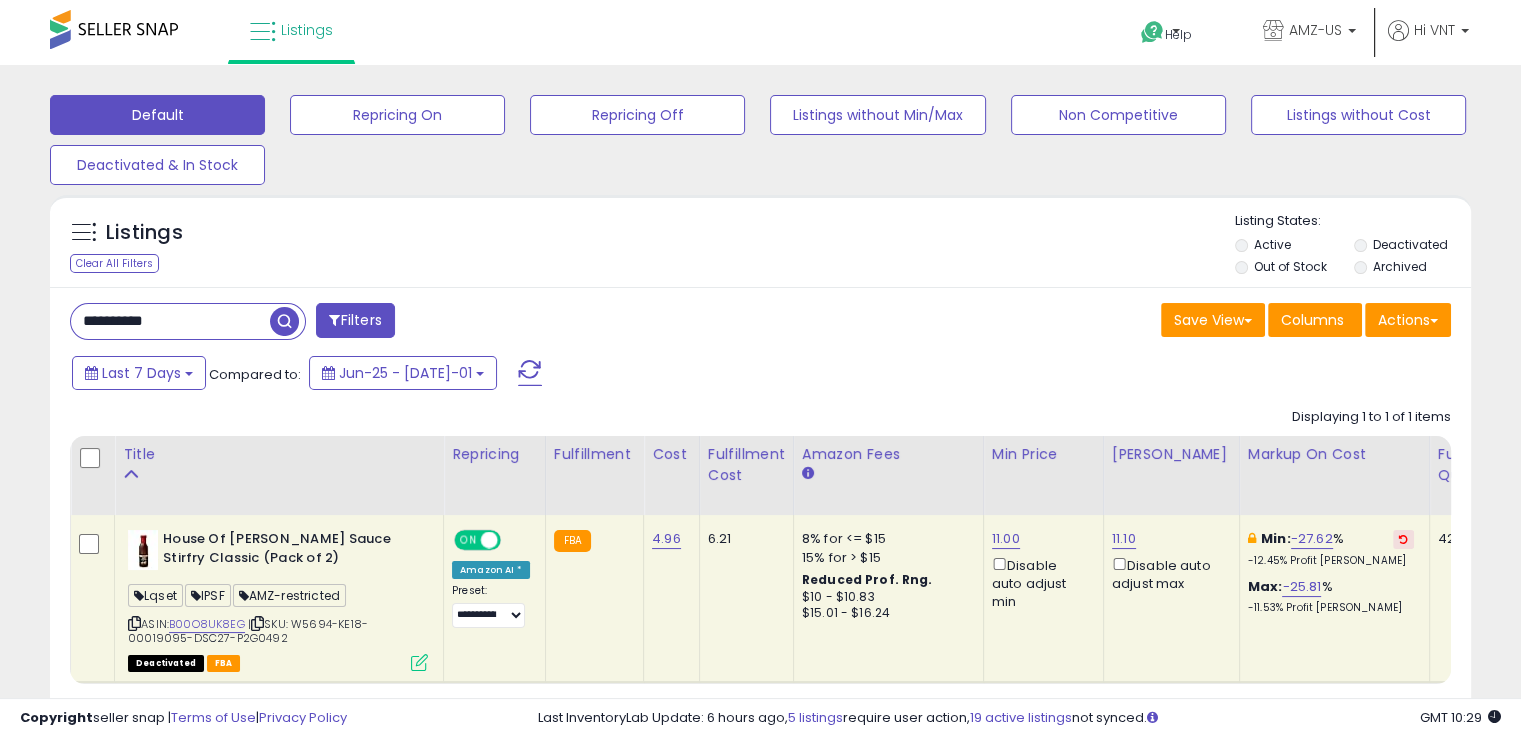 click on "**********" at bounding box center [170, 321] 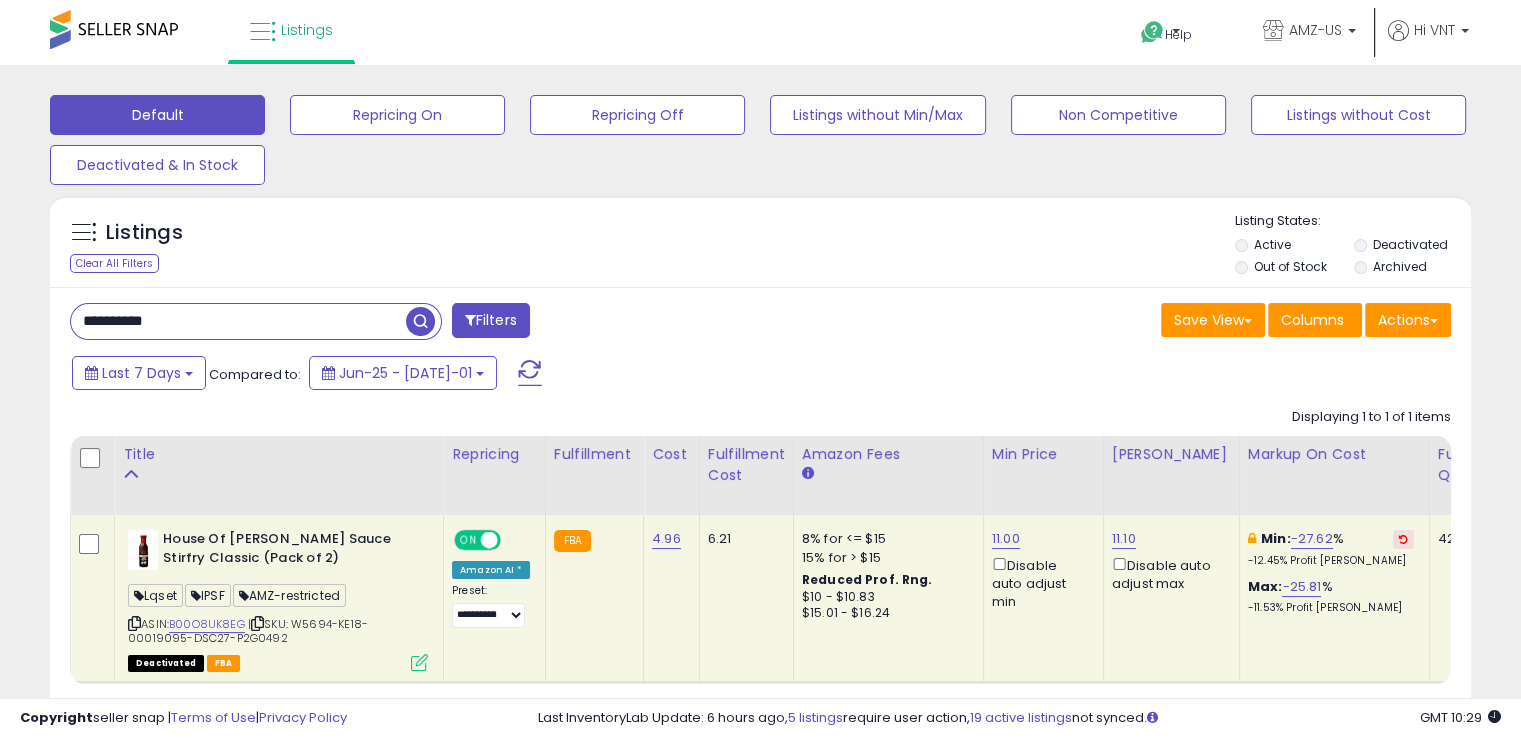 paste 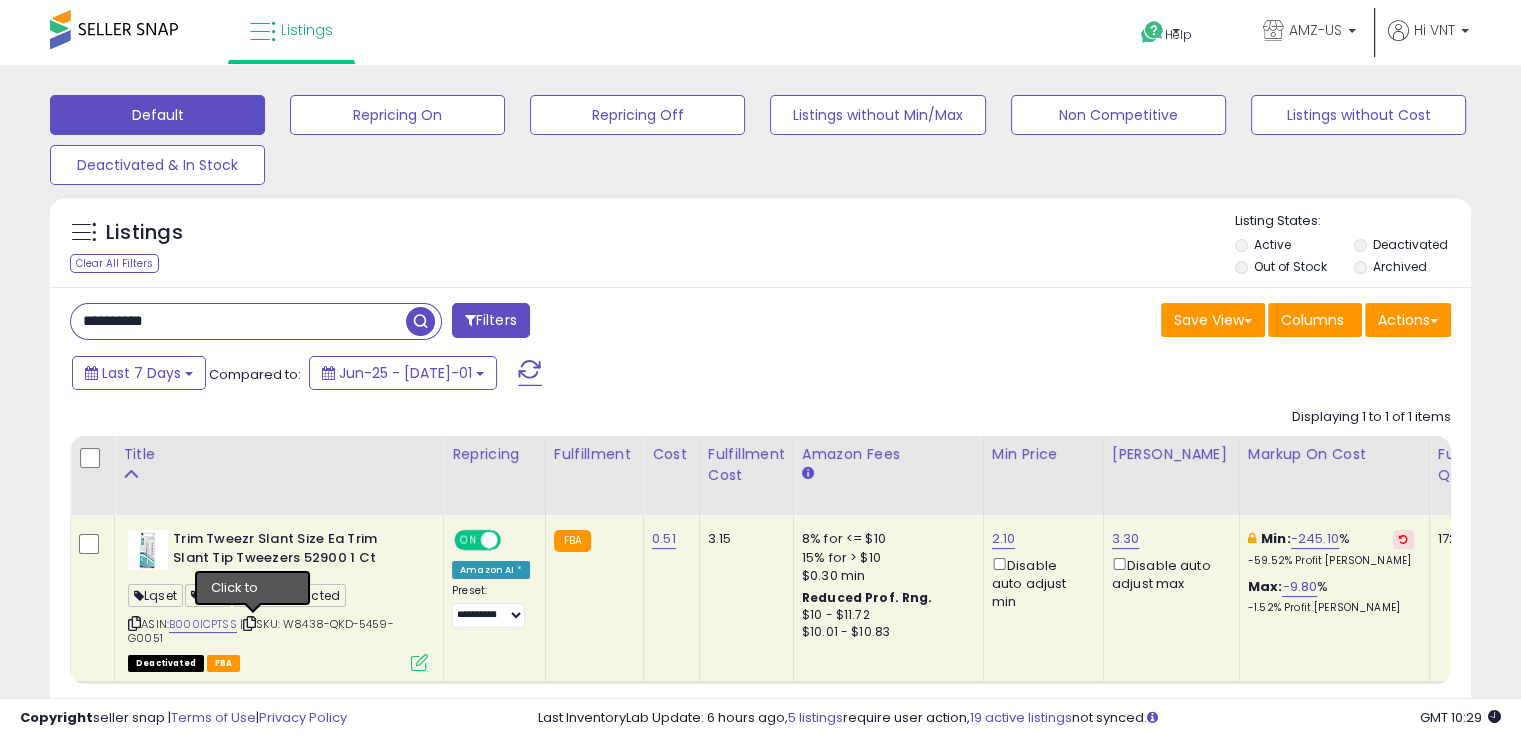 click at bounding box center [249, 623] 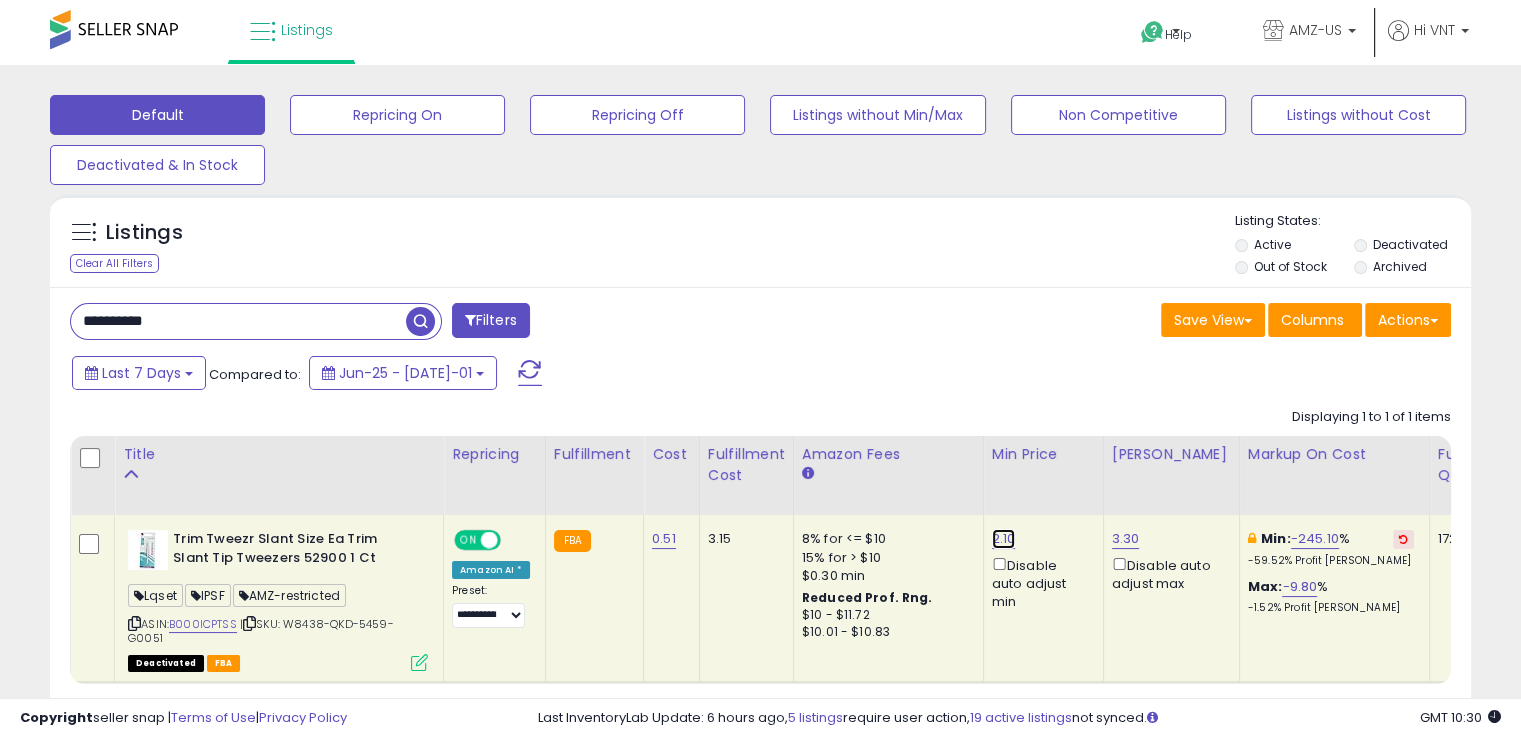 click on "2.10" at bounding box center [1004, 539] 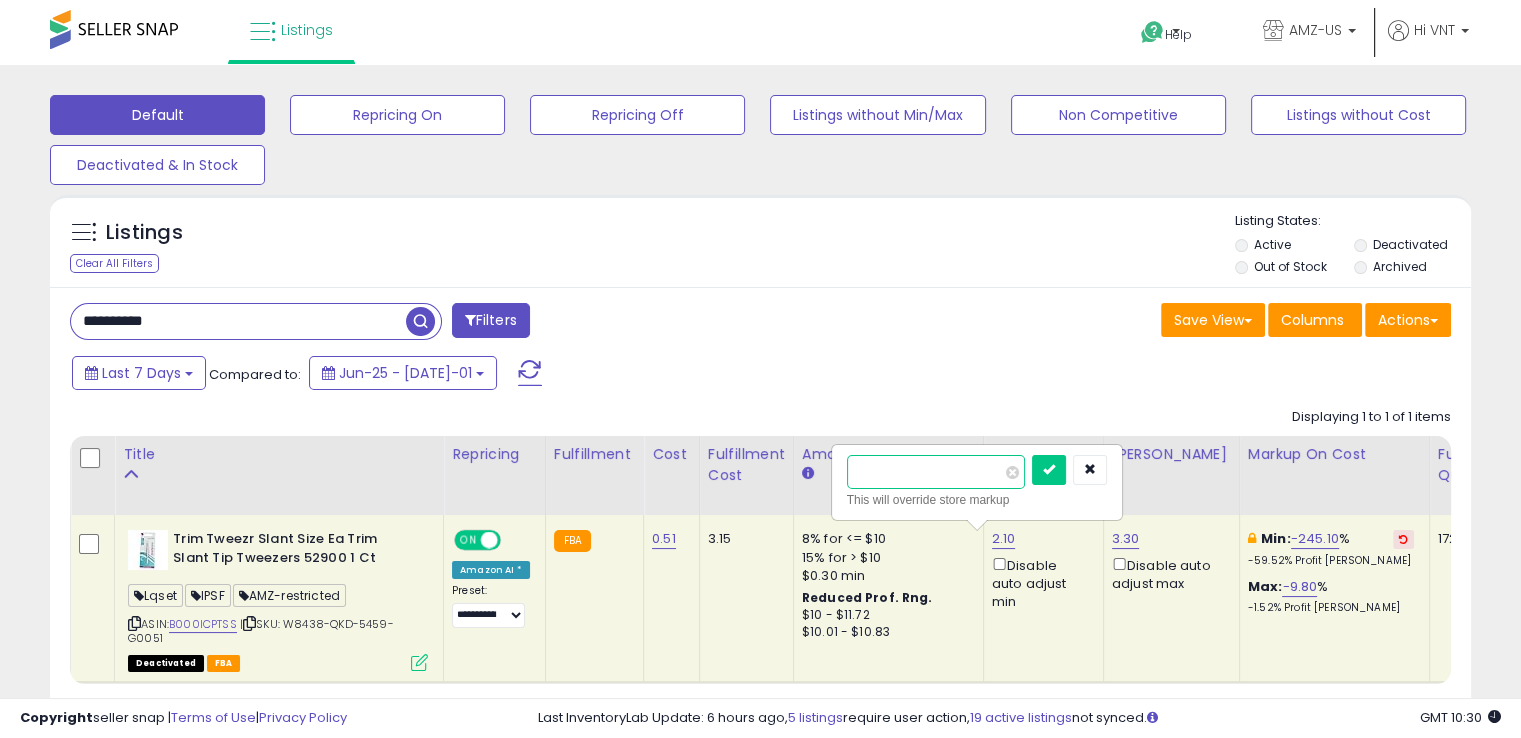 type on "*" 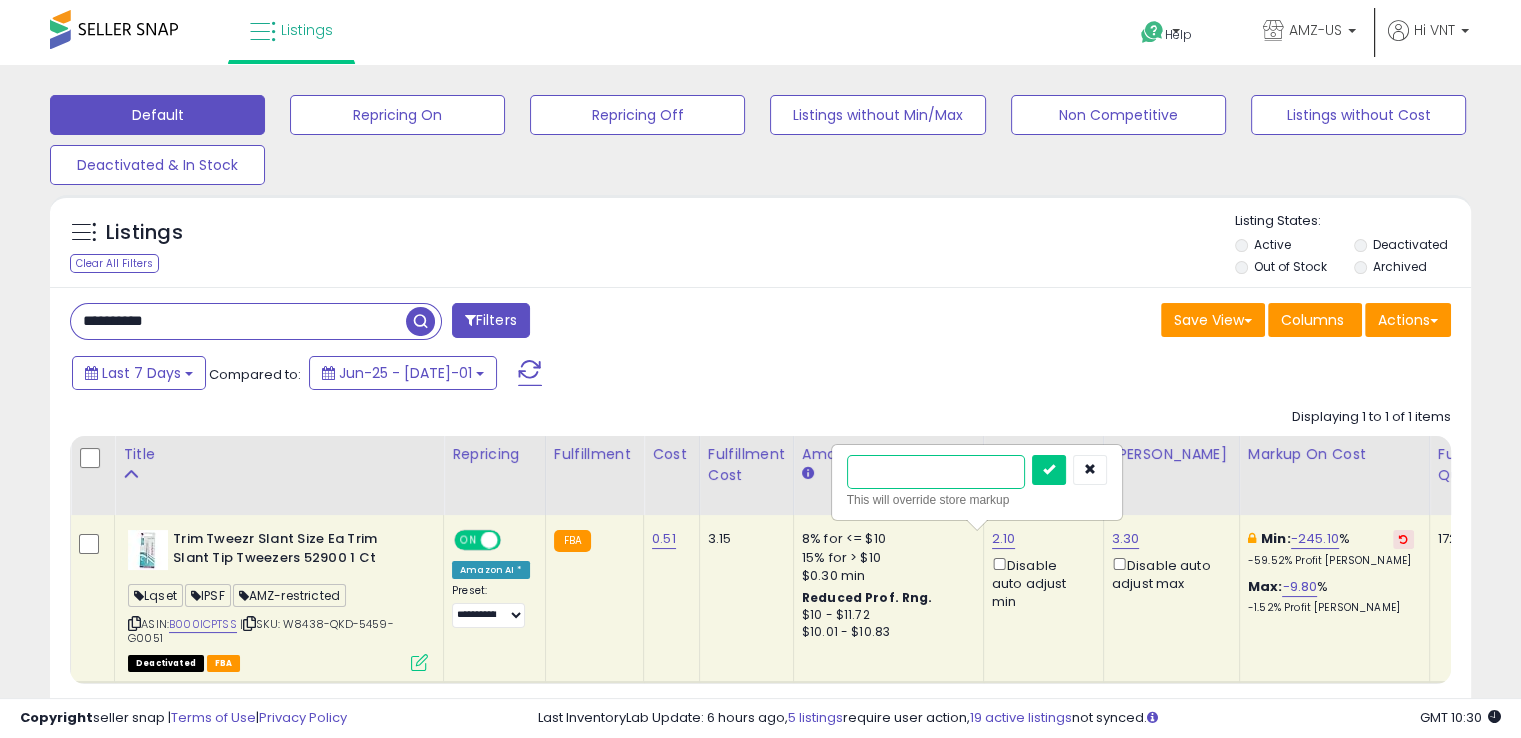 type 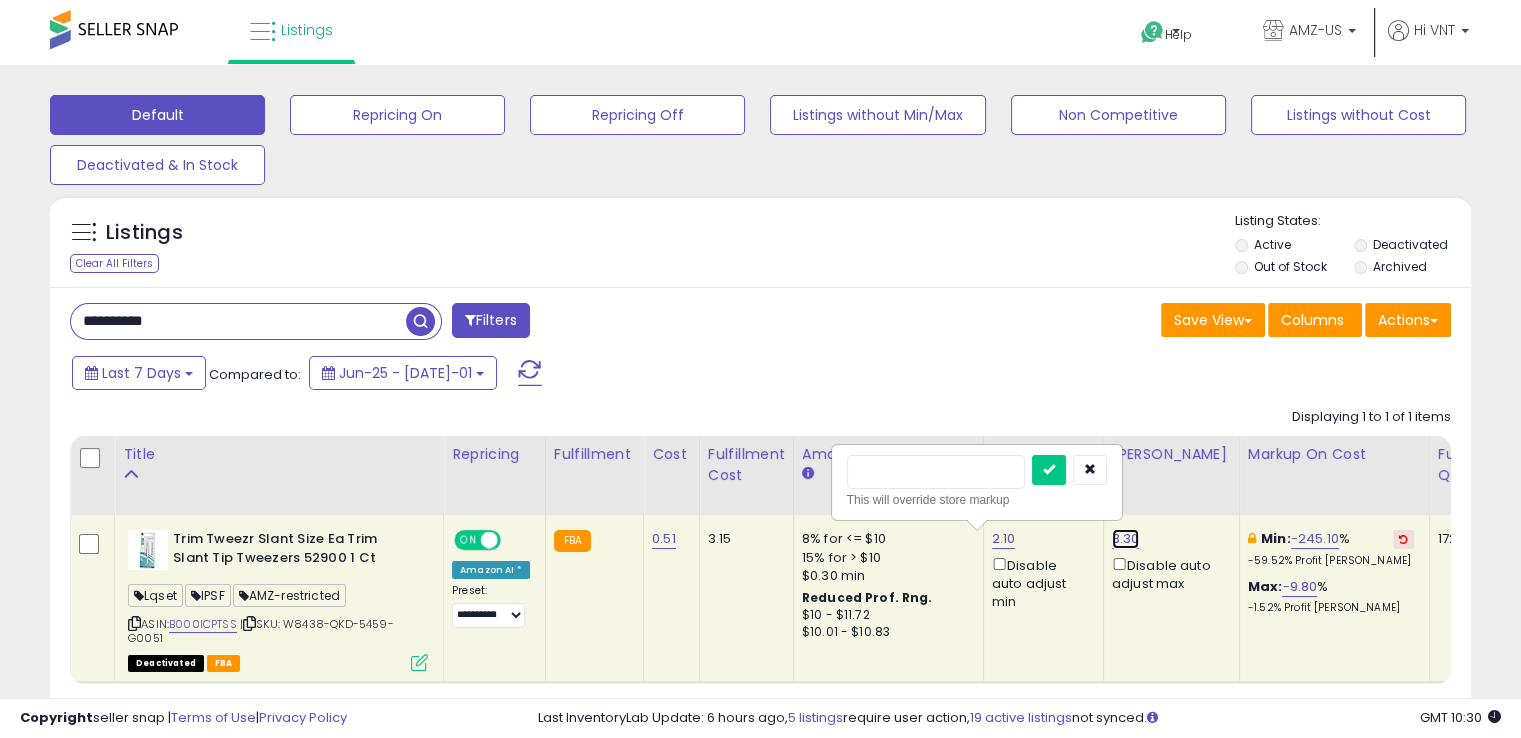 click on "3.30" at bounding box center (1126, 539) 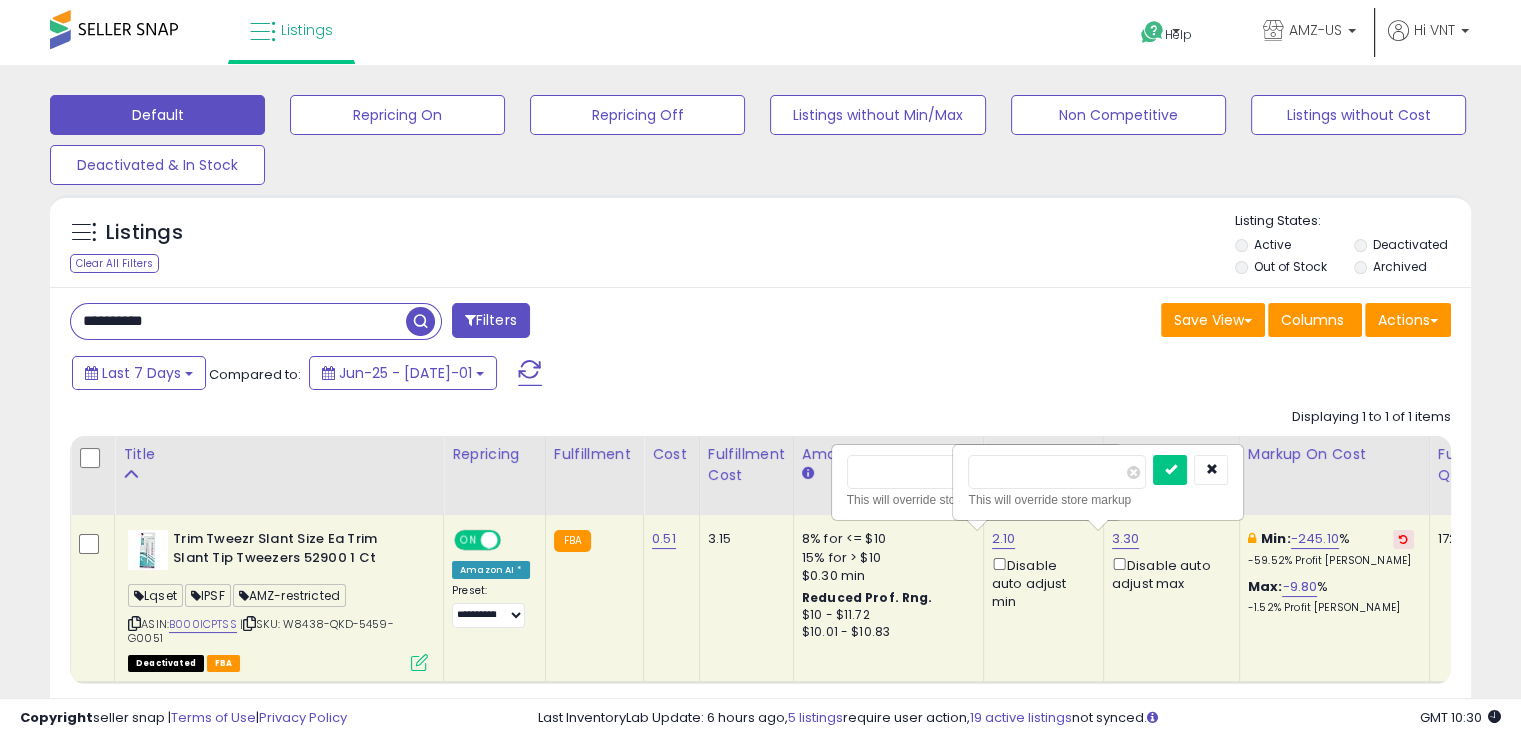 drag, startPoint x: 1028, startPoint y: 480, endPoint x: 882, endPoint y: 471, distance: 146.27713 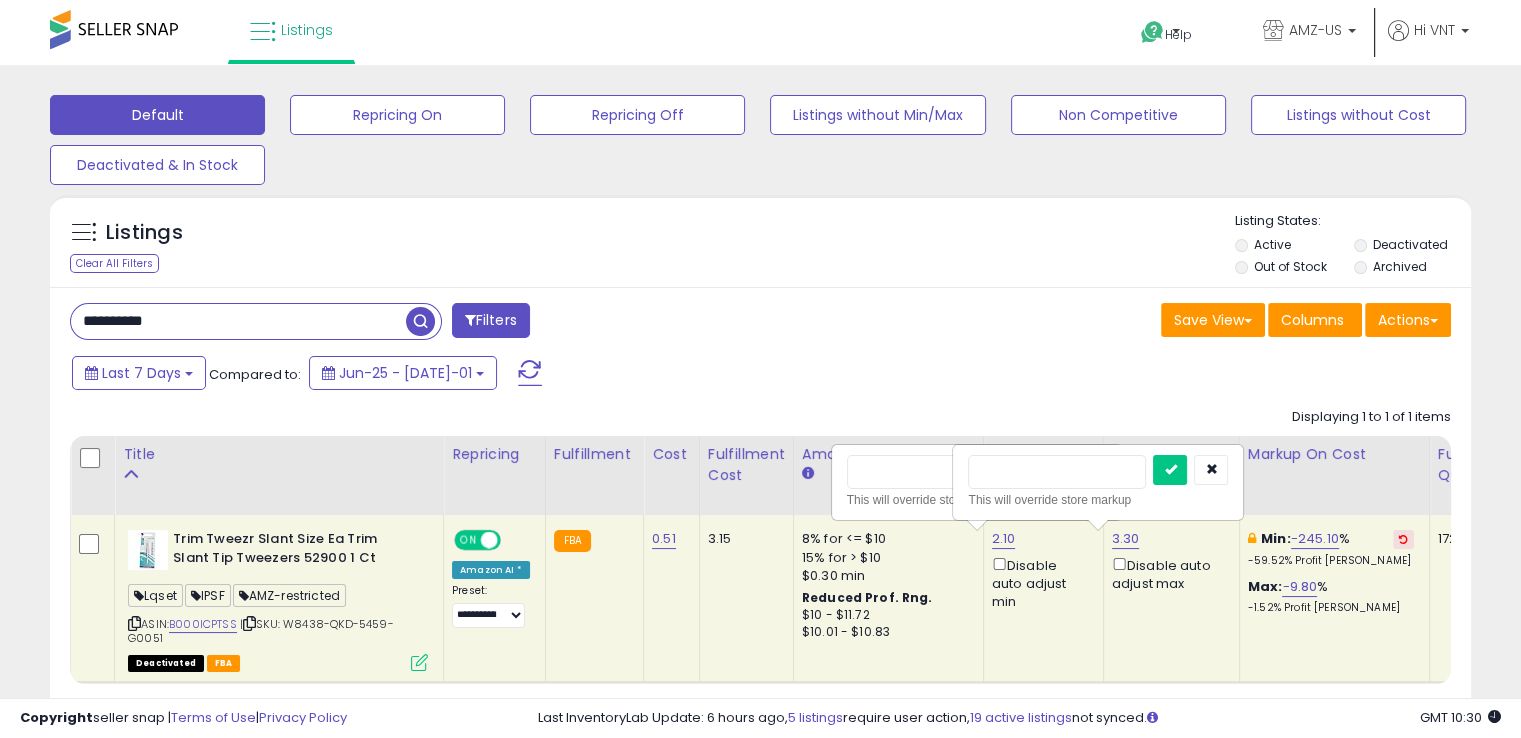 type on "****" 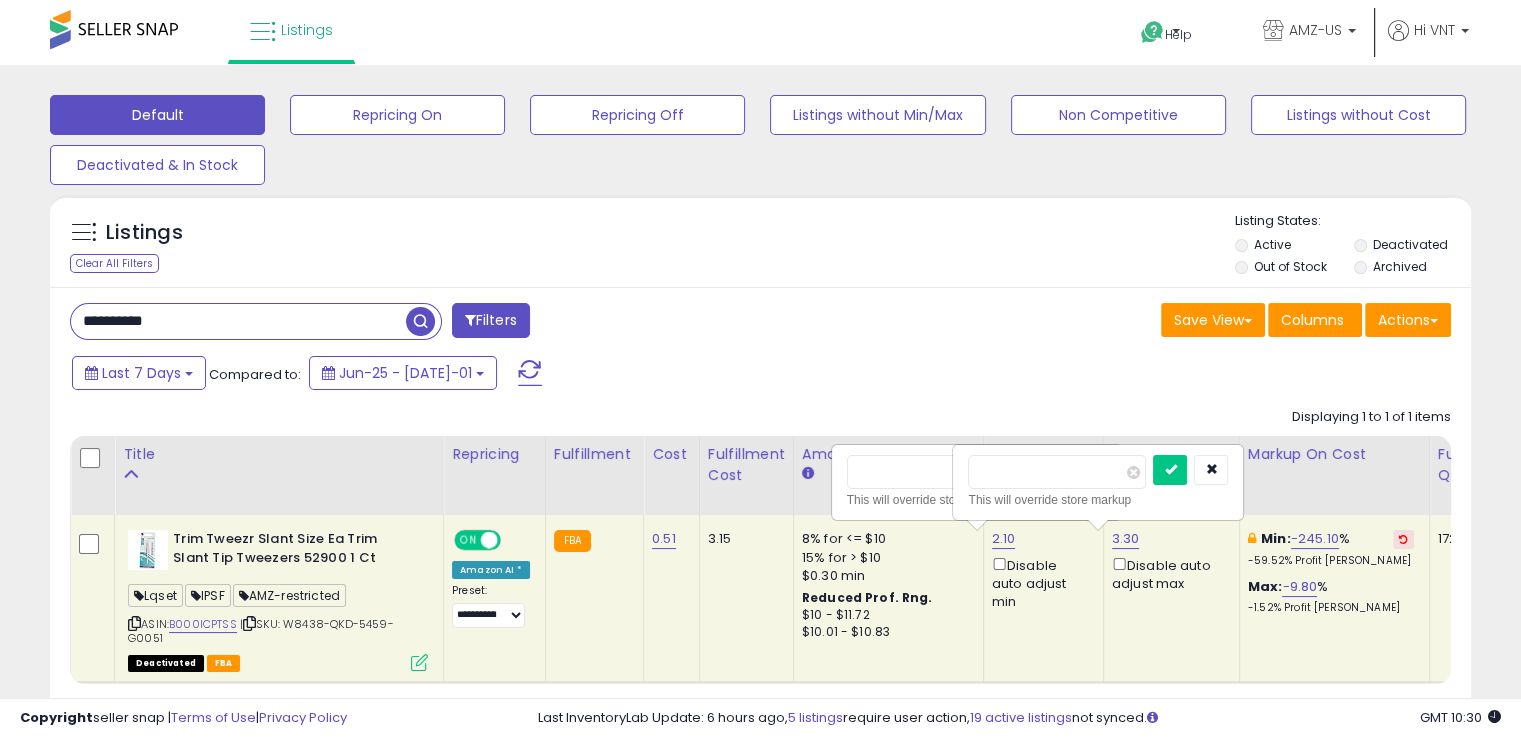 click at bounding box center [1170, 470] 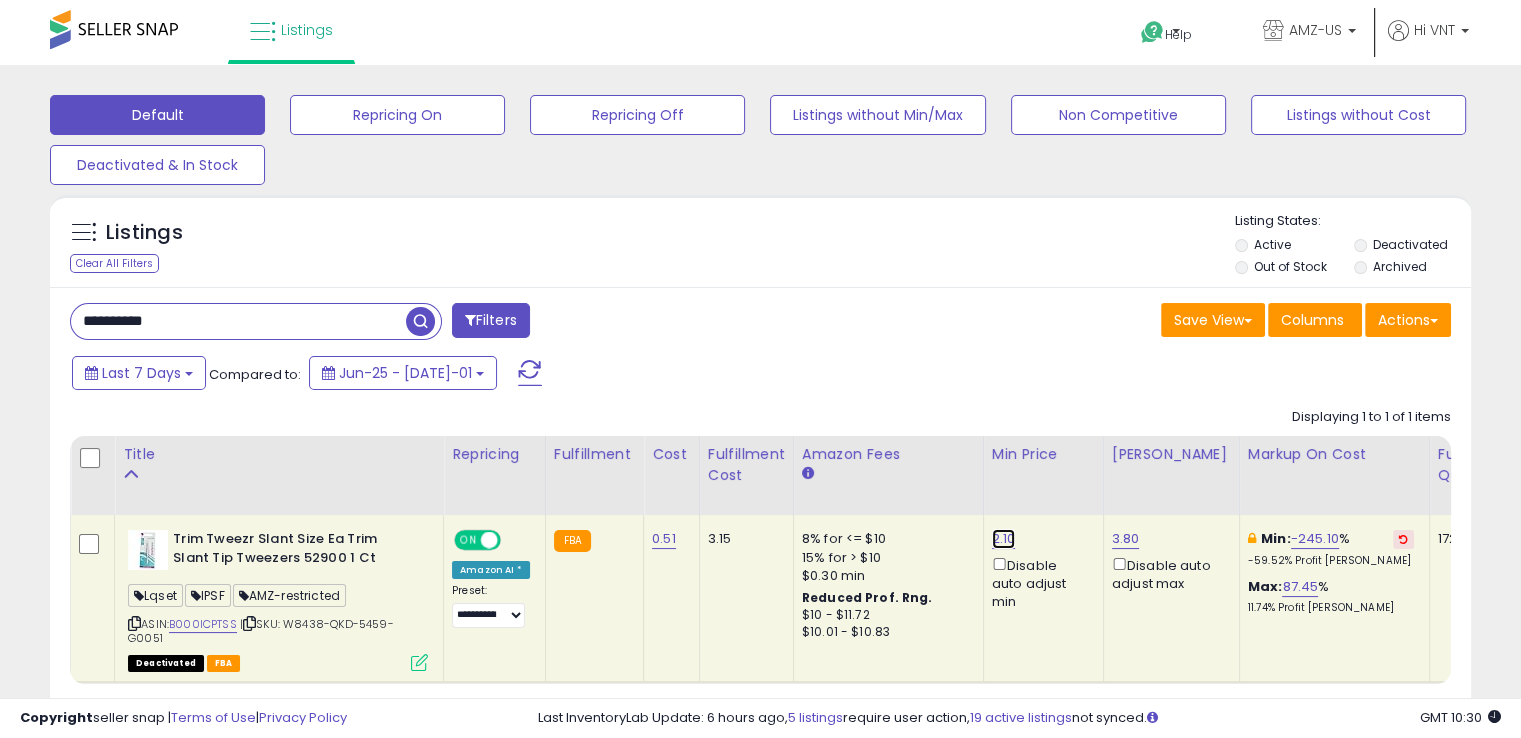 click on "2.10" at bounding box center [1004, 539] 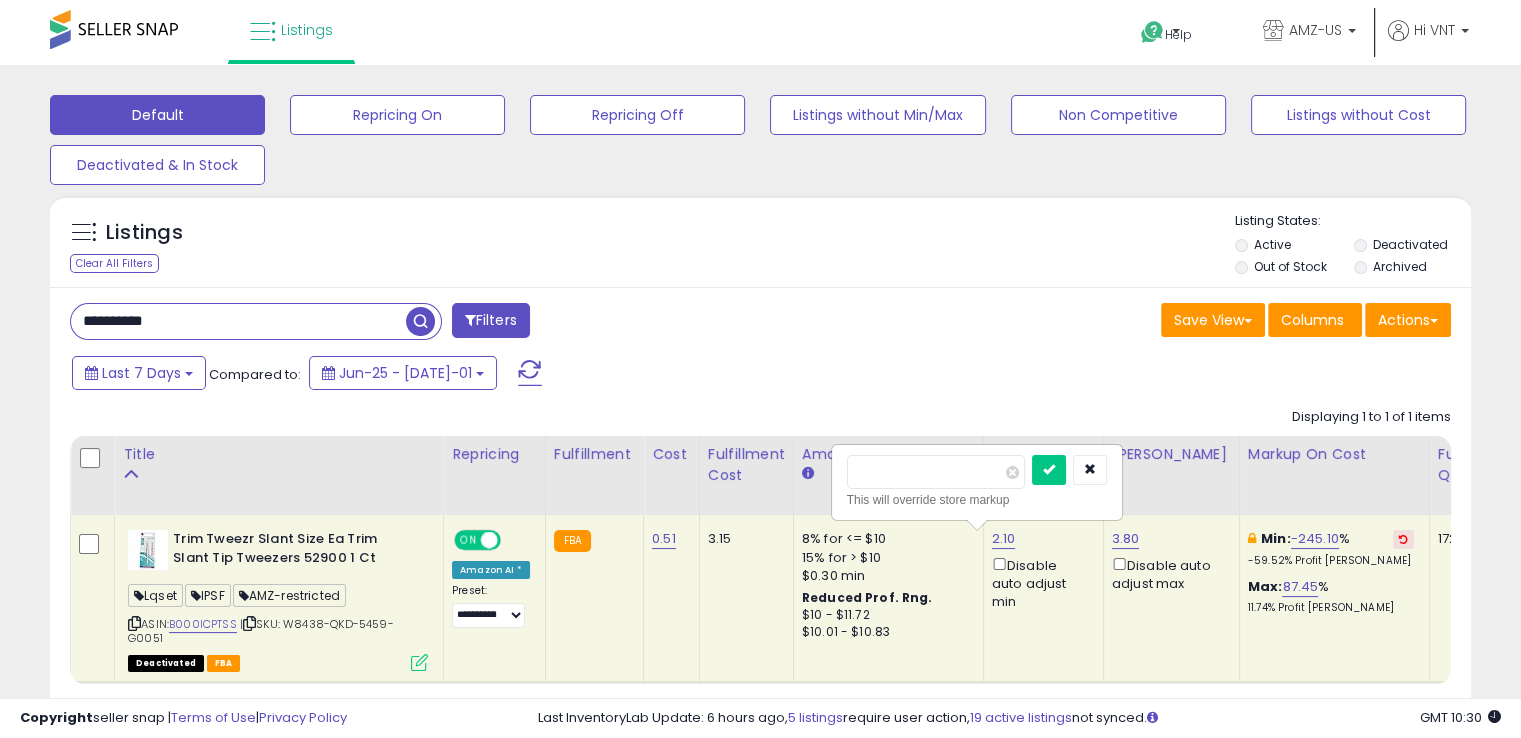 drag, startPoint x: 852, startPoint y: 465, endPoint x: 809, endPoint y: 468, distance: 43.104523 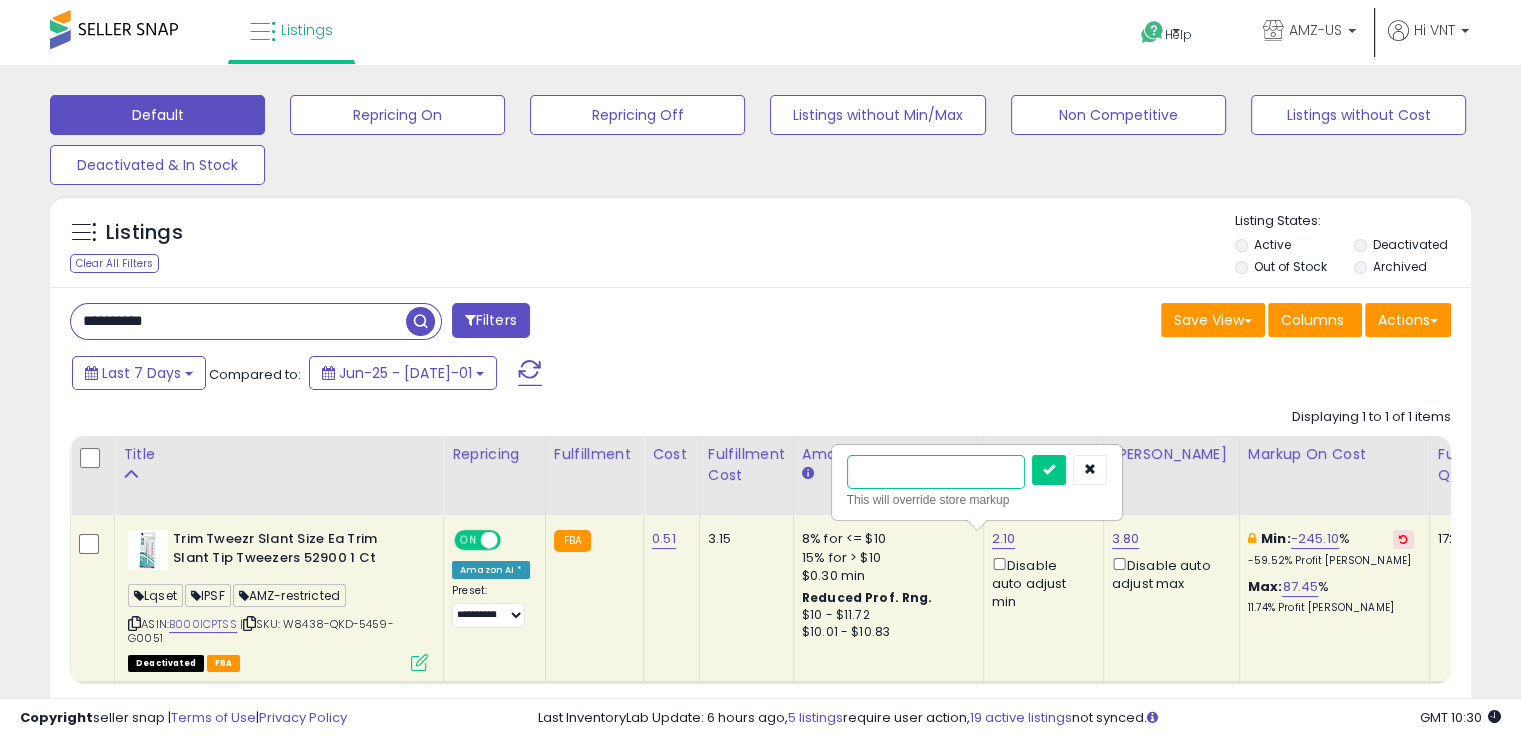 type on "****" 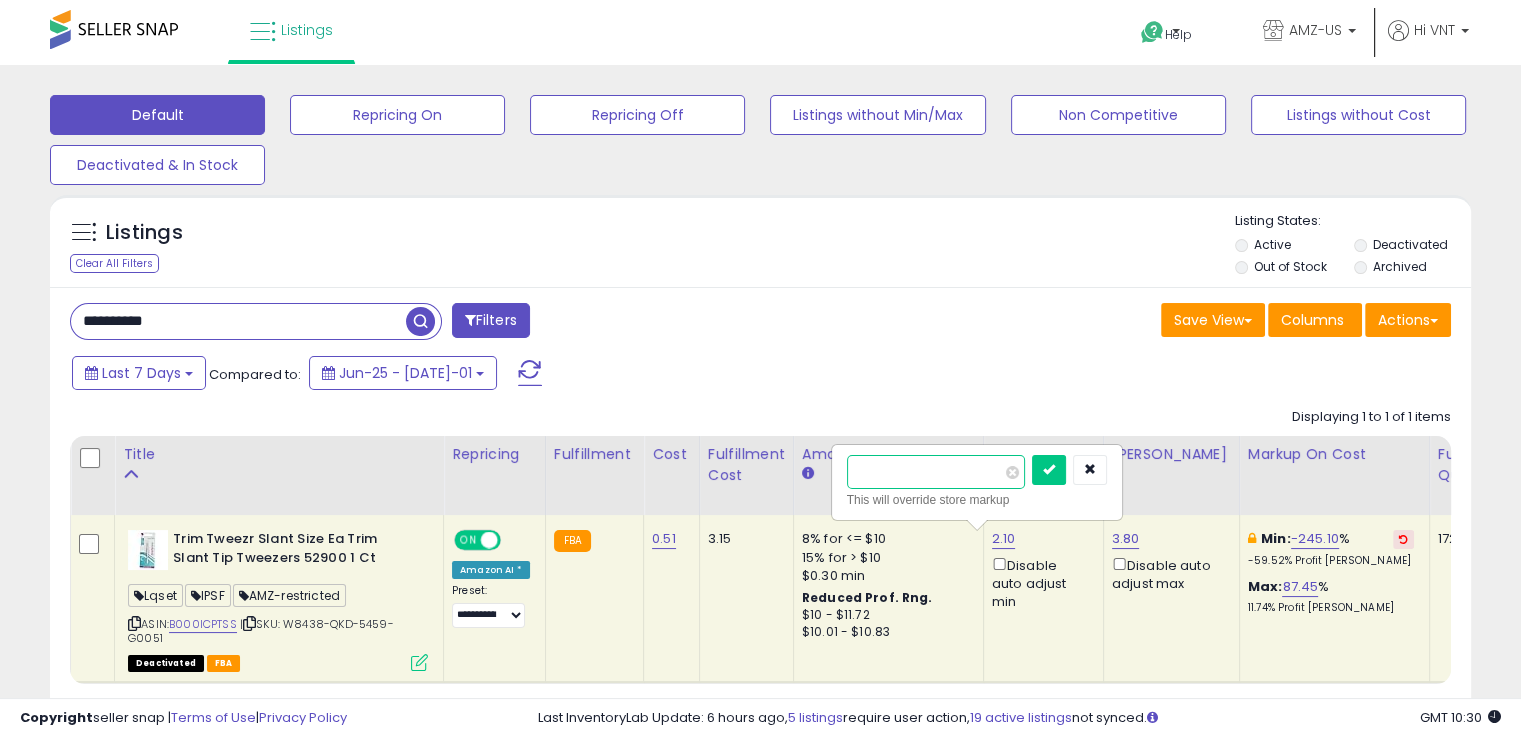 click at bounding box center [1049, 470] 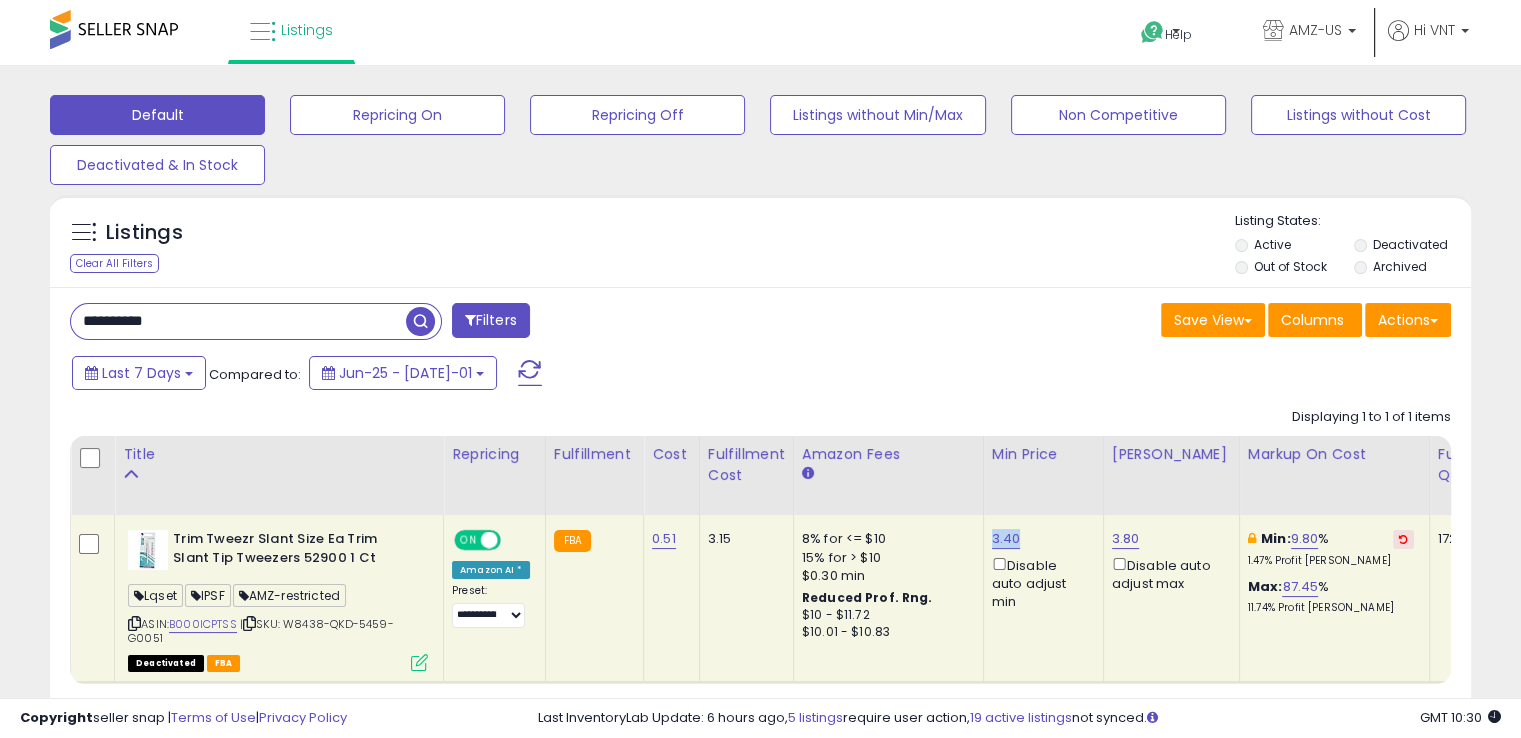 drag, startPoint x: 1028, startPoint y: 530, endPoint x: 983, endPoint y: 529, distance: 45.01111 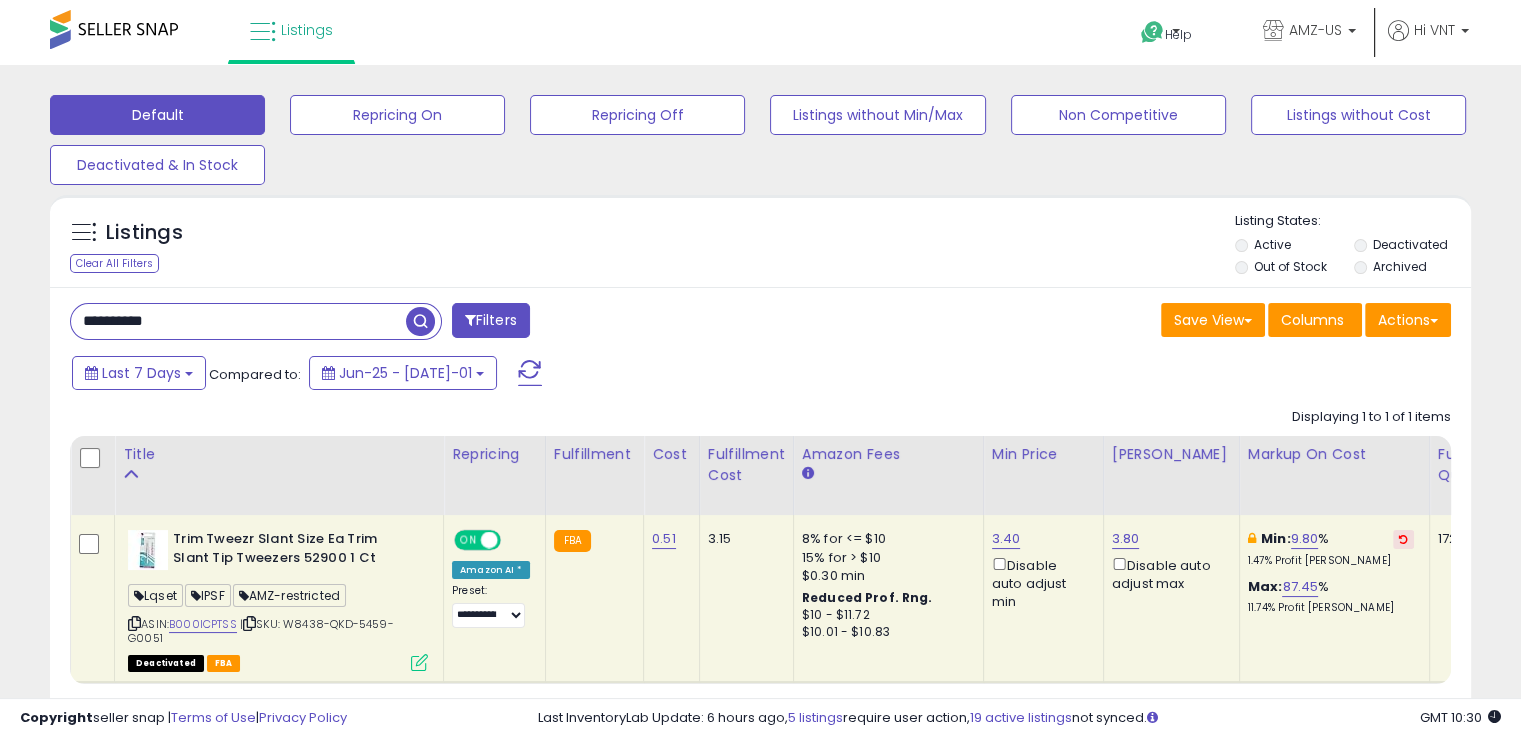 drag, startPoint x: 1114, startPoint y: 652, endPoint x: 1126, endPoint y: 644, distance: 14.422205 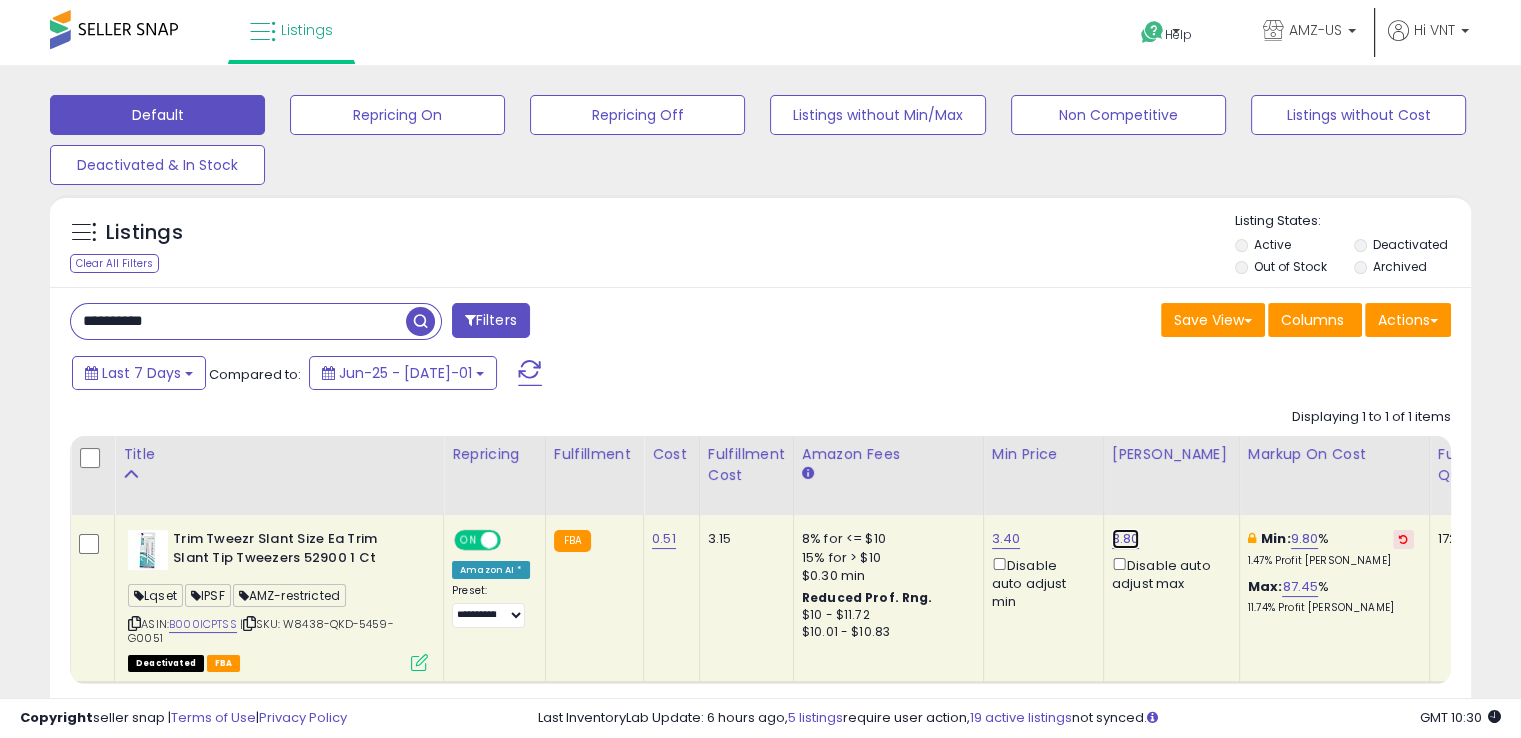 click on "3.80" at bounding box center [1126, 539] 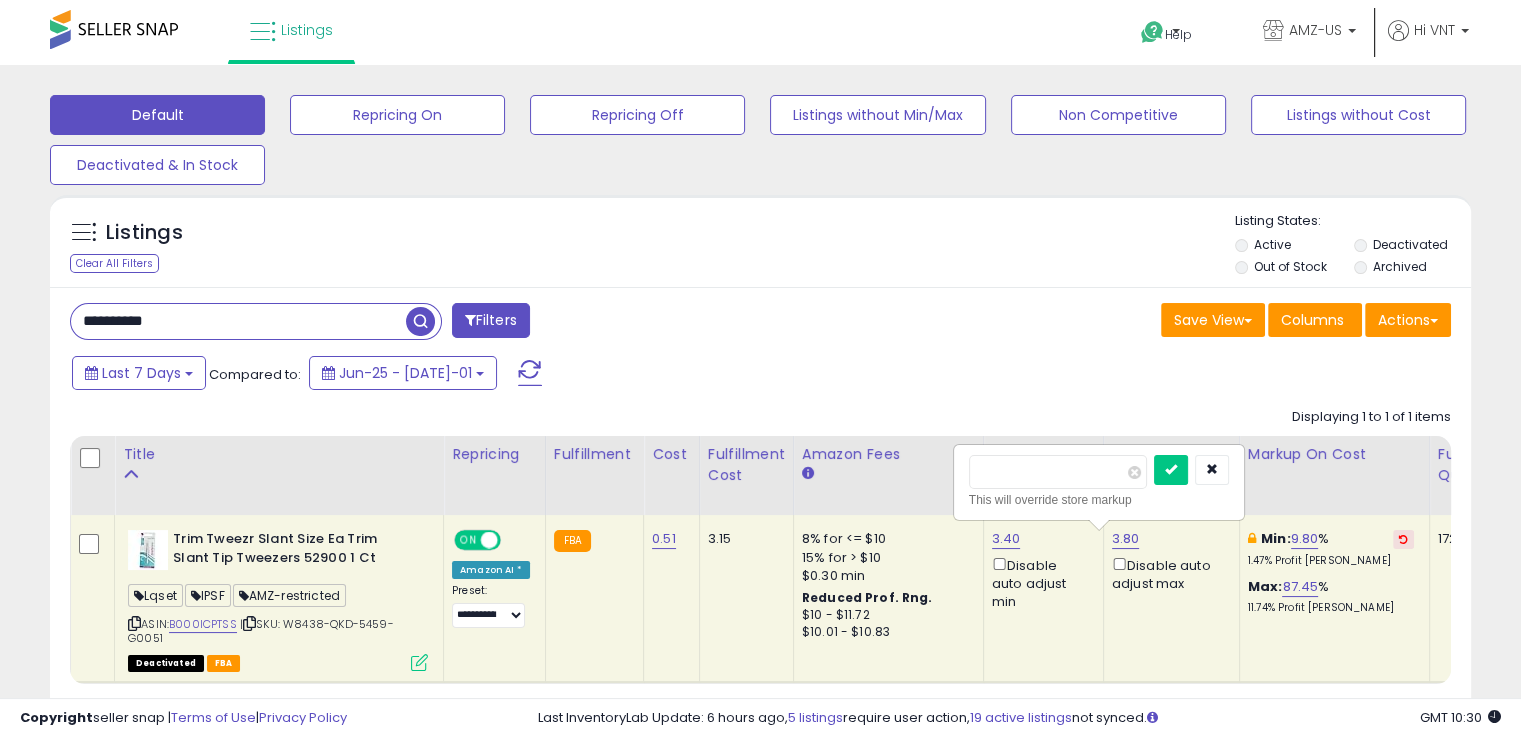 type on "****" 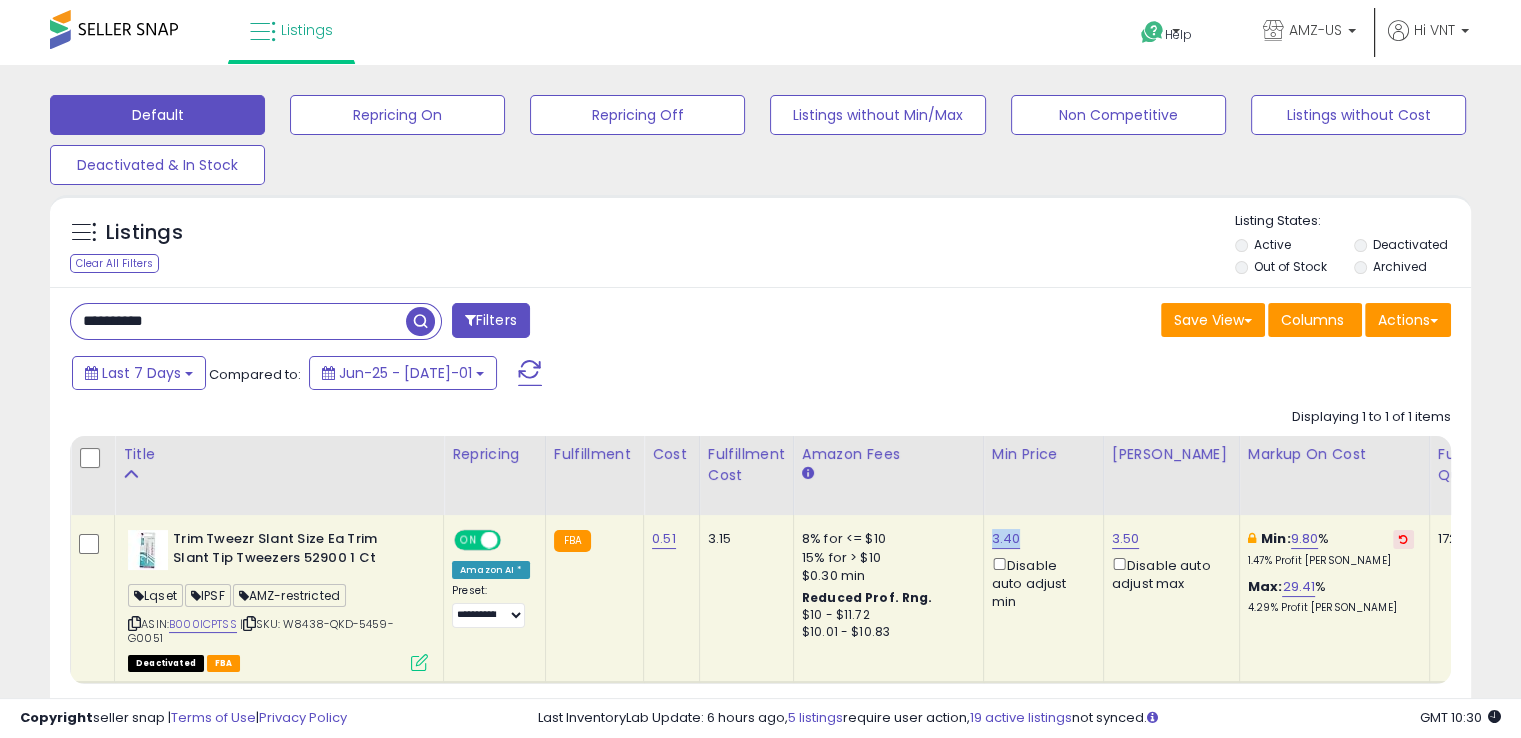 drag, startPoint x: 1009, startPoint y: 537, endPoint x: 982, endPoint y: 530, distance: 27.89265 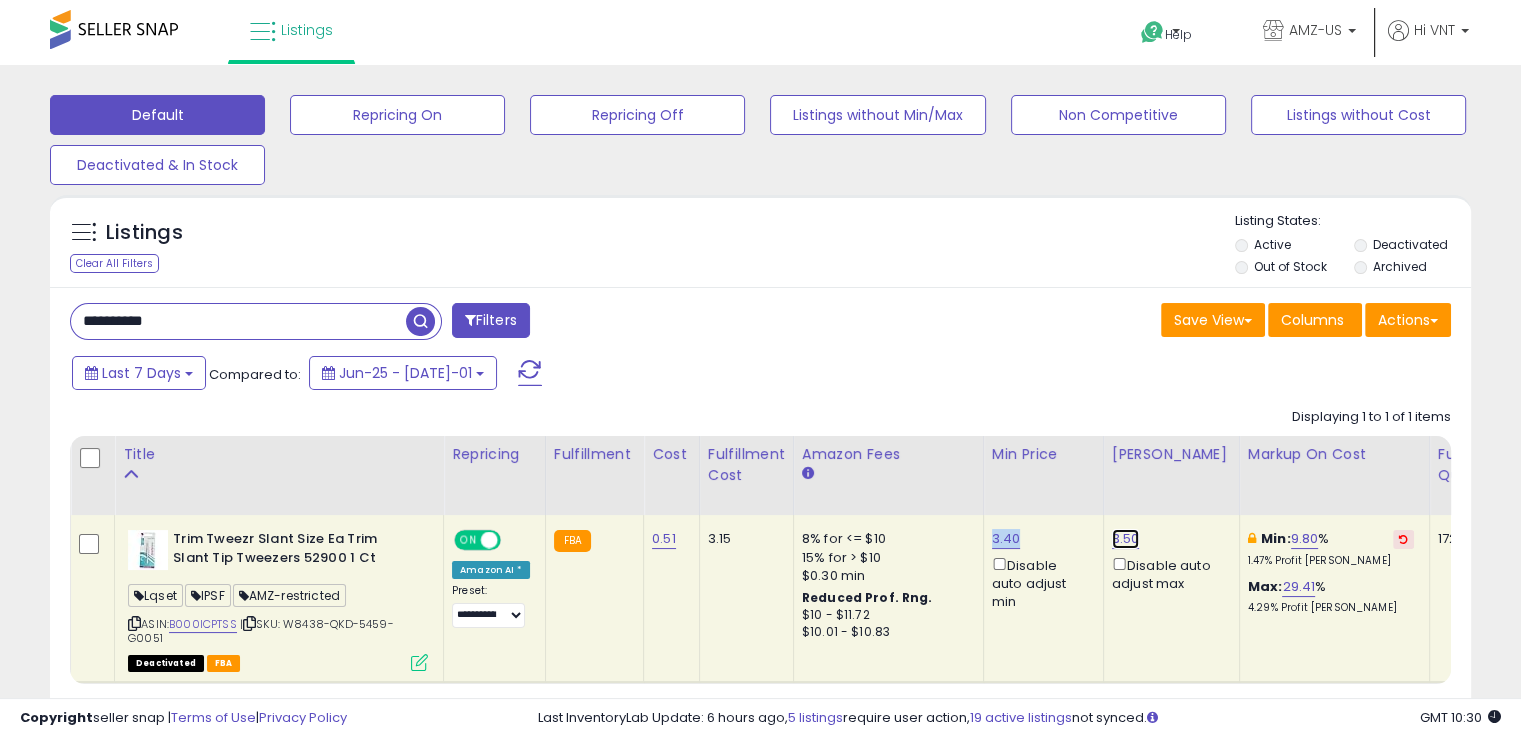 click on "3.50" at bounding box center [1126, 539] 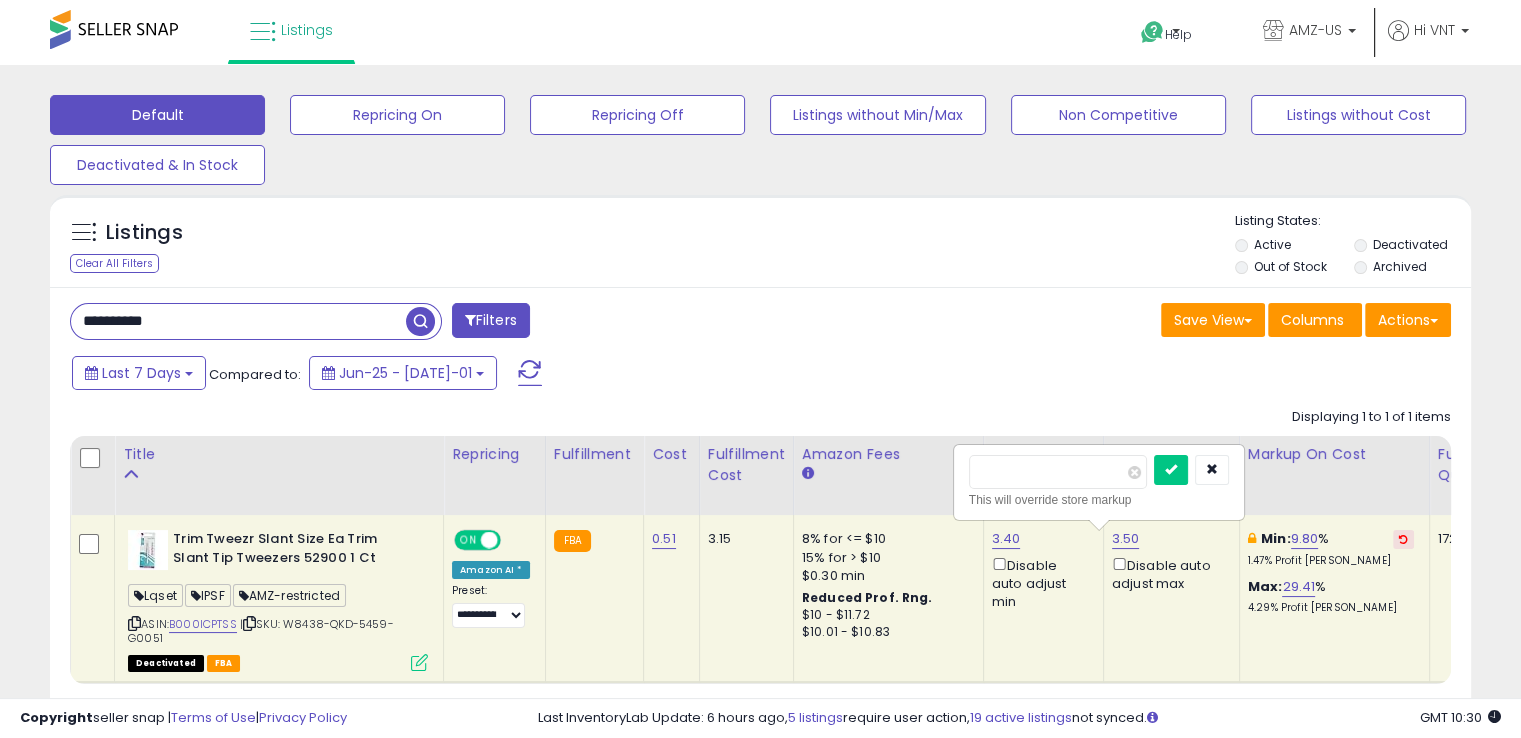 drag, startPoint x: 1032, startPoint y: 473, endPoint x: 992, endPoint y: 471, distance: 40.04997 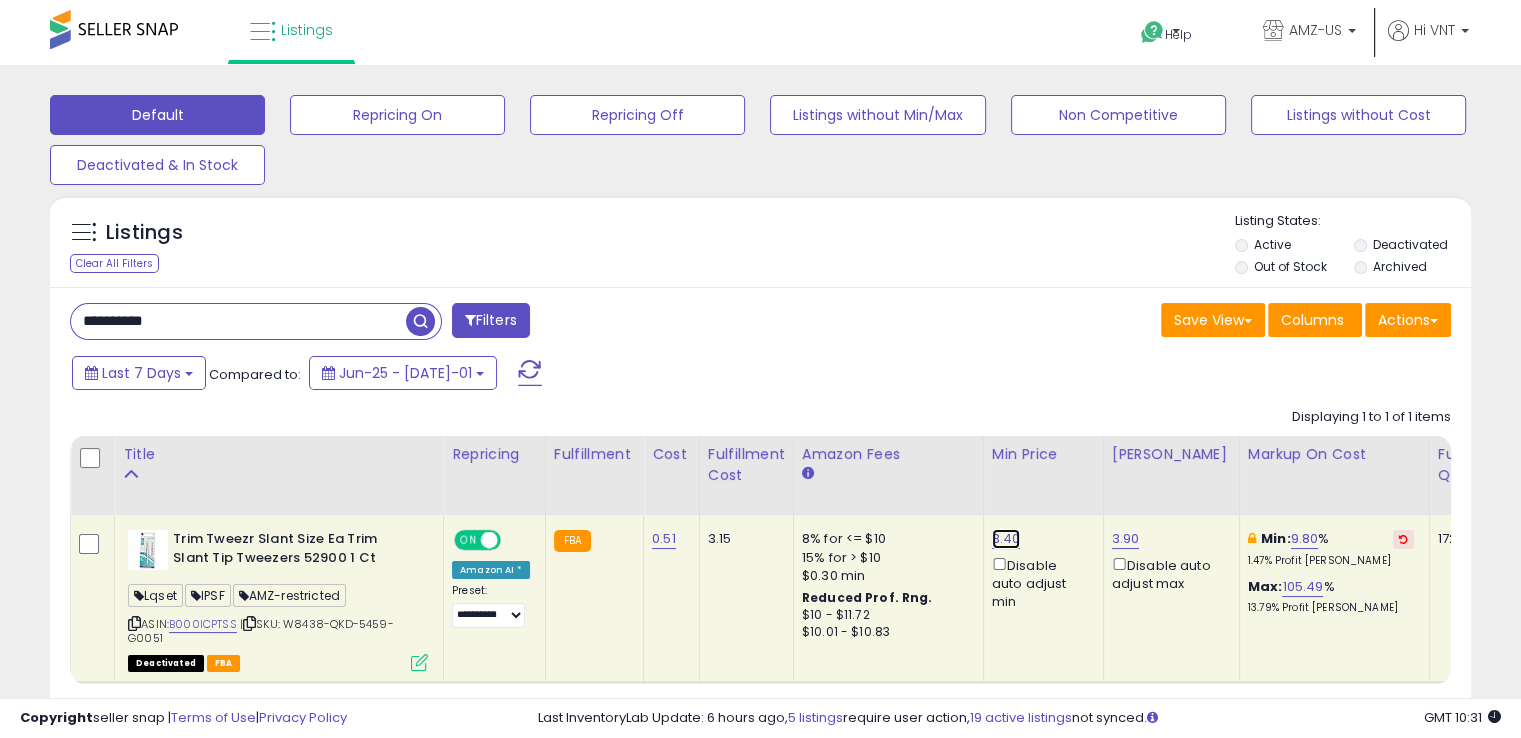 click on "3.40" at bounding box center (1006, 539) 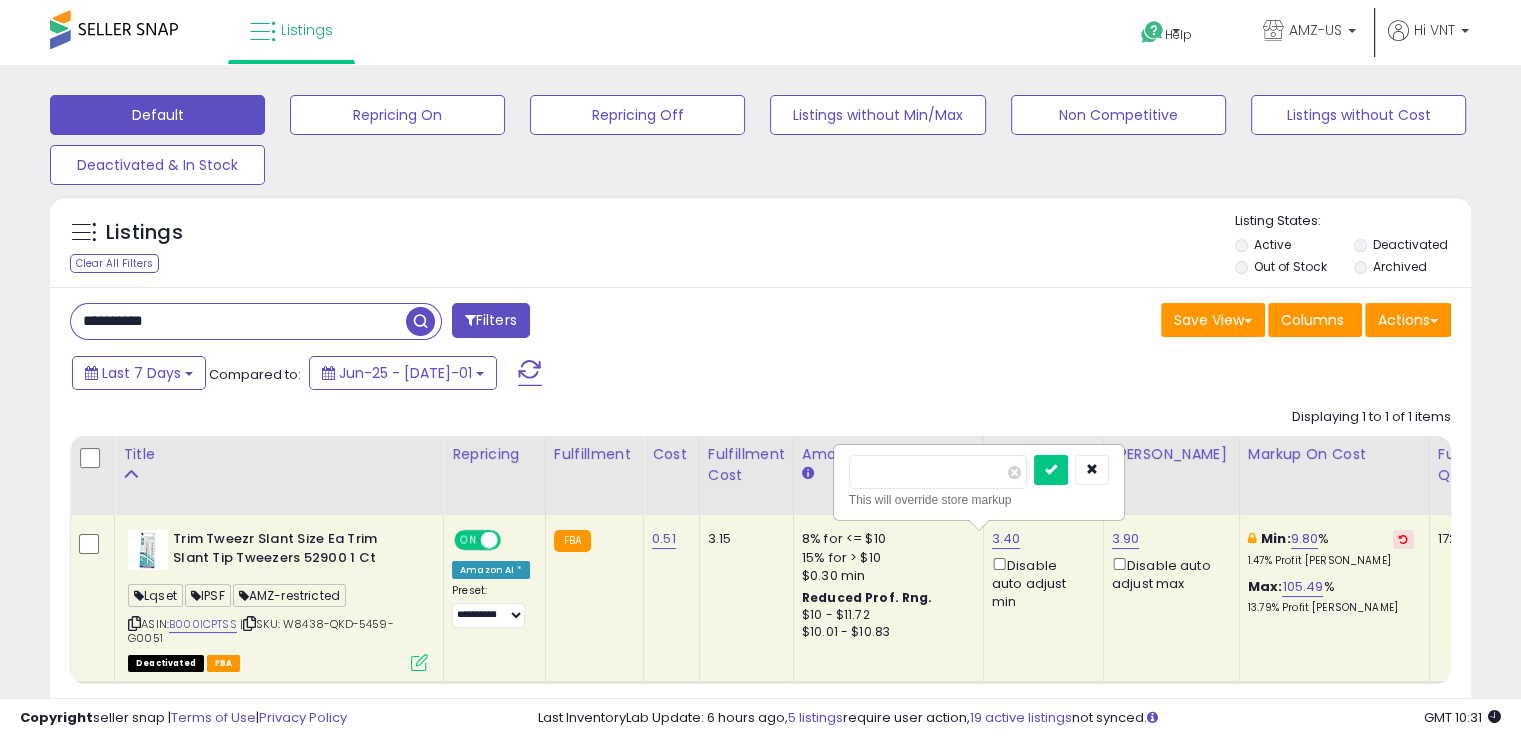 drag, startPoint x: 898, startPoint y: 468, endPoint x: 894, endPoint y: 452, distance: 16.492422 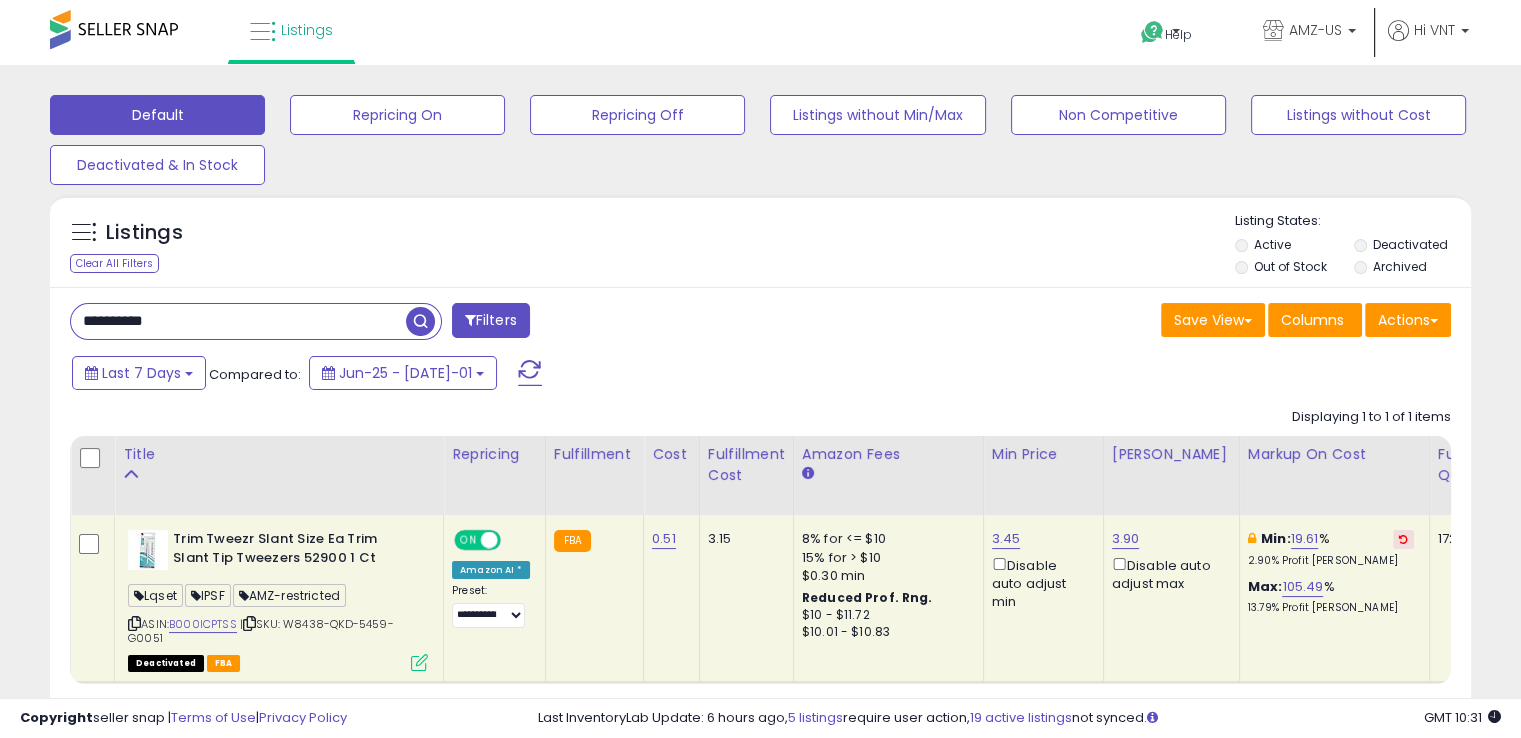 drag, startPoint x: 979, startPoint y: 539, endPoint x: 991, endPoint y: 539, distance: 12 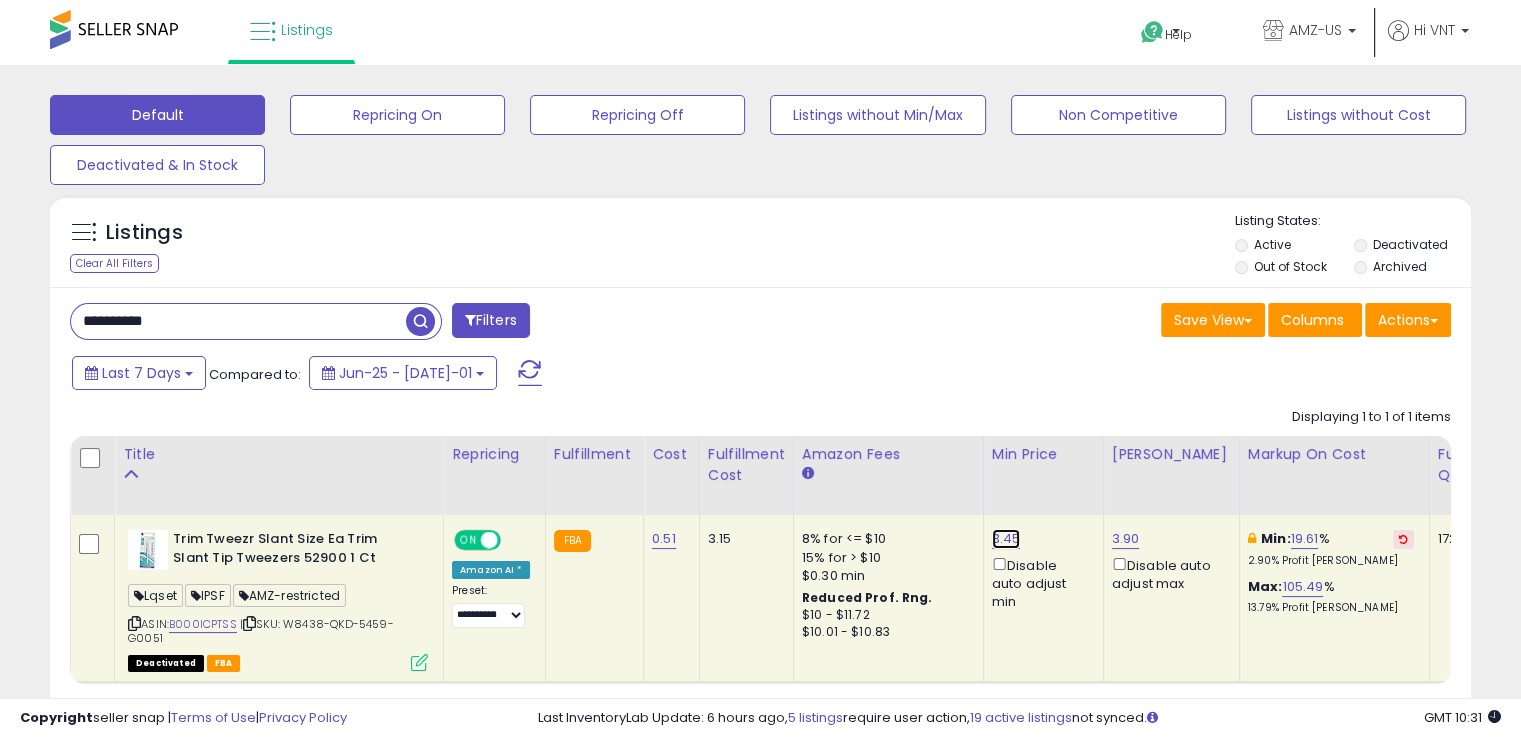click on "3.45" at bounding box center [1006, 539] 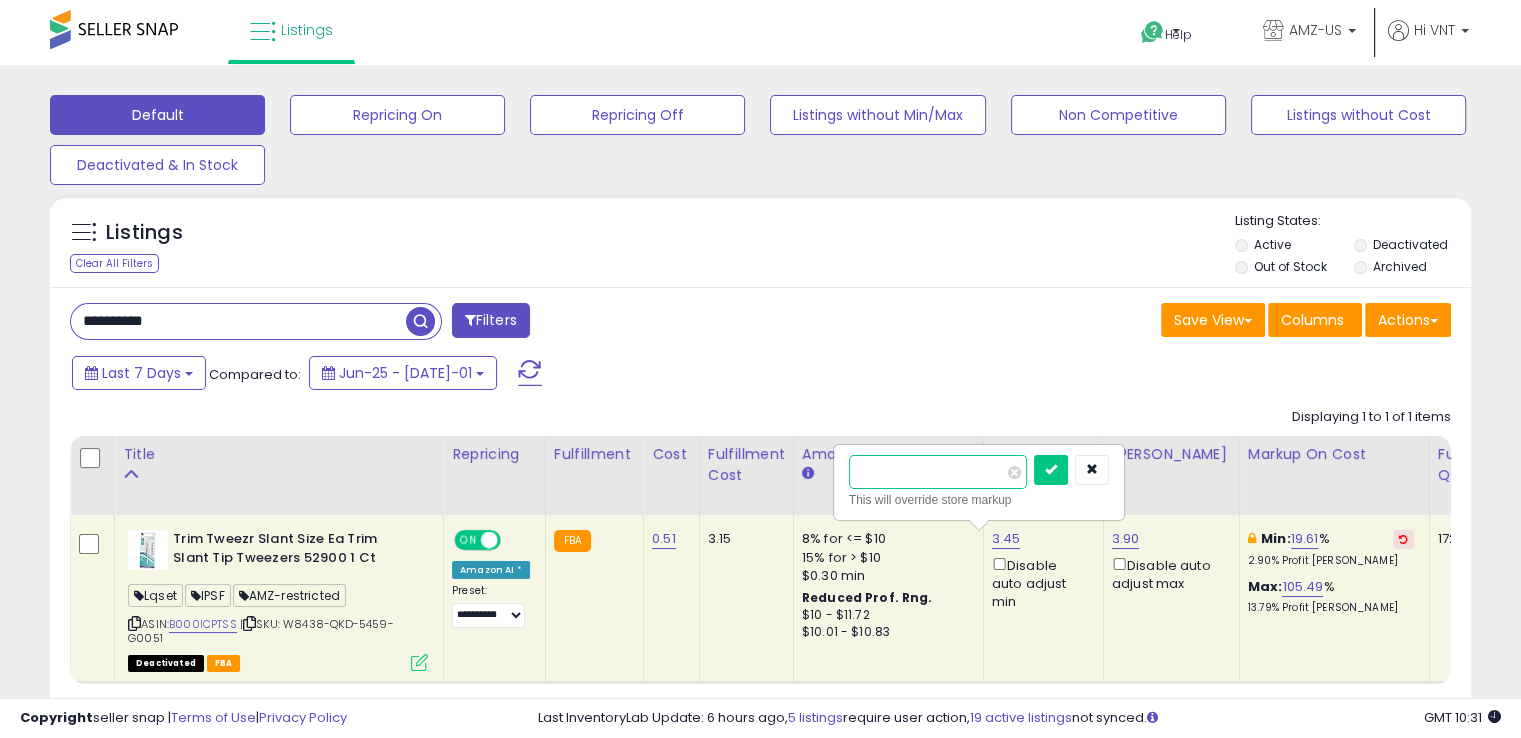 drag, startPoint x: 935, startPoint y: 462, endPoint x: 874, endPoint y: 461, distance: 61.008198 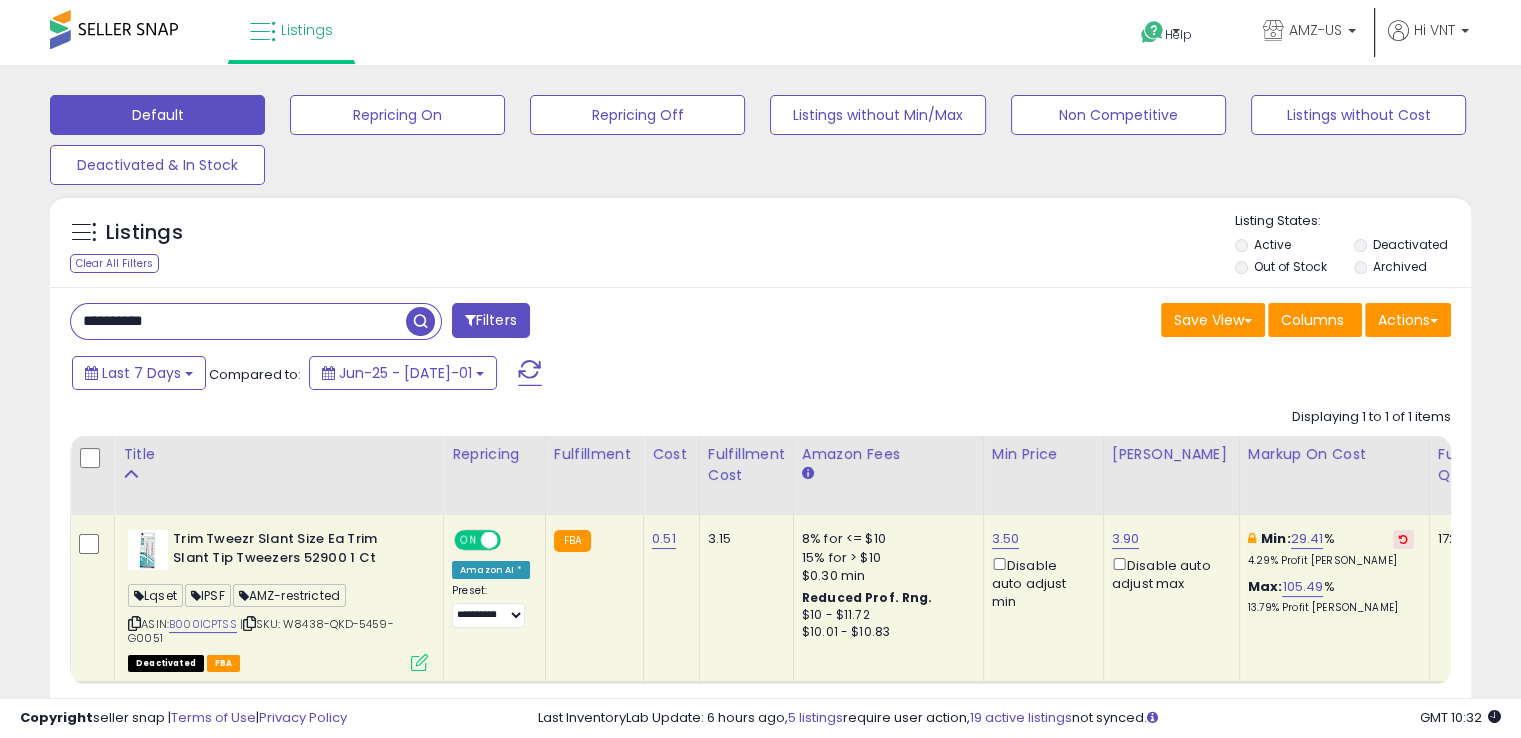click on "**********" at bounding box center (238, 321) 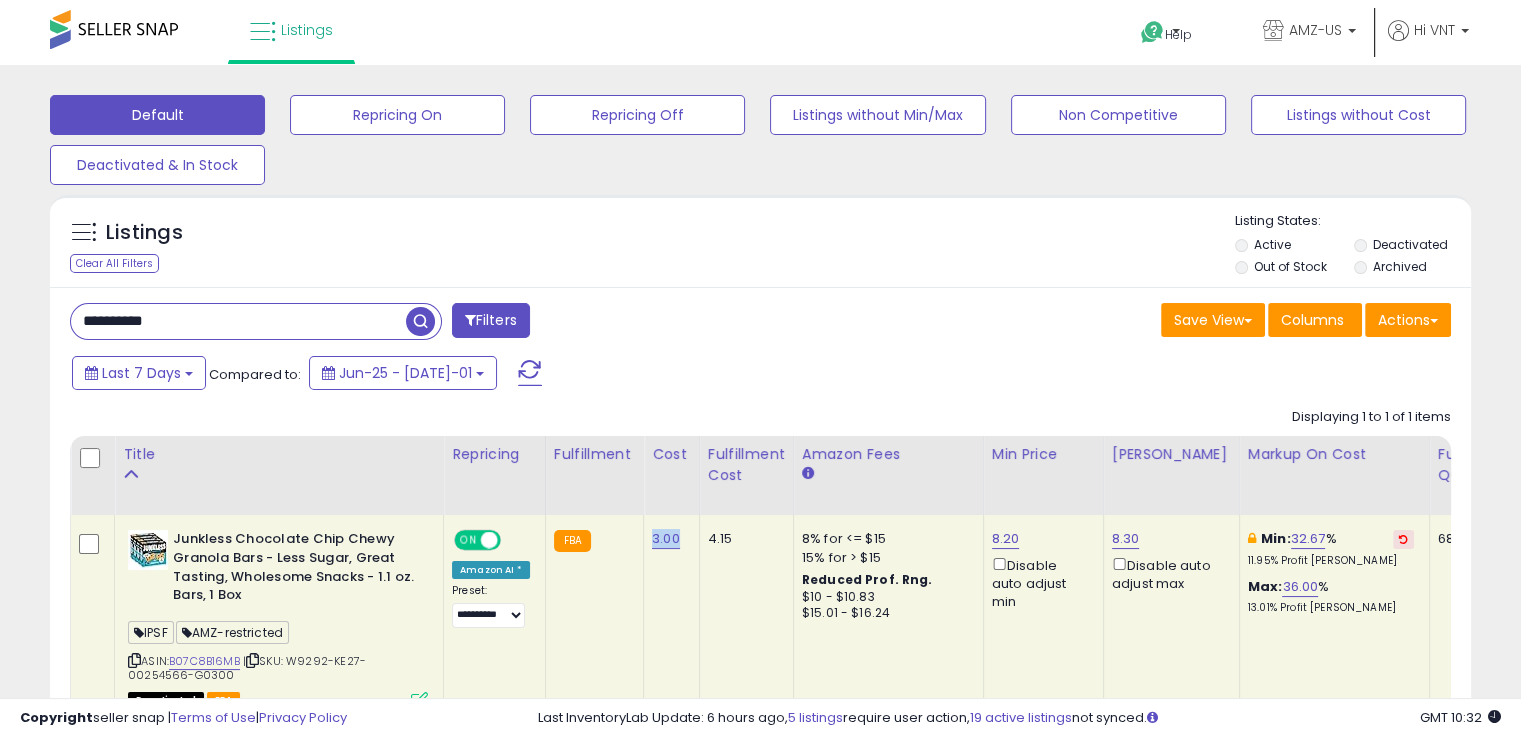 drag, startPoint x: 655, startPoint y: 542, endPoint x: 640, endPoint y: 545, distance: 15.297058 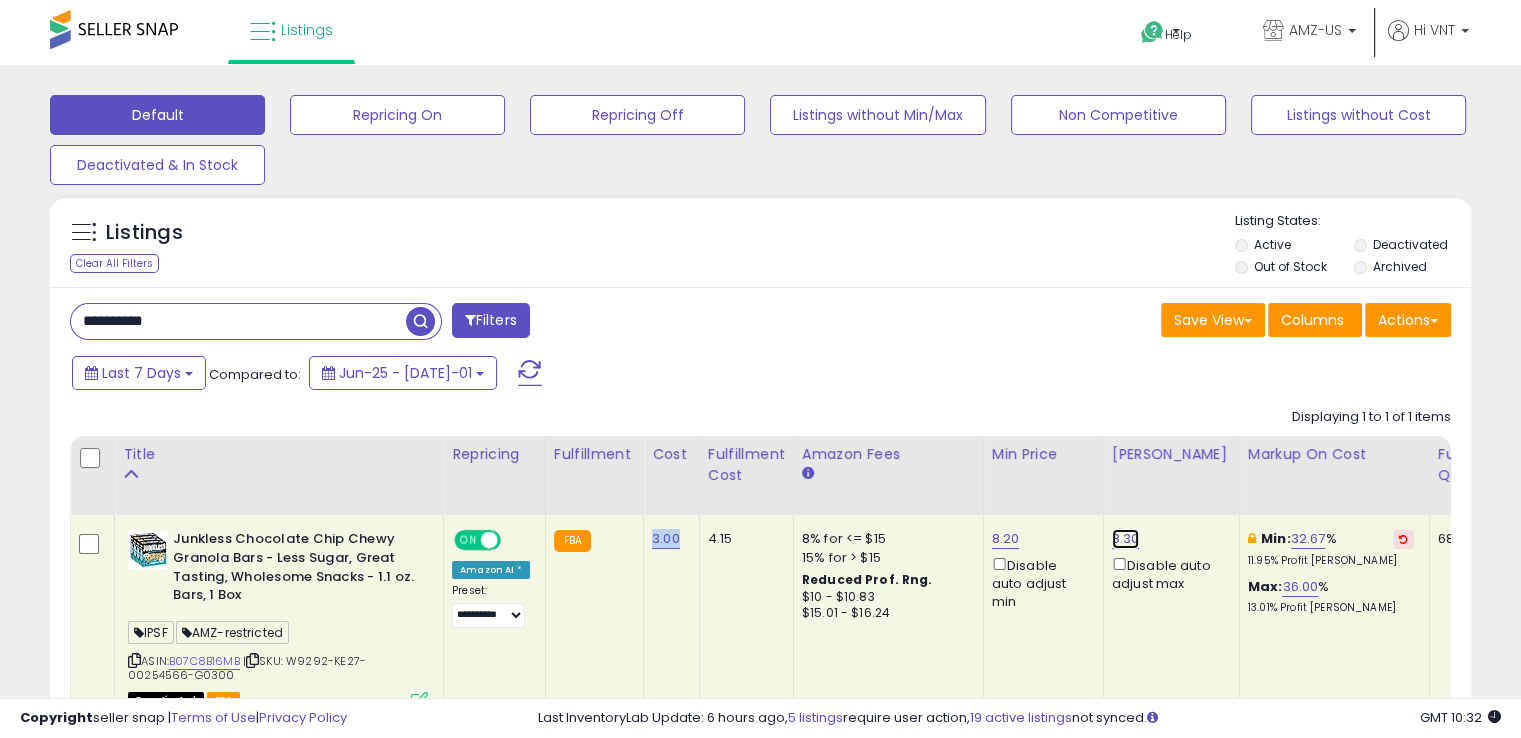 click on "8.30" at bounding box center (1126, 539) 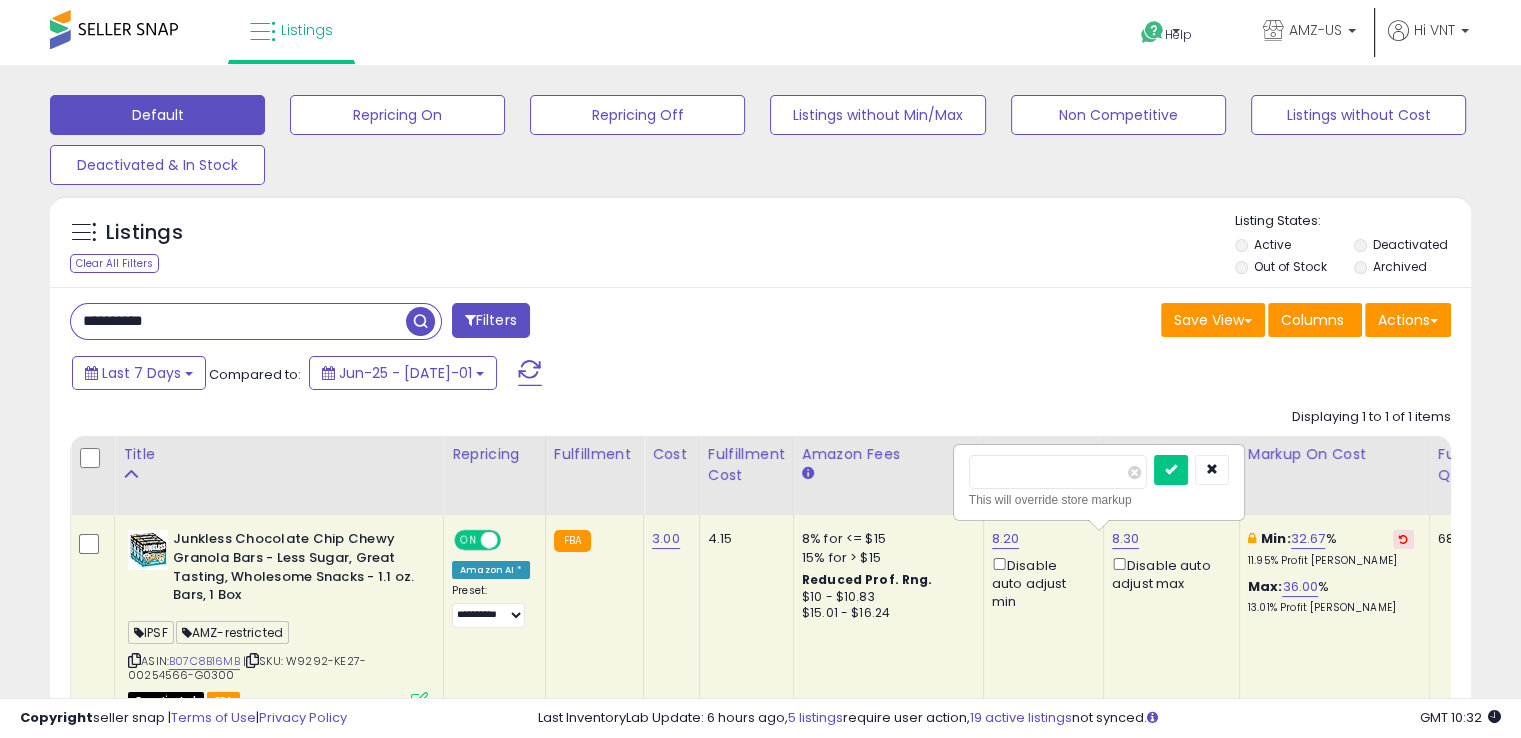 type on "****" 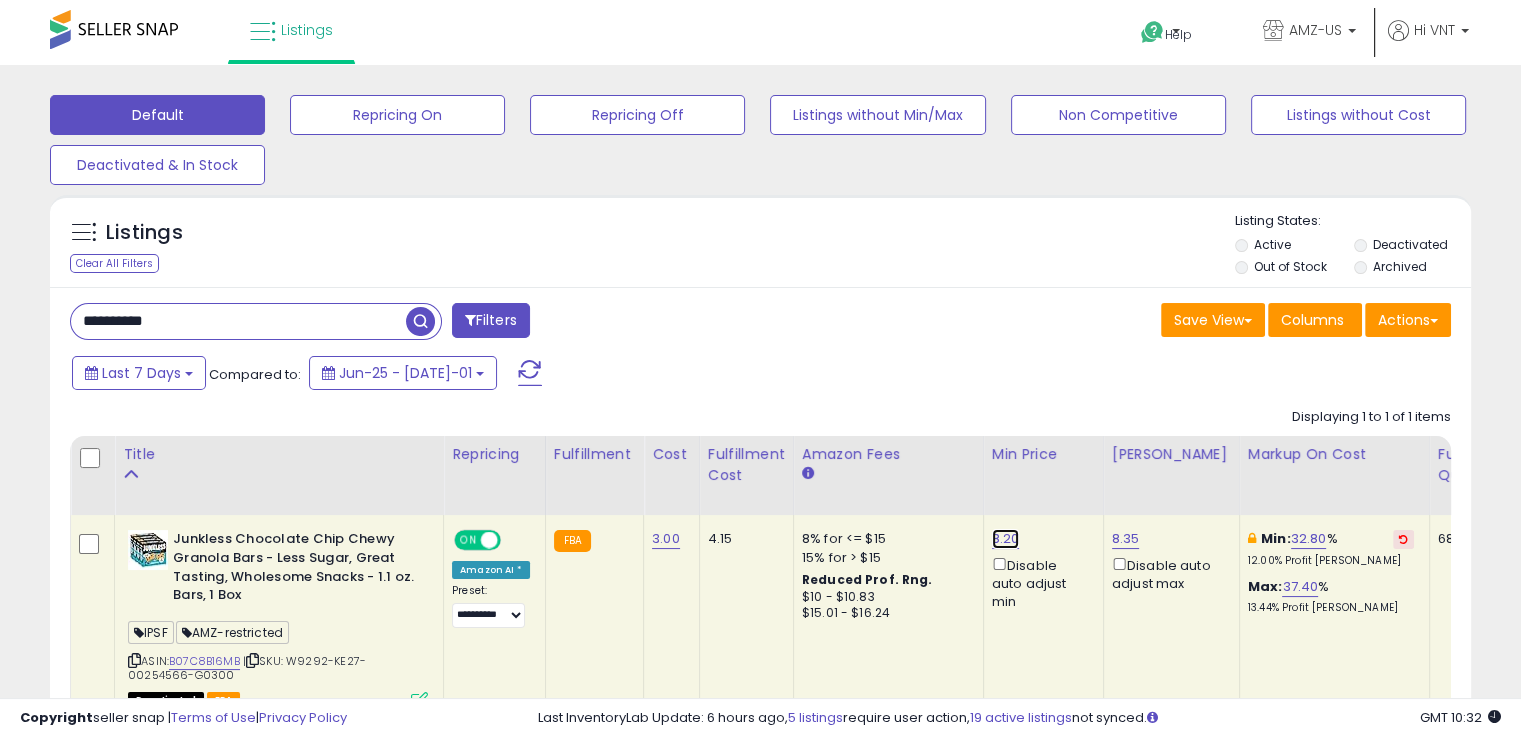 click on "8.20" at bounding box center (1006, 539) 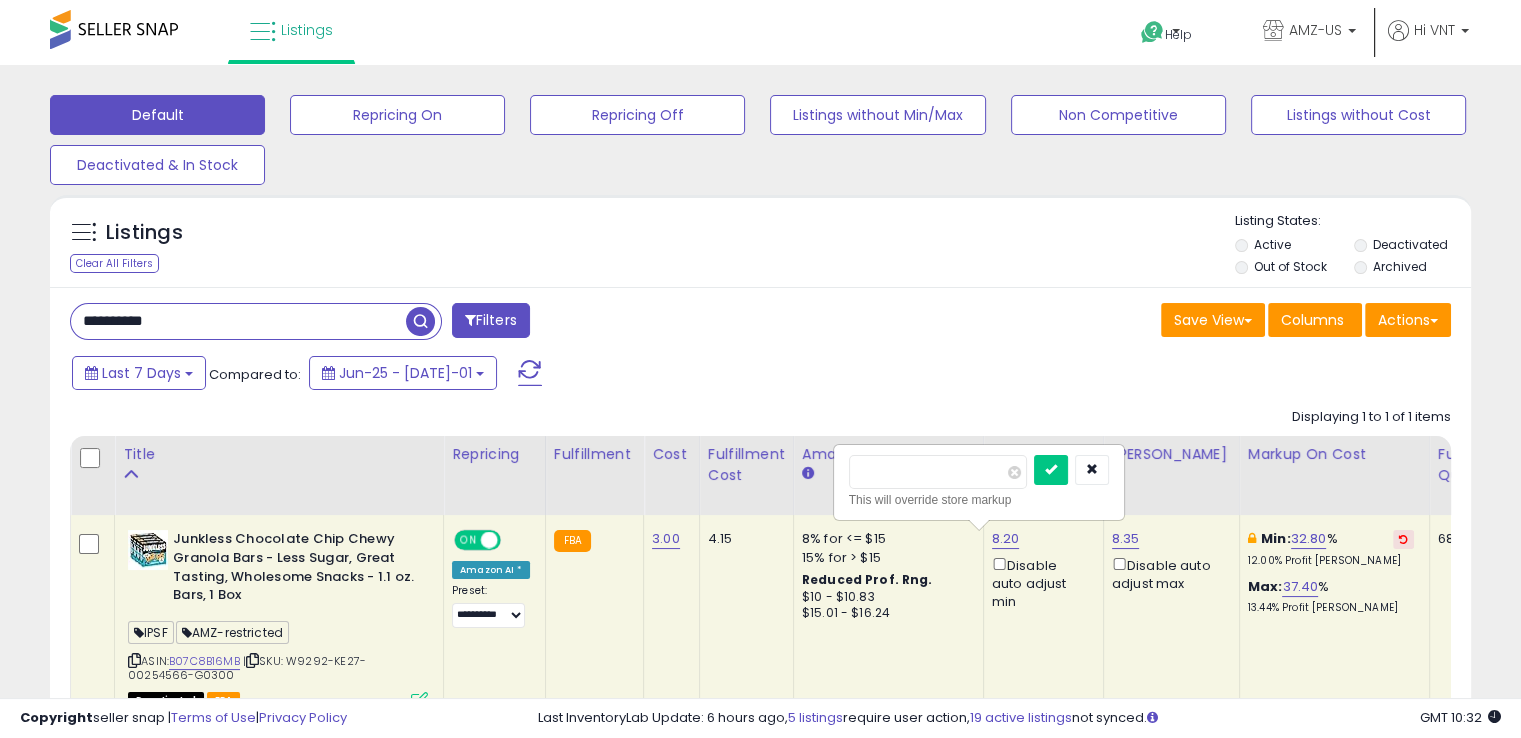 type on "****" 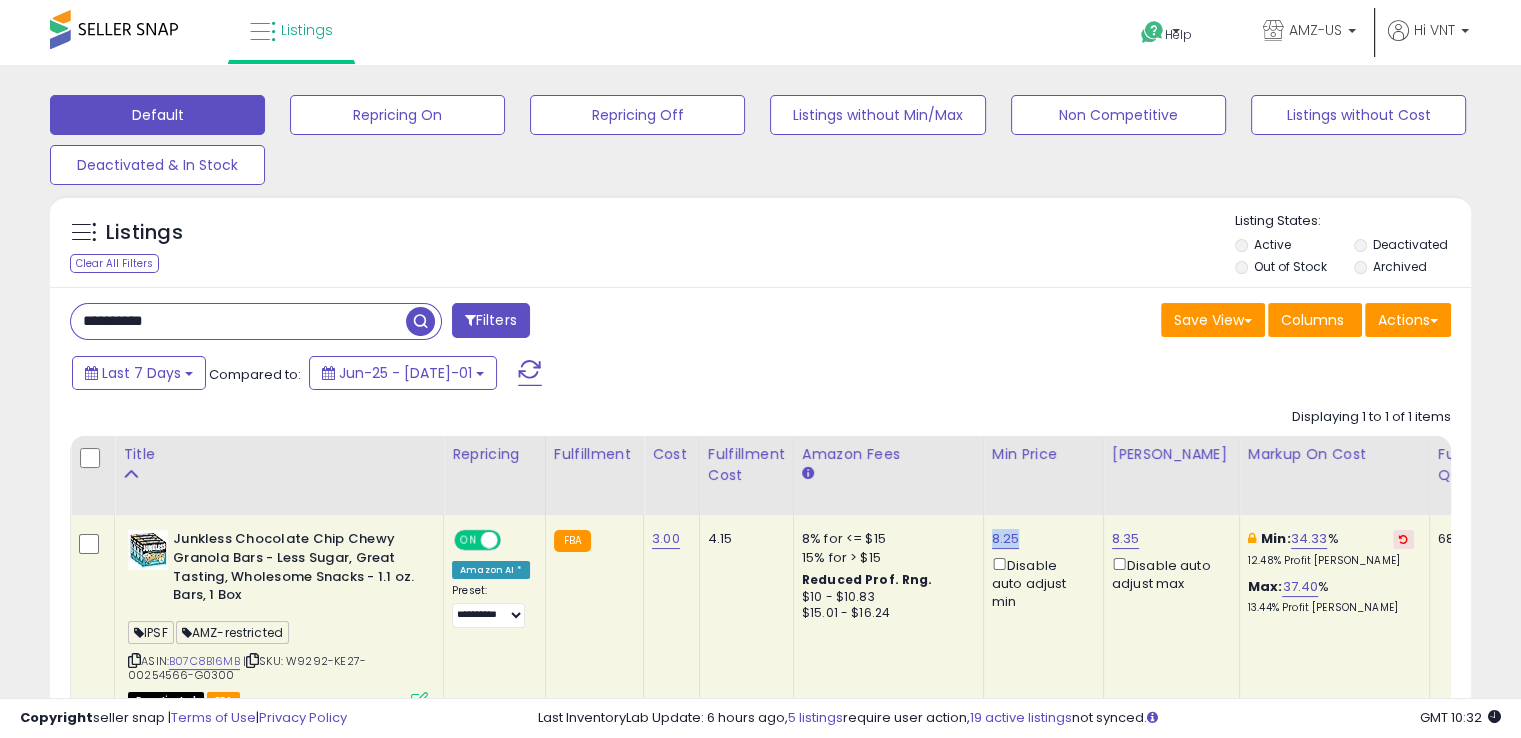 drag, startPoint x: 1016, startPoint y: 537, endPoint x: 972, endPoint y: 532, distance: 44.28318 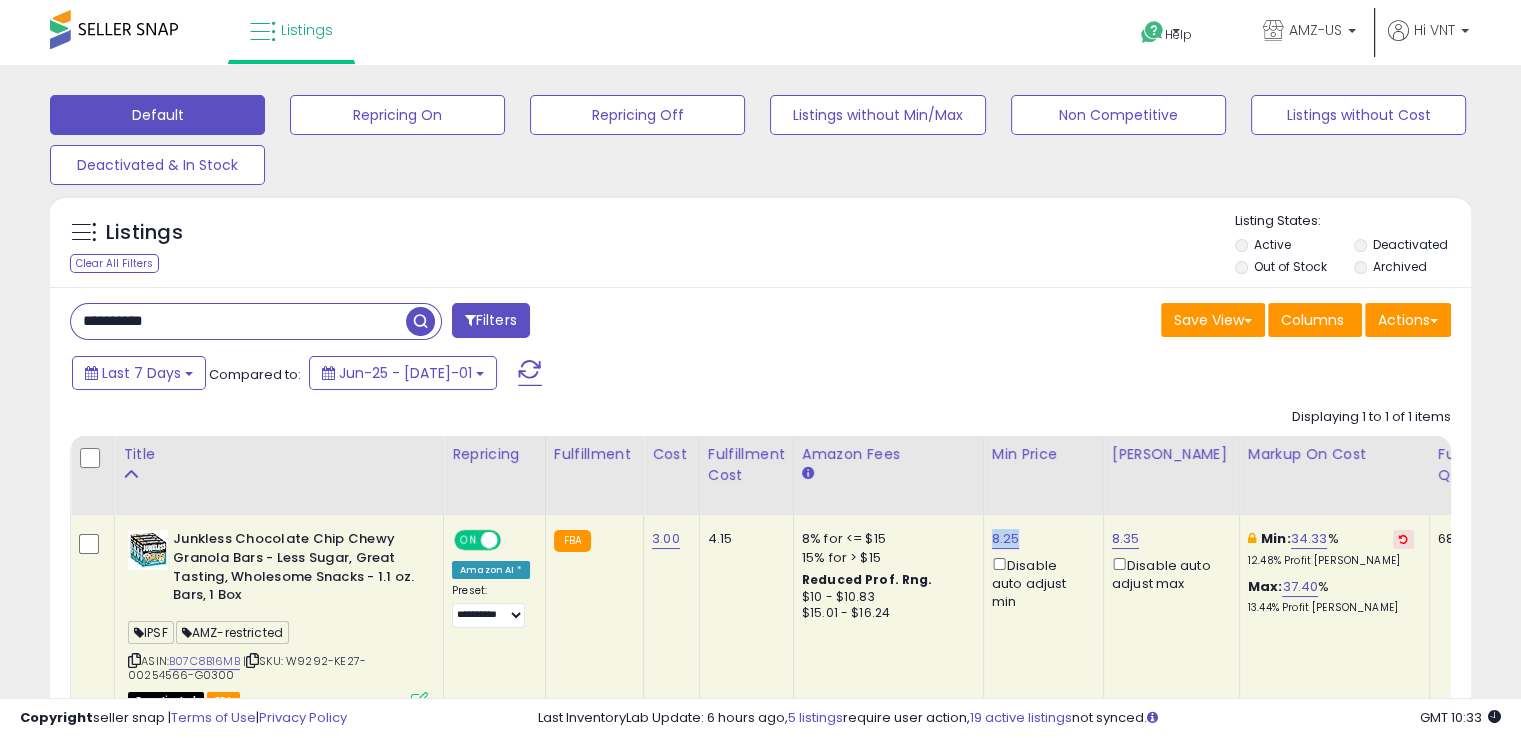 copy on "8.25" 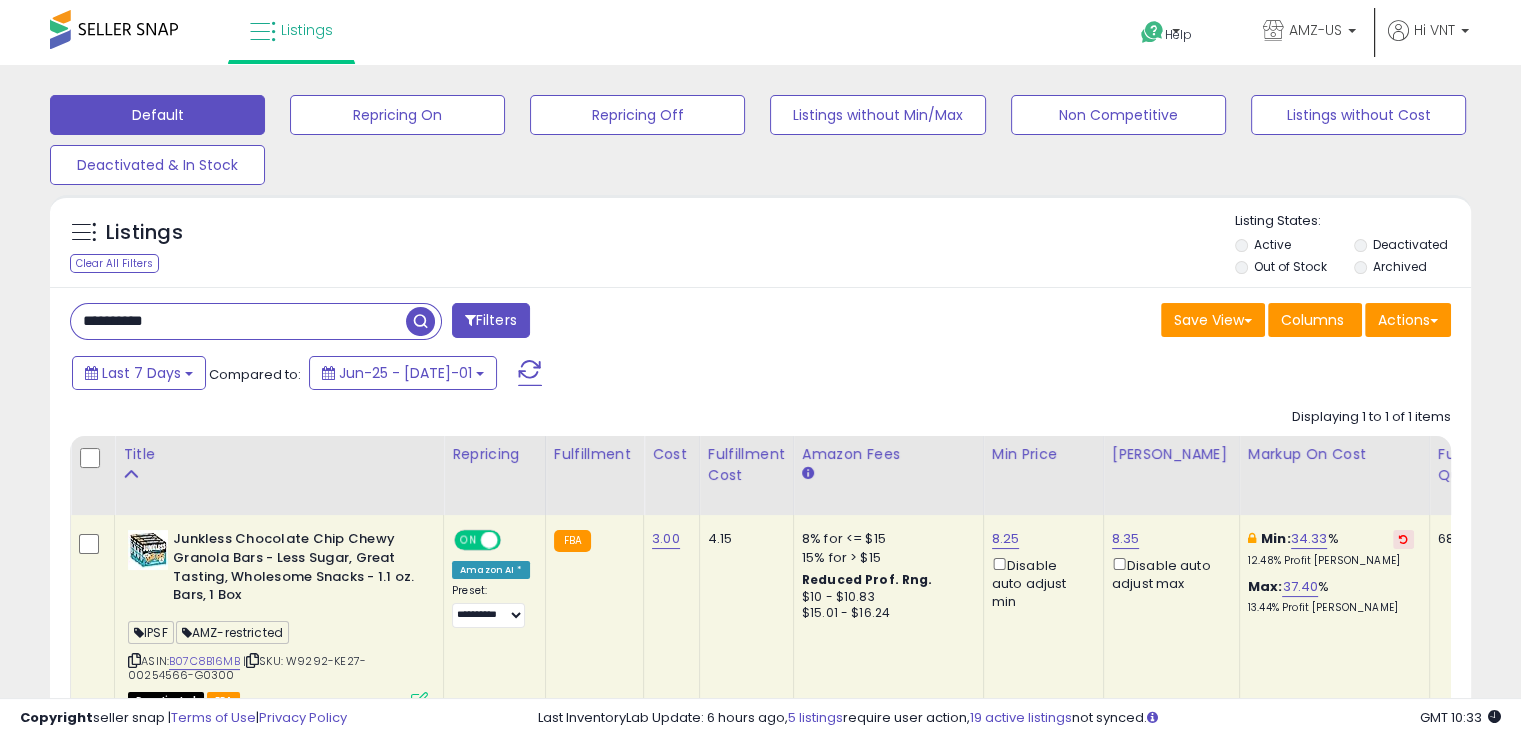 click on "**********" at bounding box center [238, 321] 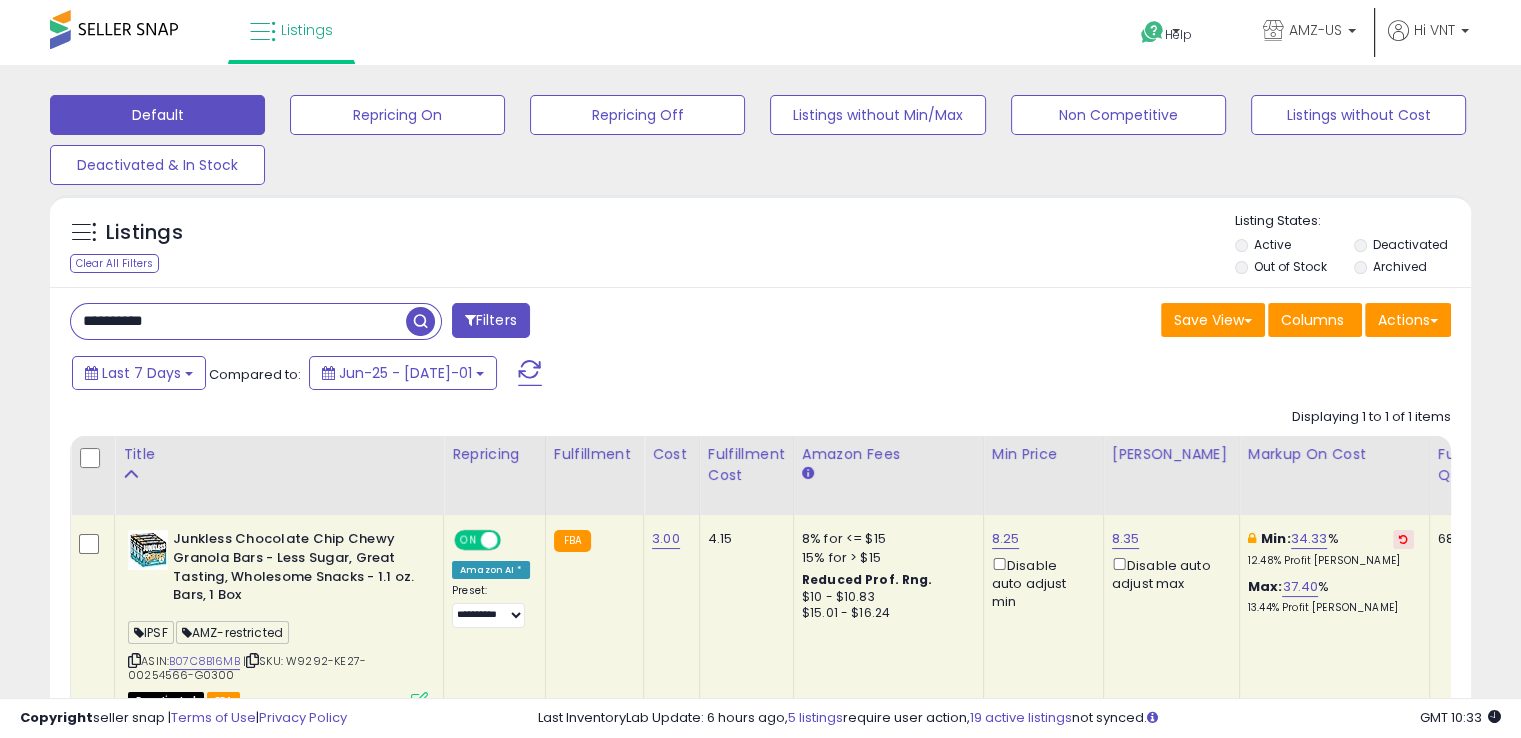 paste 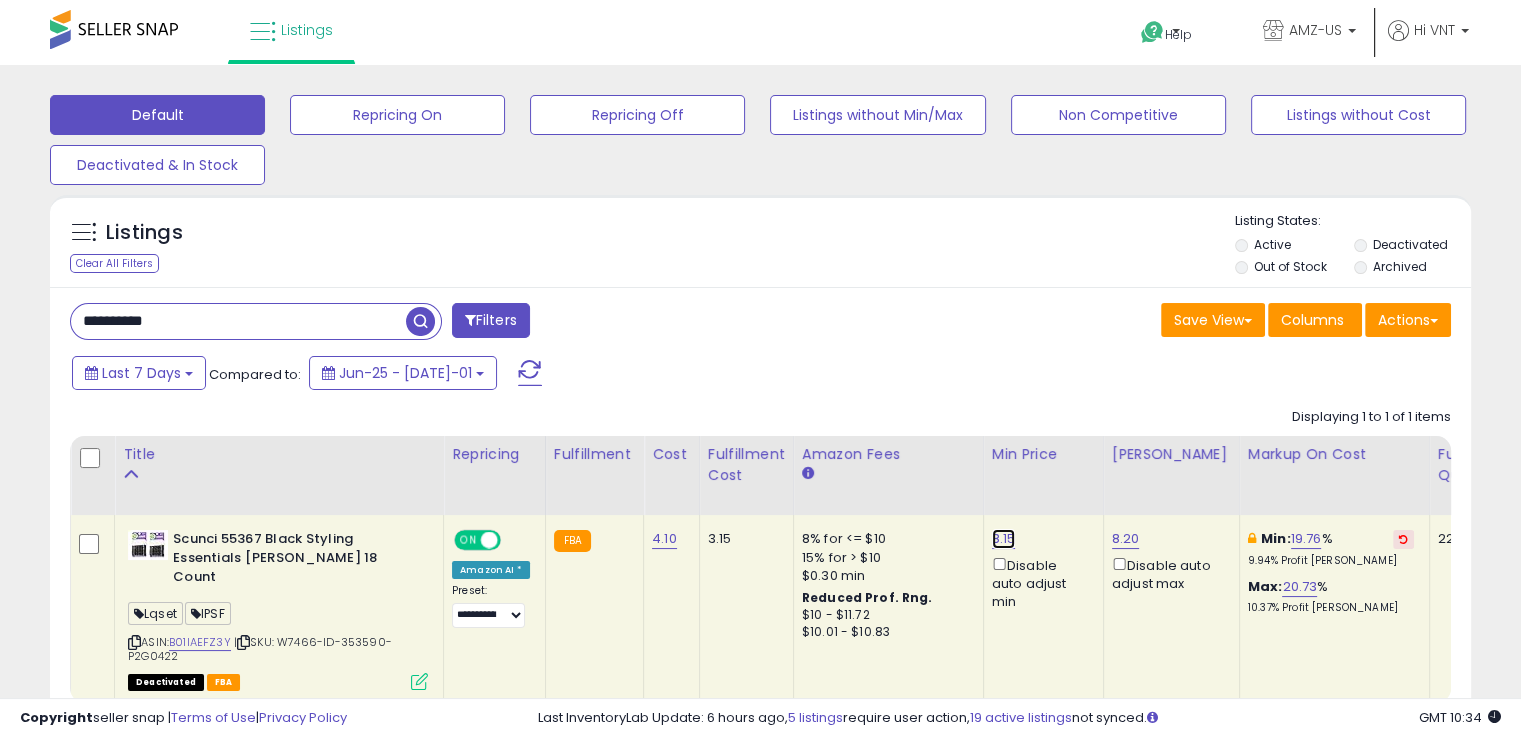 click on "8.15" at bounding box center (1004, 539) 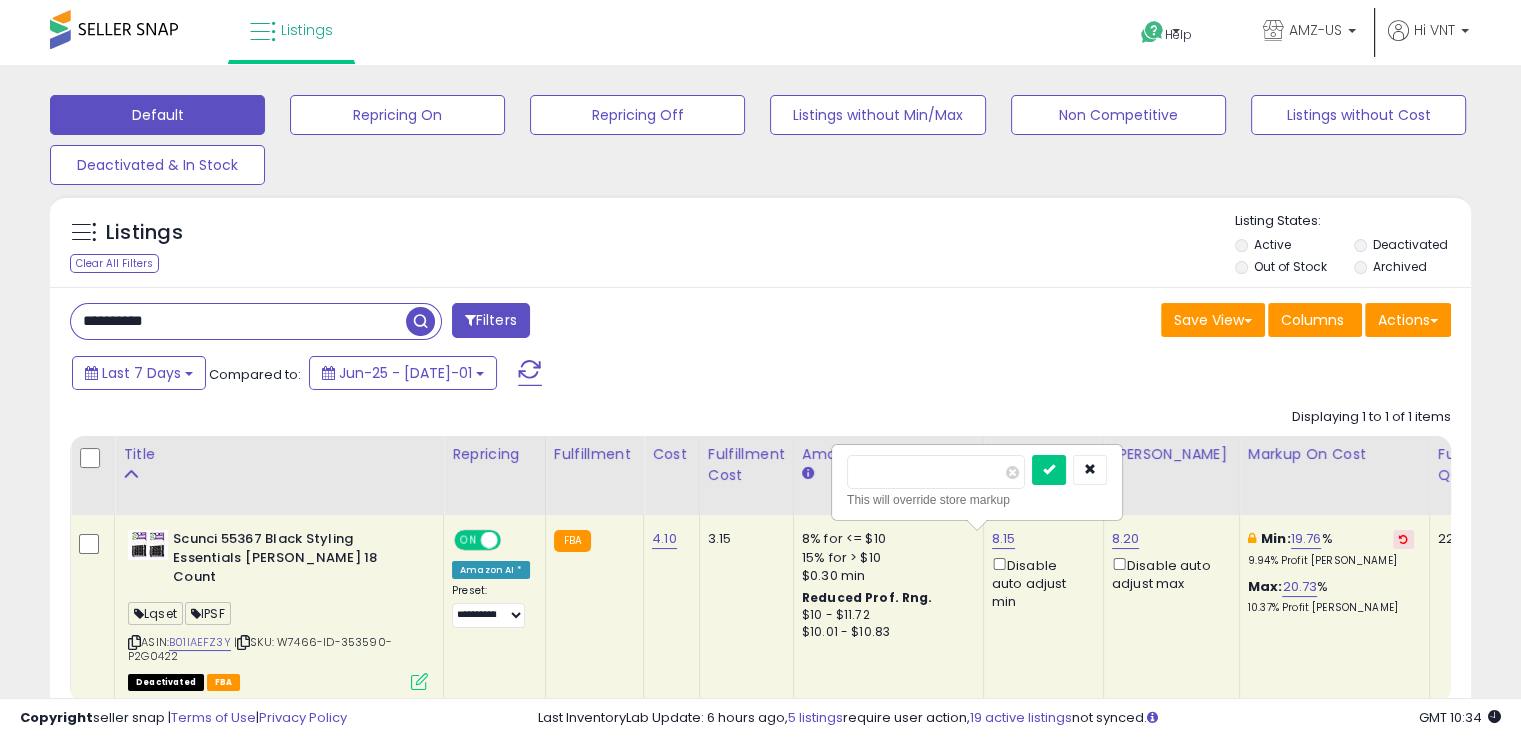 type on "*" 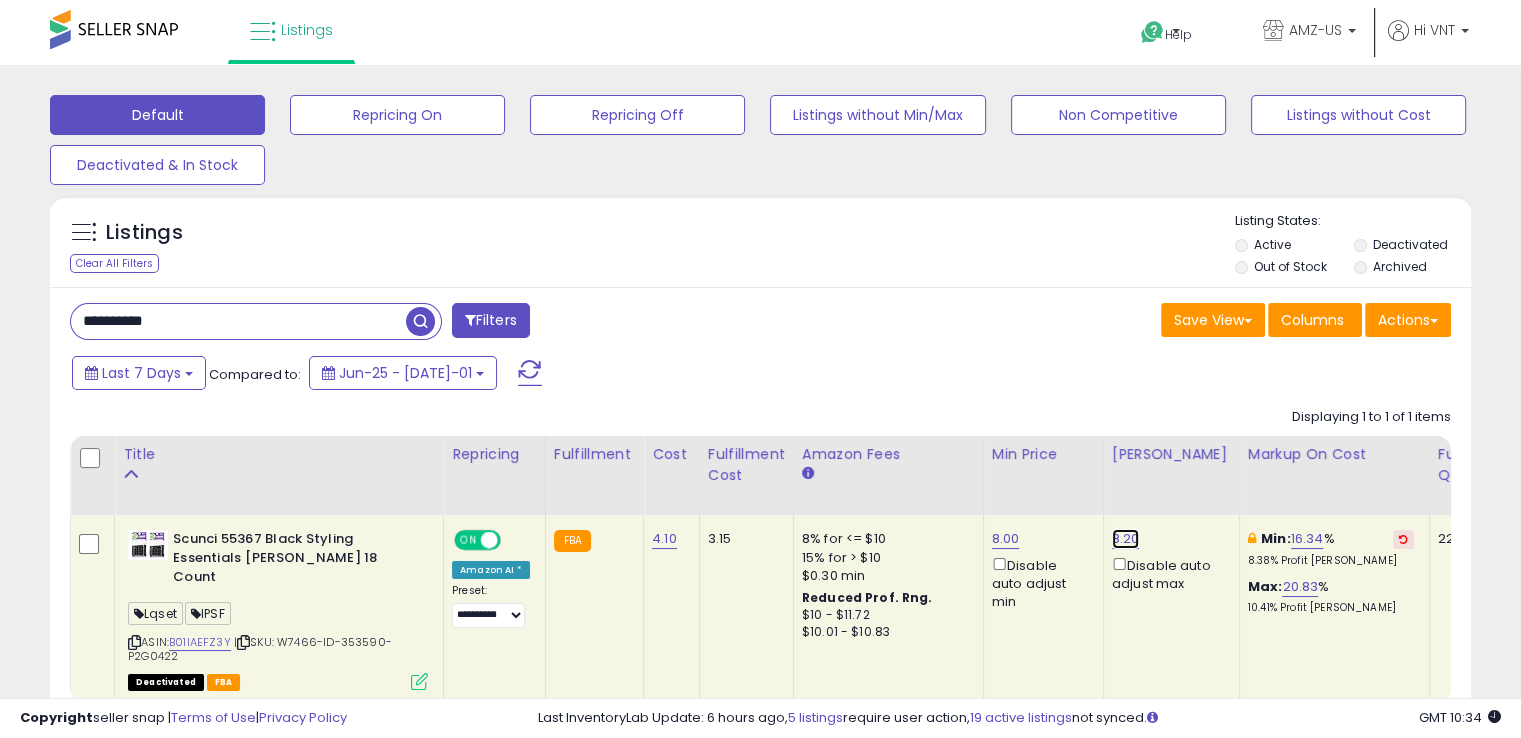 click on "8.20" at bounding box center (1126, 539) 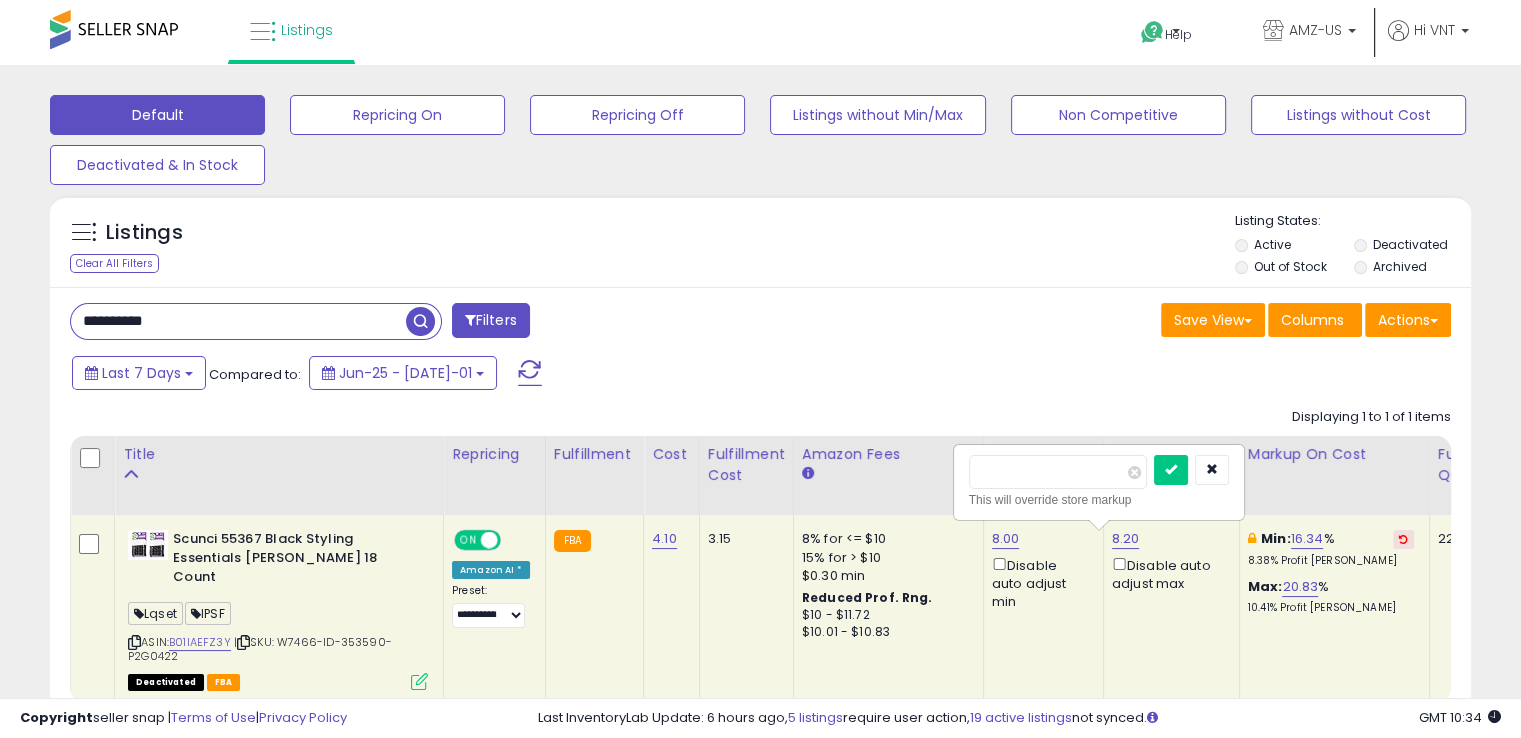 drag, startPoint x: 1032, startPoint y: 481, endPoint x: 995, endPoint y: 469, distance: 38.8973 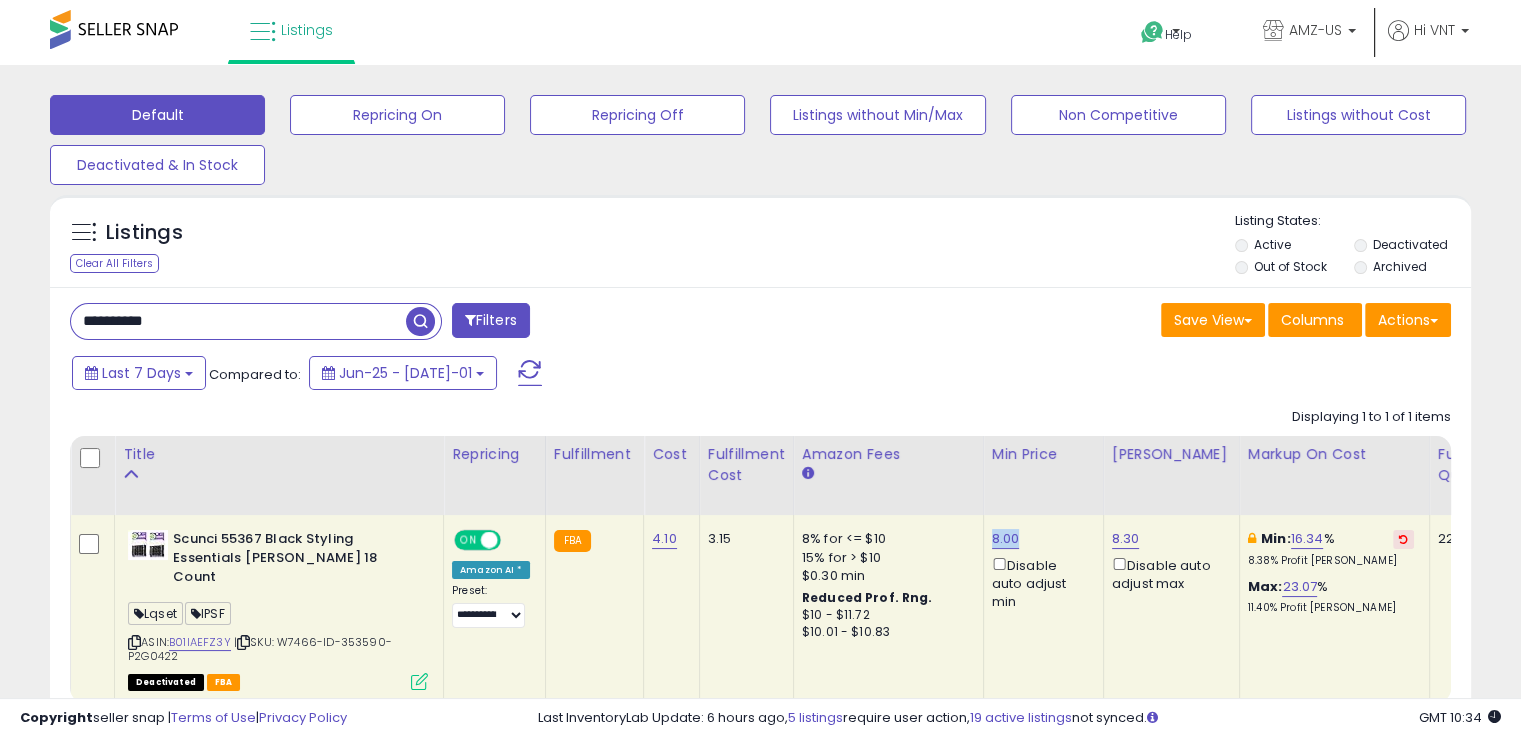 drag, startPoint x: 1017, startPoint y: 535, endPoint x: 981, endPoint y: 542, distance: 36.67424 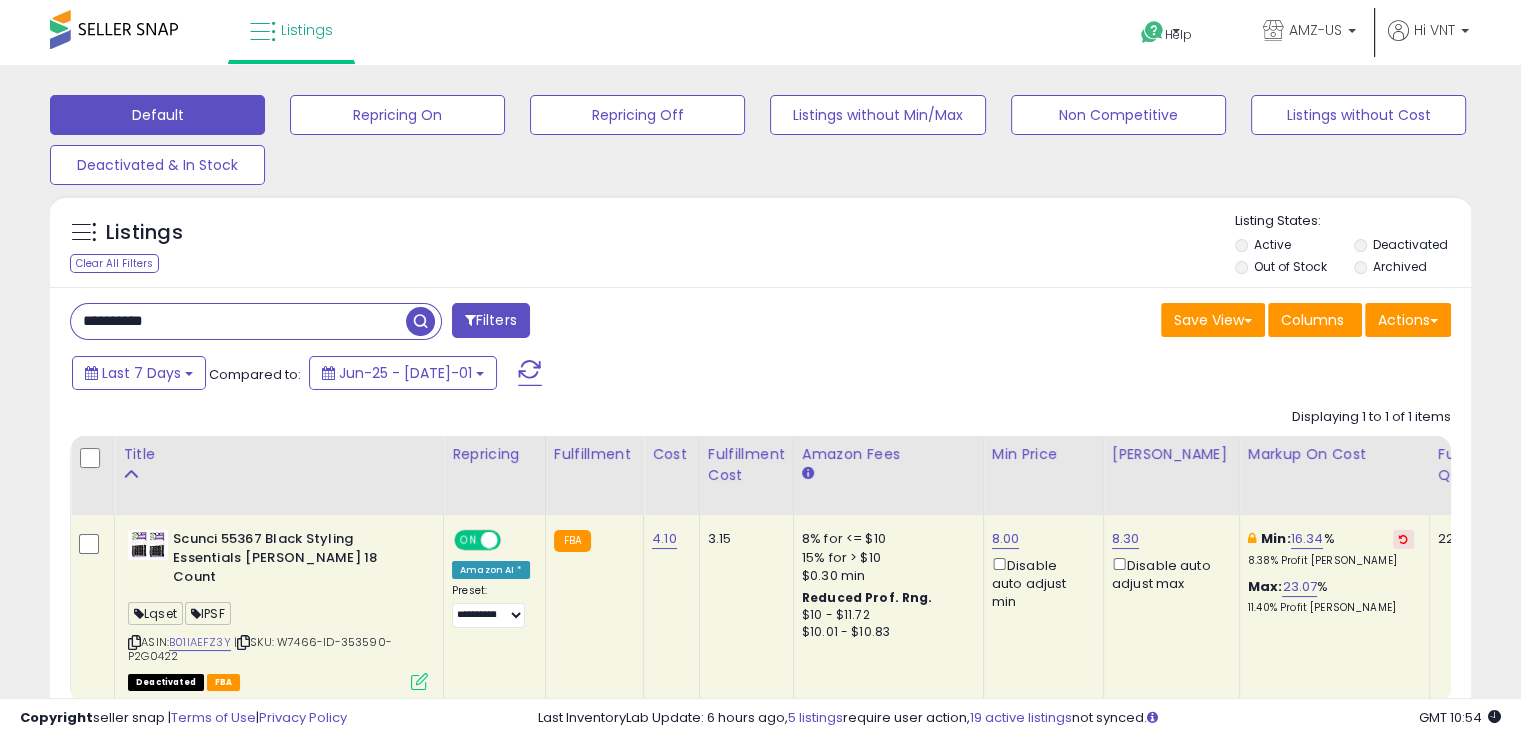 drag, startPoint x: 333, startPoint y: 325, endPoint x: 336, endPoint y: 342, distance: 17.262676 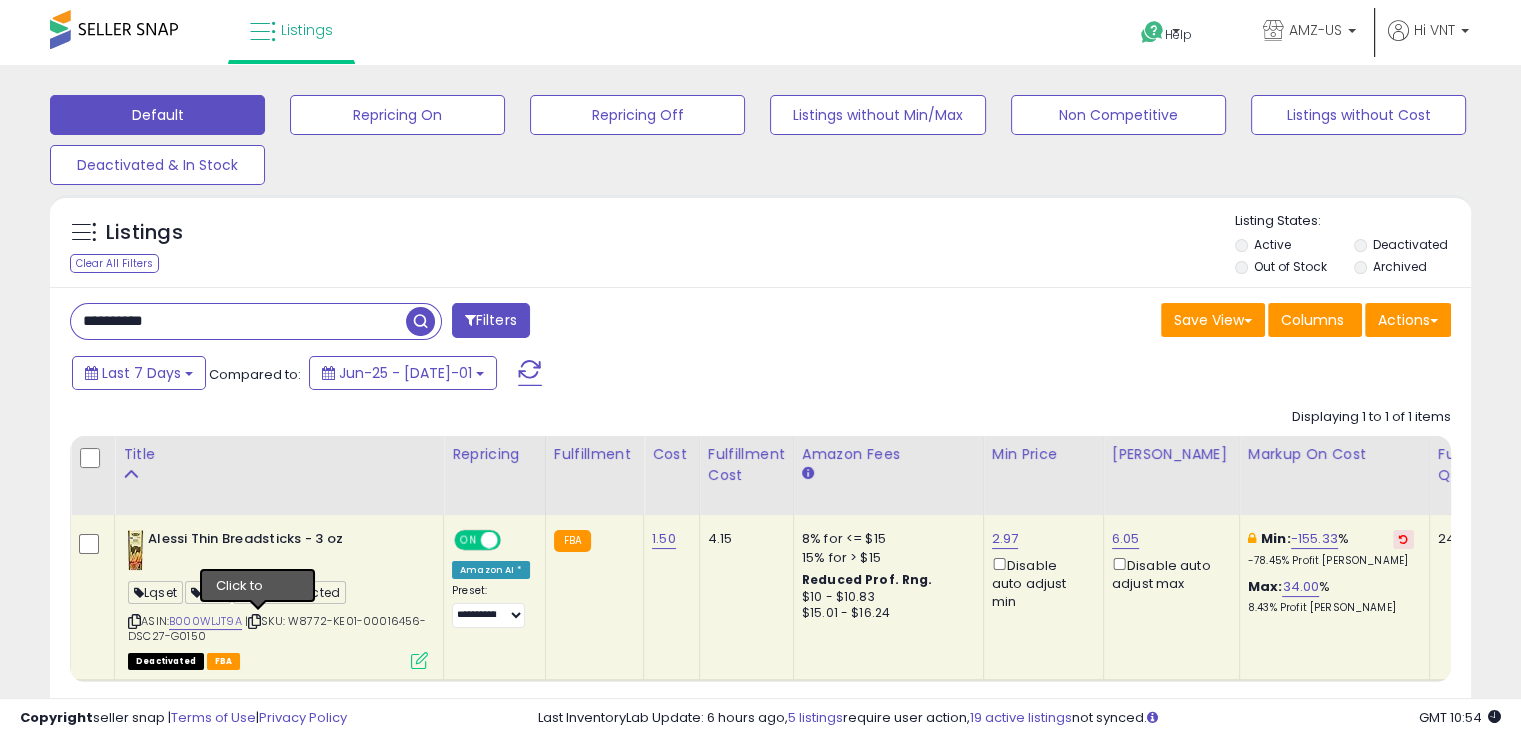 click at bounding box center (254, 621) 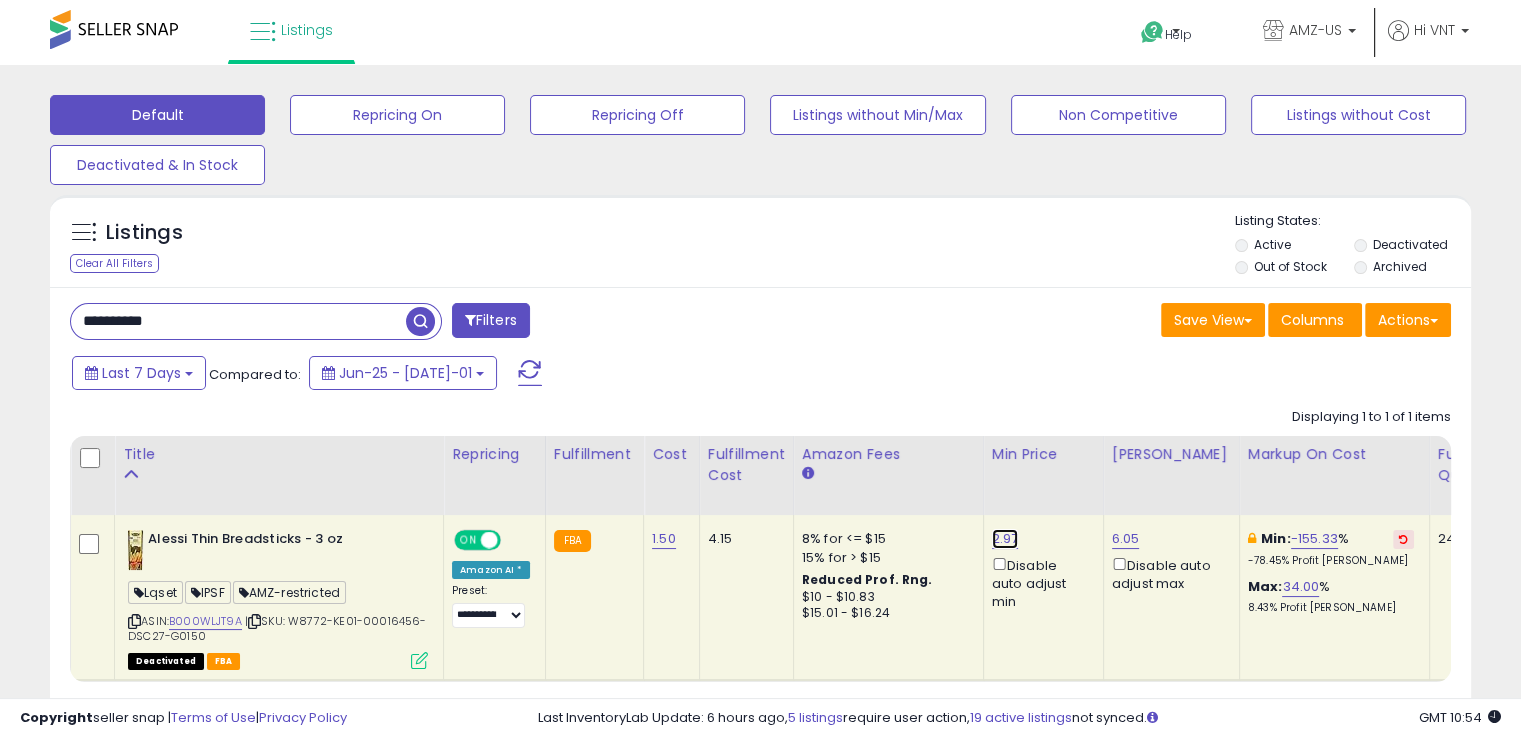 click on "2.97" at bounding box center (1005, 539) 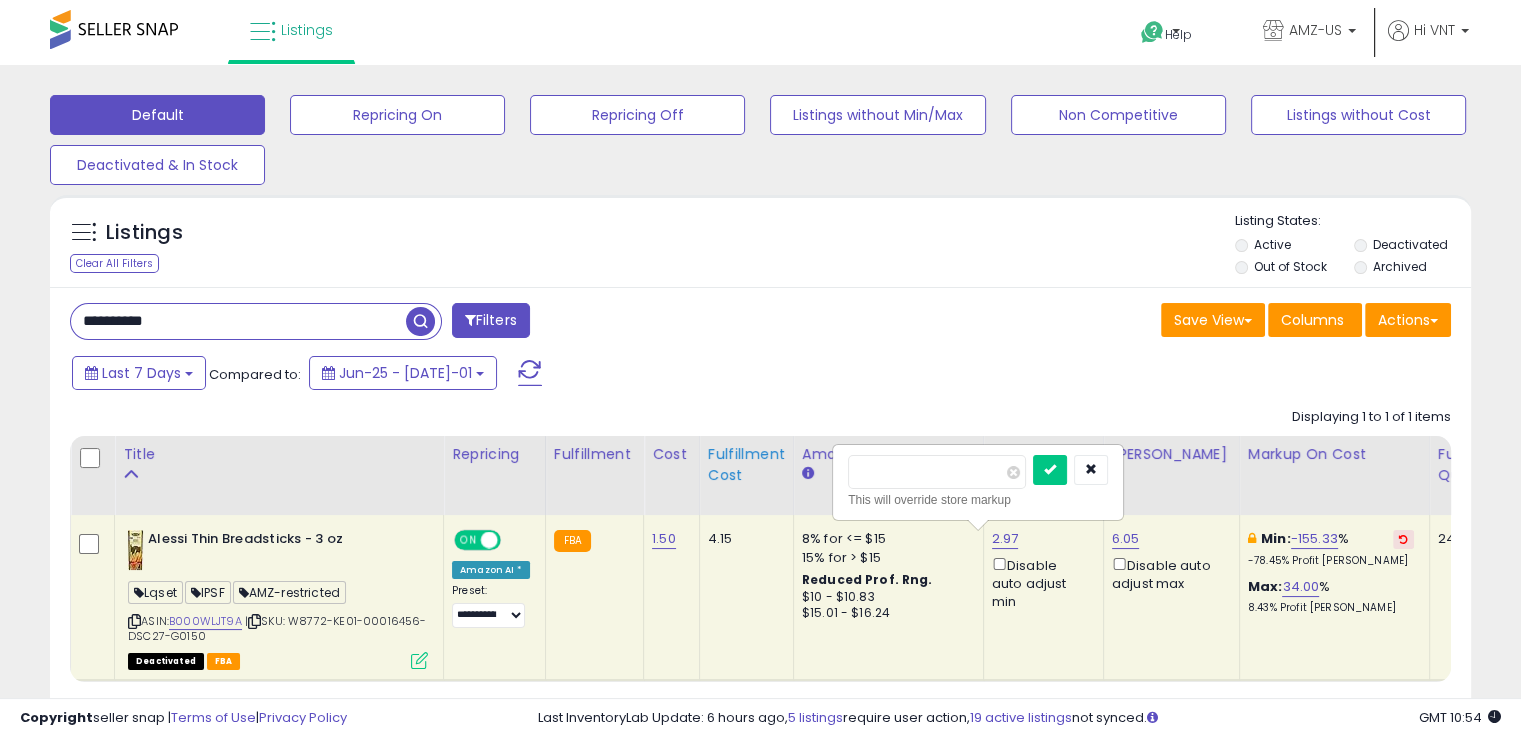 drag, startPoint x: 956, startPoint y: 472, endPoint x: 720, endPoint y: 449, distance: 237.11812 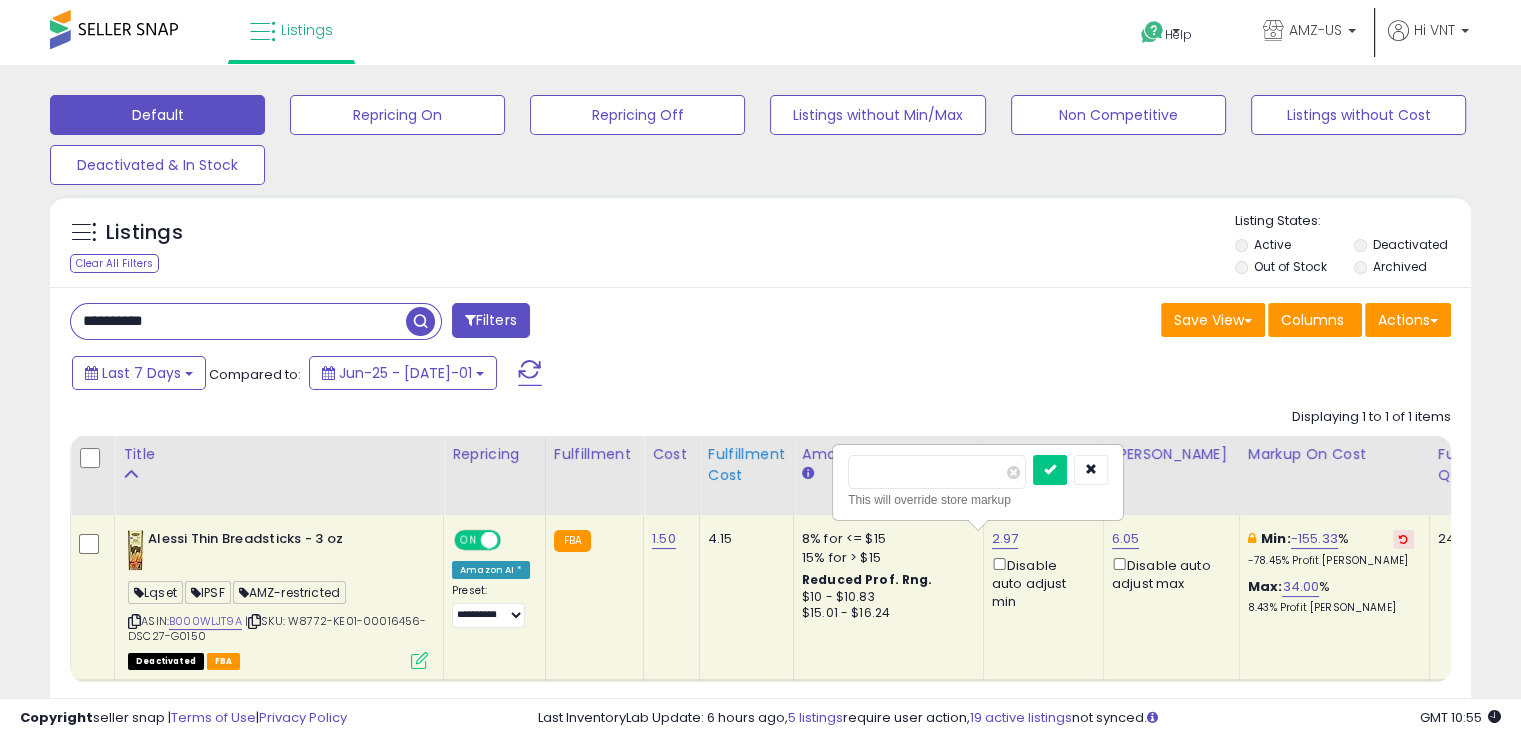 type on "*" 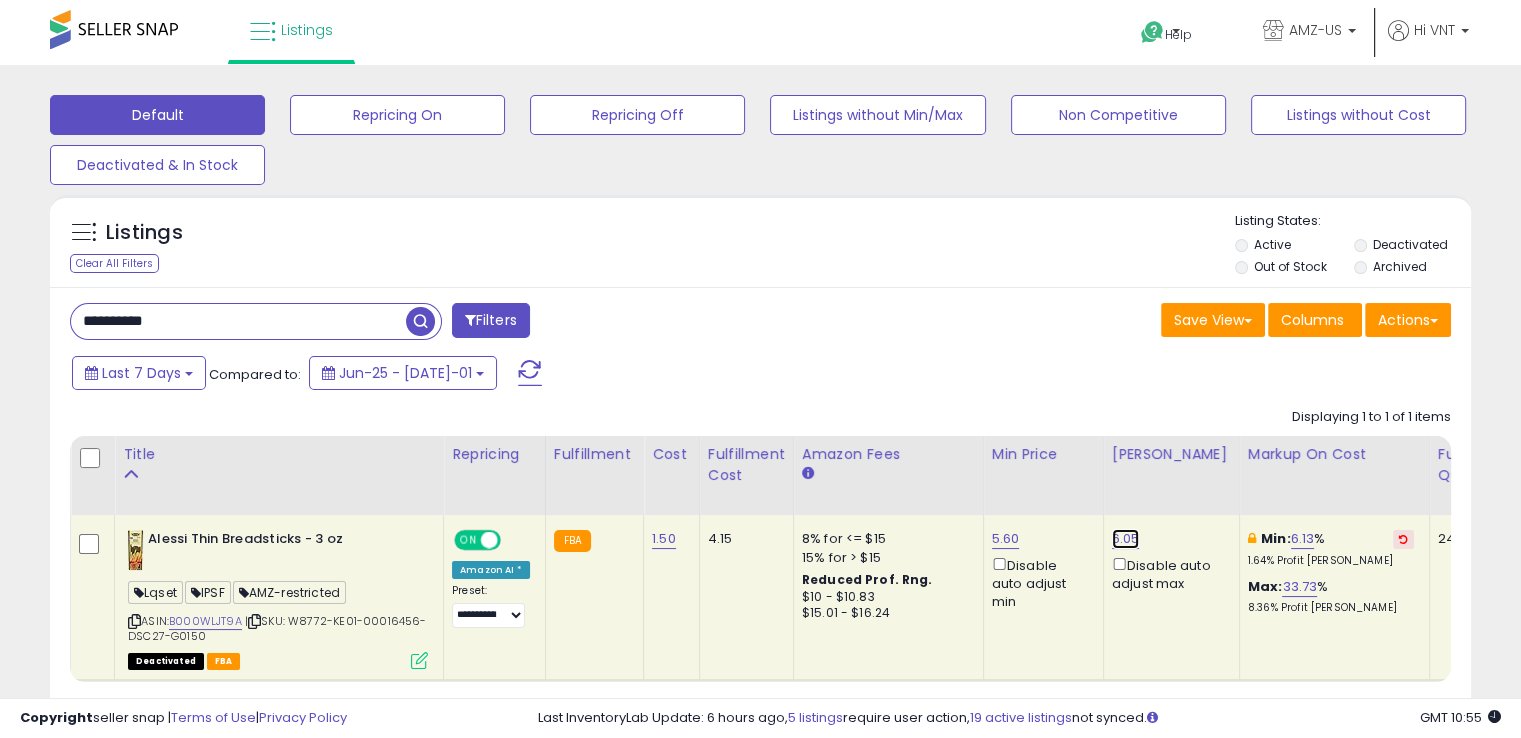 click on "6.05" at bounding box center (1126, 539) 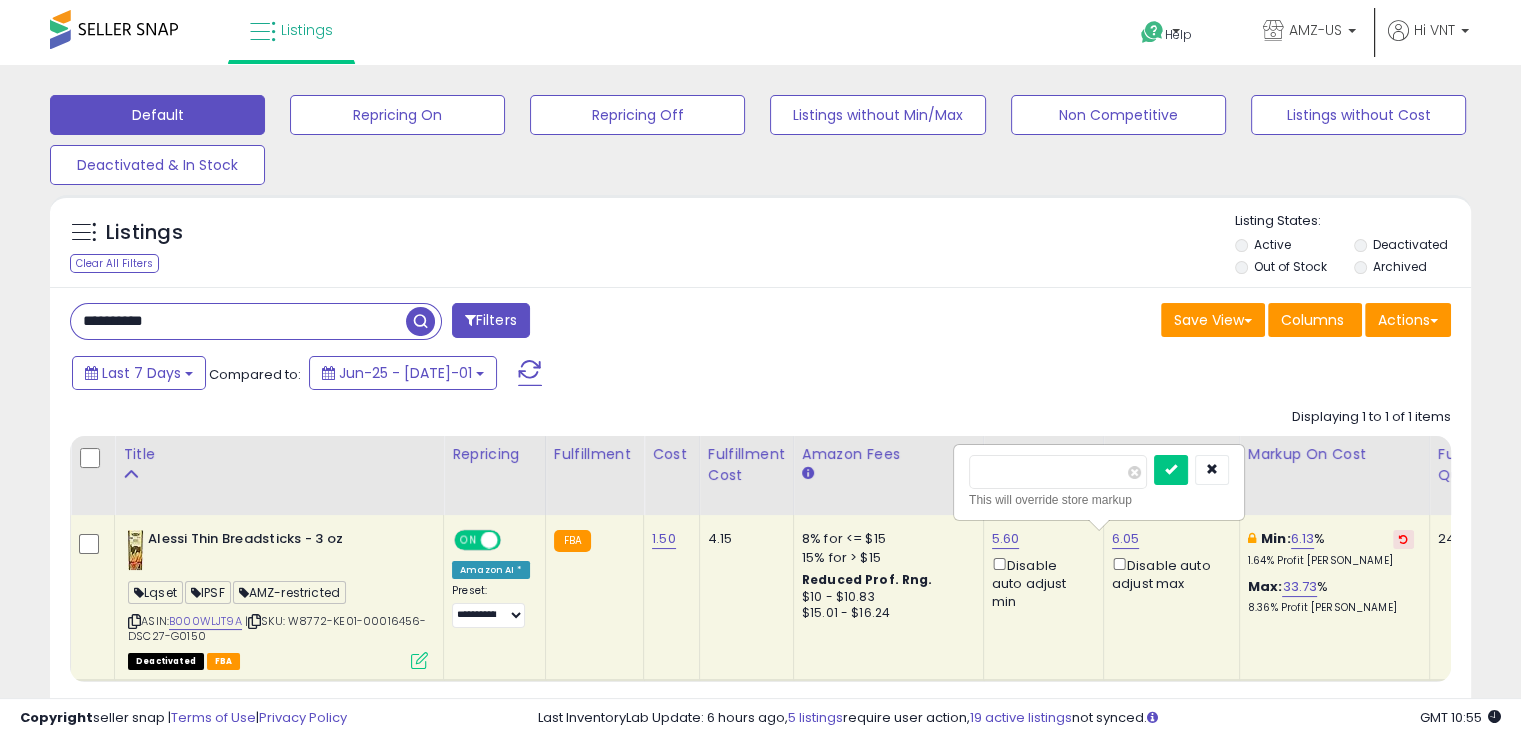 drag, startPoint x: 1076, startPoint y: 478, endPoint x: 896, endPoint y: 454, distance: 181.59296 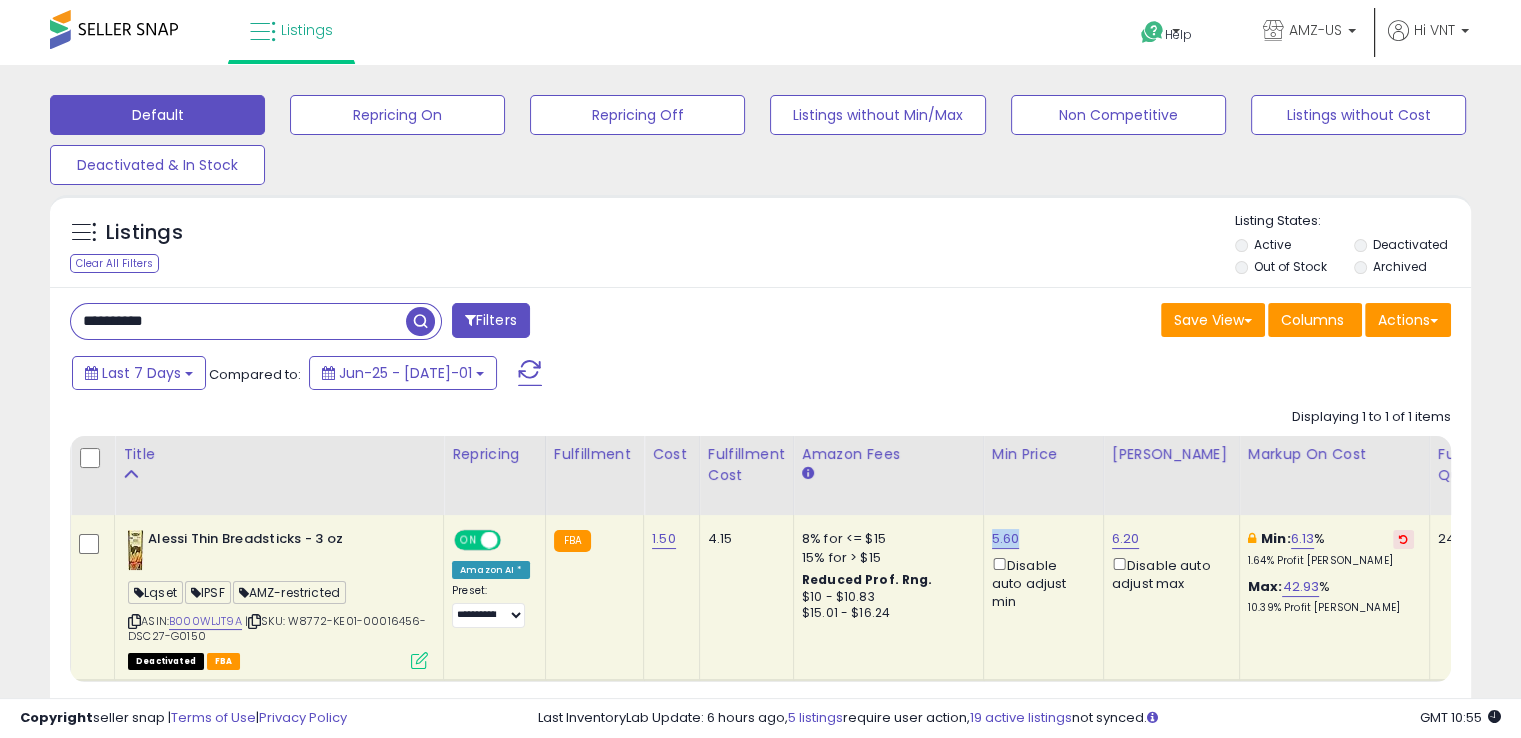 drag, startPoint x: 1010, startPoint y: 541, endPoint x: 981, endPoint y: 537, distance: 29.274563 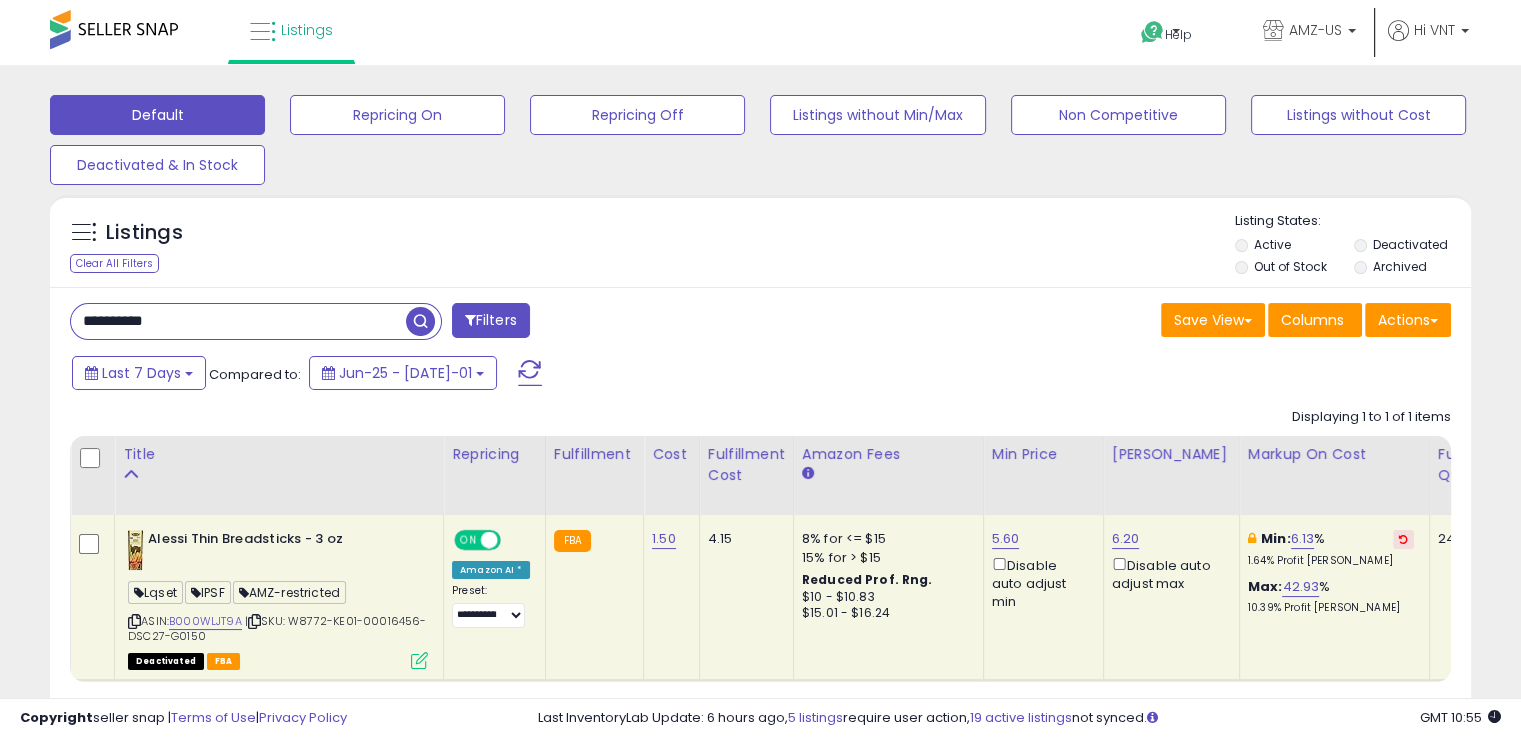 click on "**********" at bounding box center [238, 321] 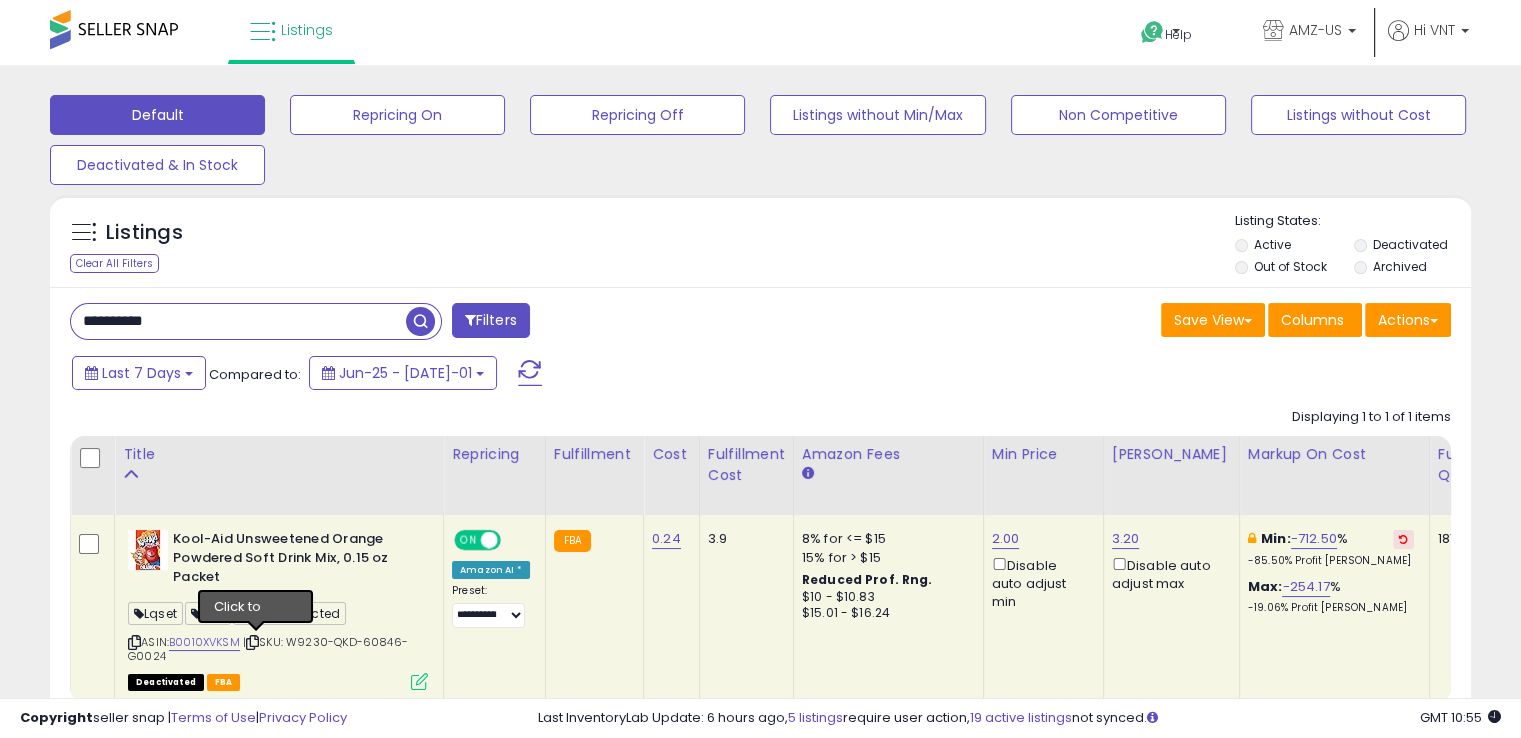 click at bounding box center (252, 642) 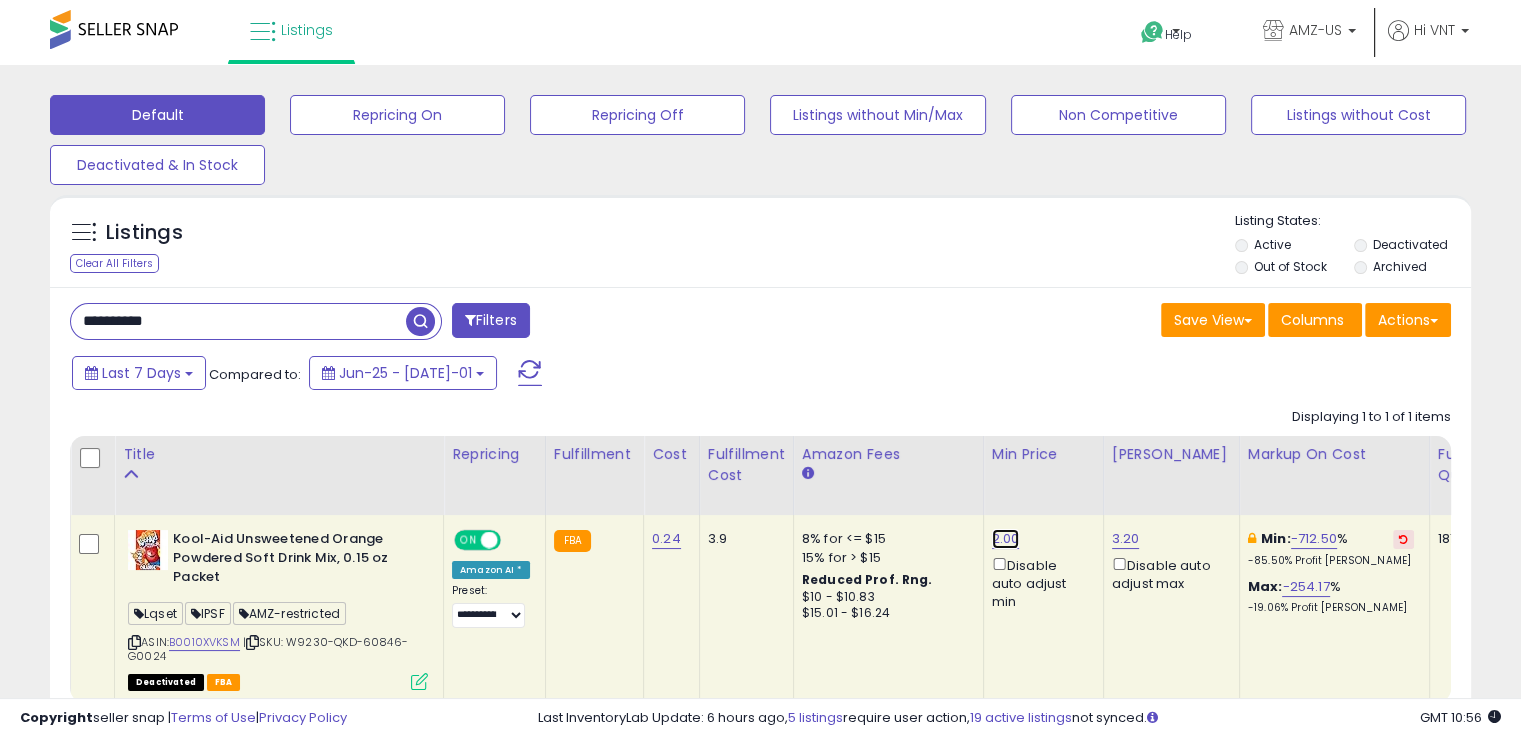 click on "2.00" at bounding box center (1006, 539) 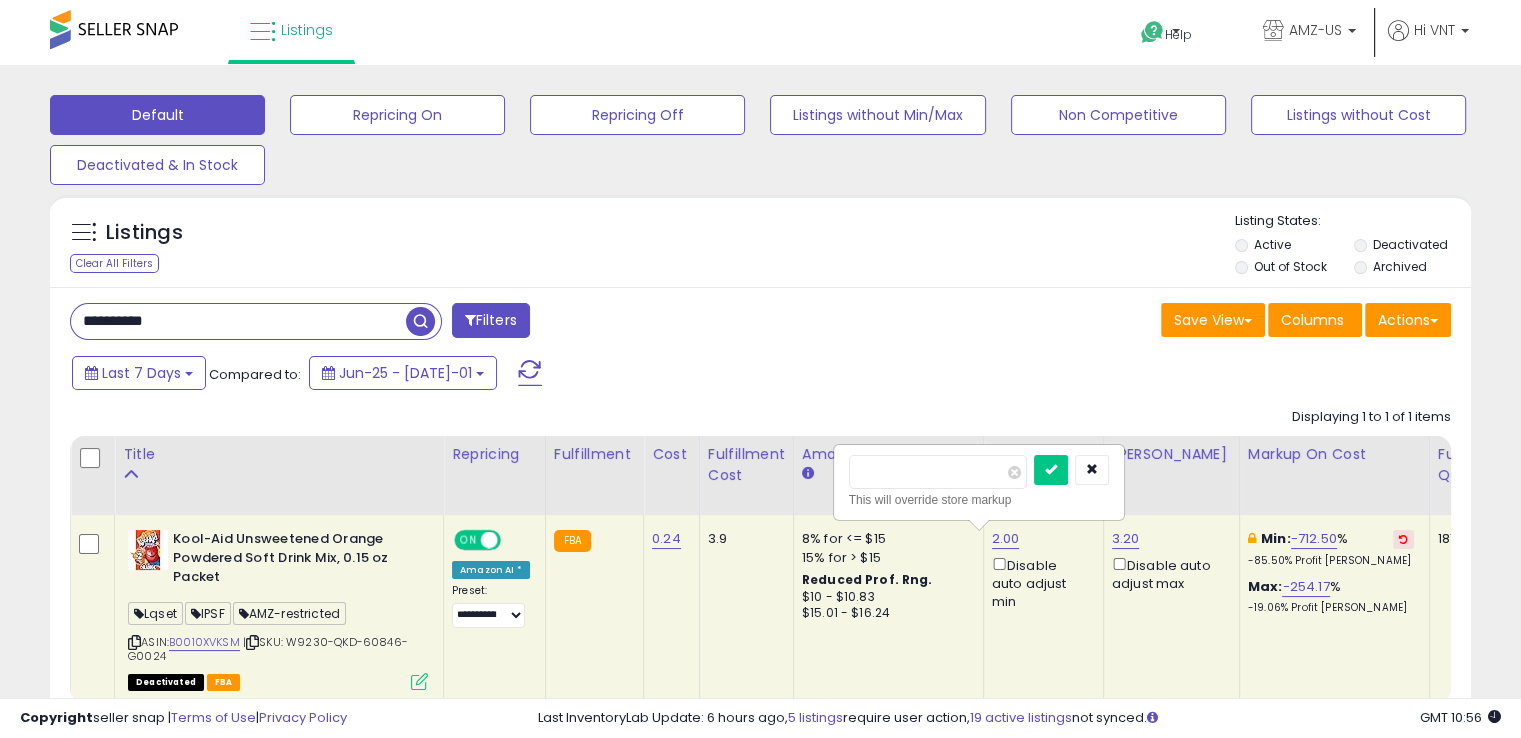 drag, startPoint x: 953, startPoint y: 481, endPoint x: 784, endPoint y: 474, distance: 169.14491 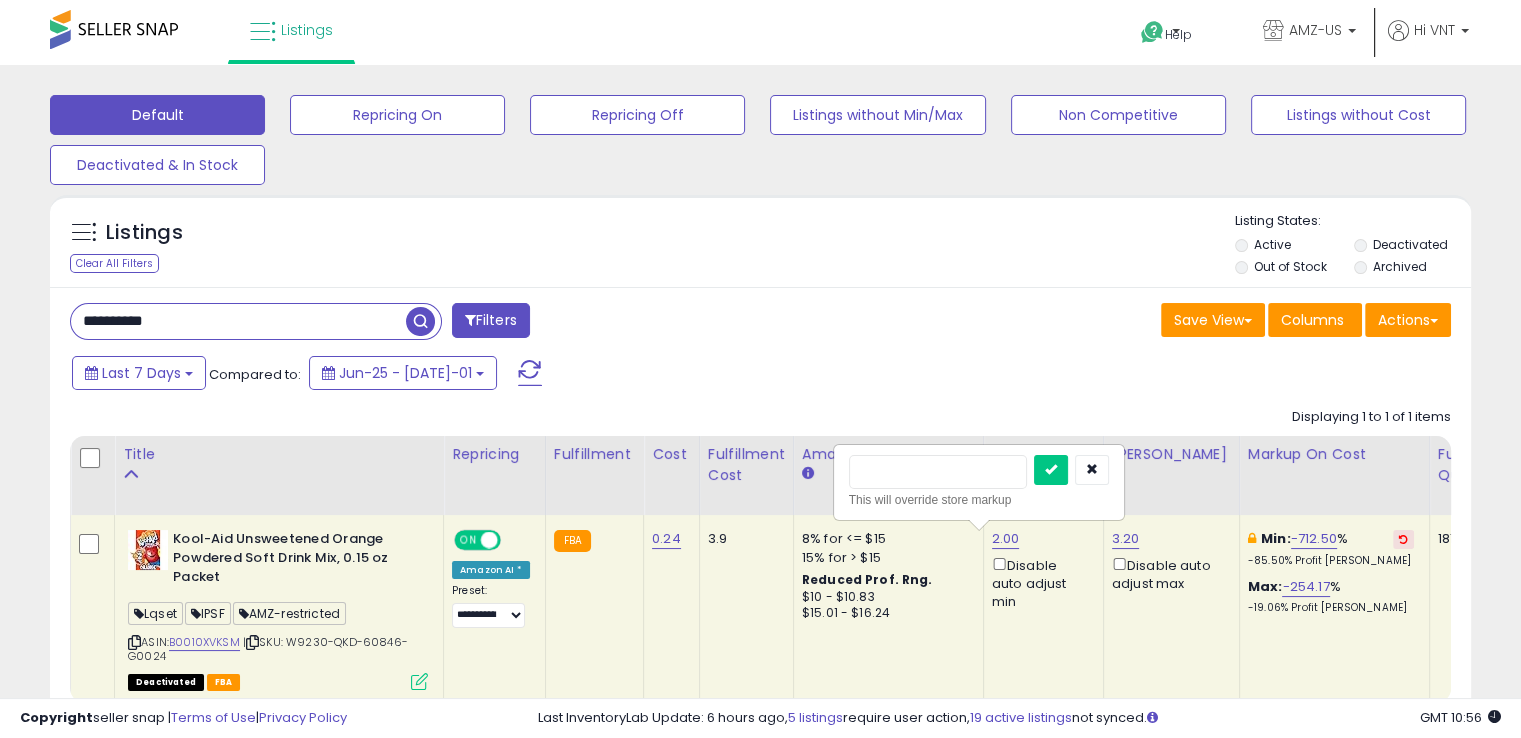 type on "****" 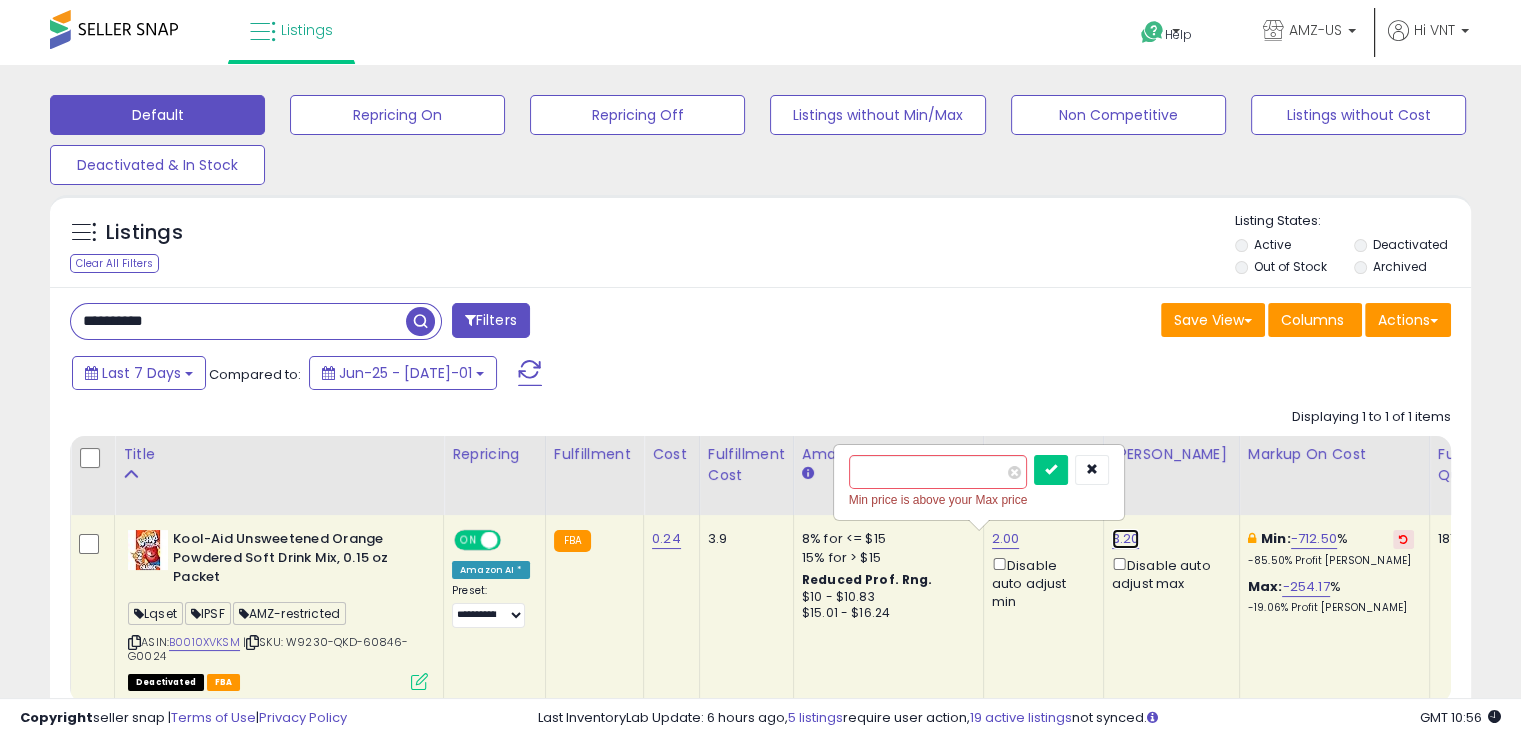 click on "3.20" at bounding box center (1126, 539) 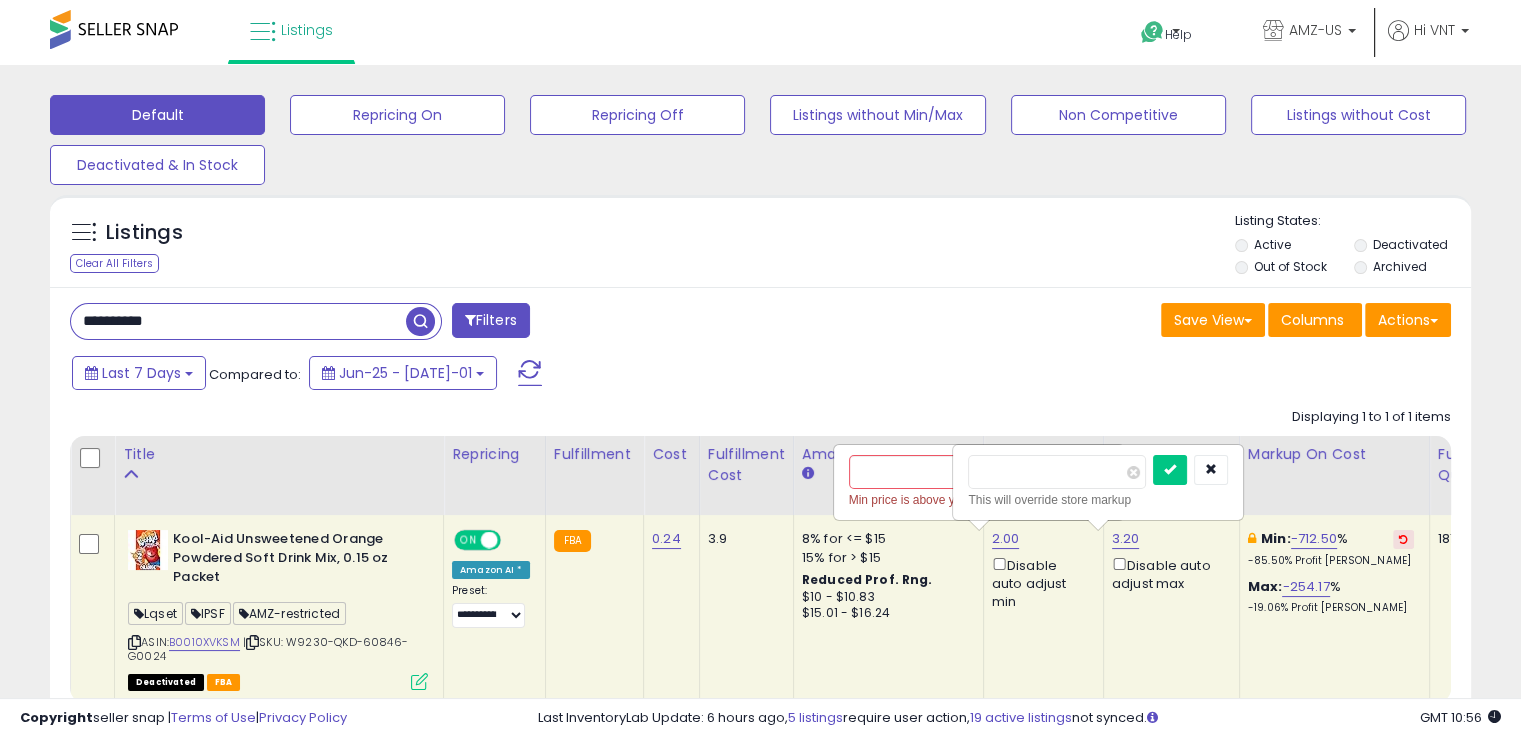 drag, startPoint x: 1014, startPoint y: 476, endPoint x: 900, endPoint y: 487, distance: 114.52947 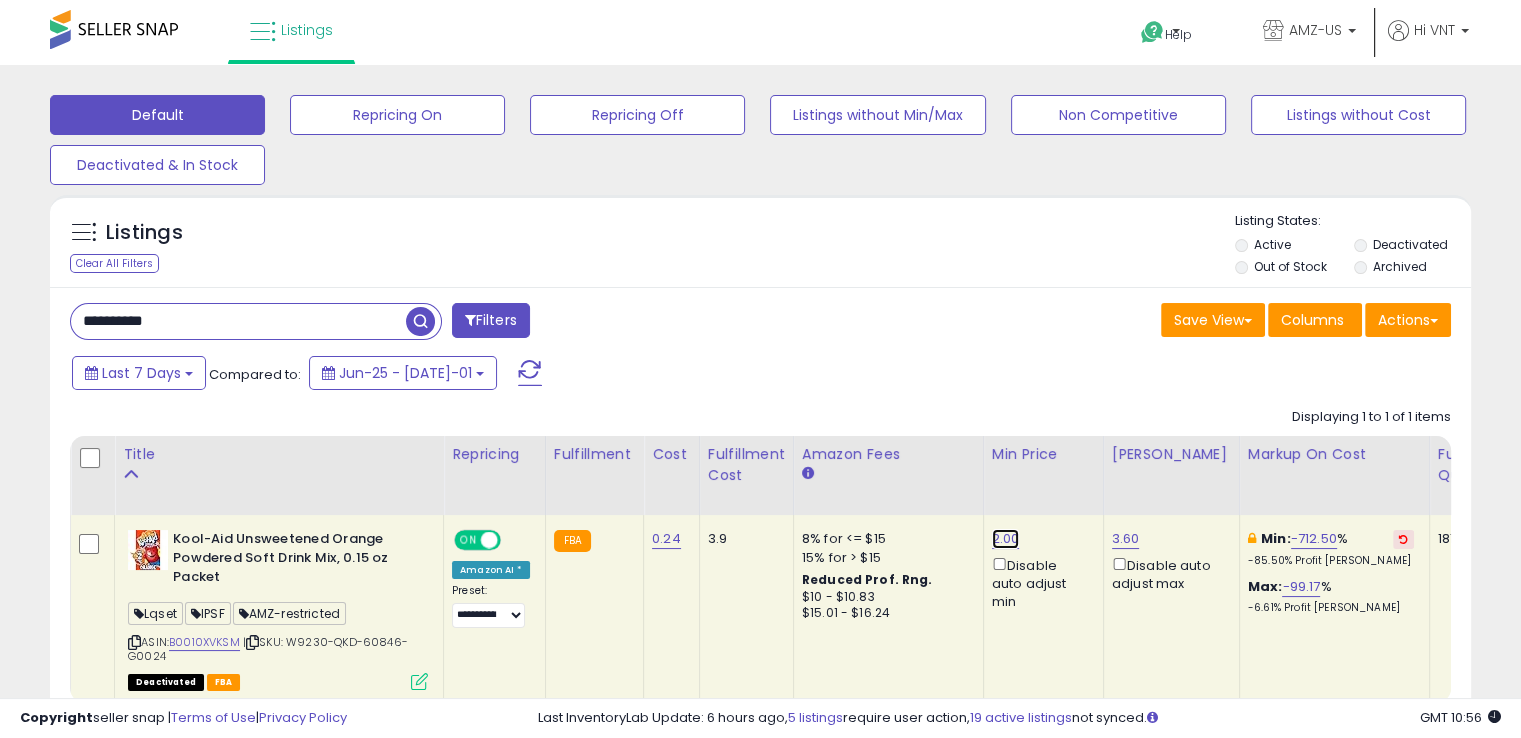 click on "2.00" at bounding box center (1006, 539) 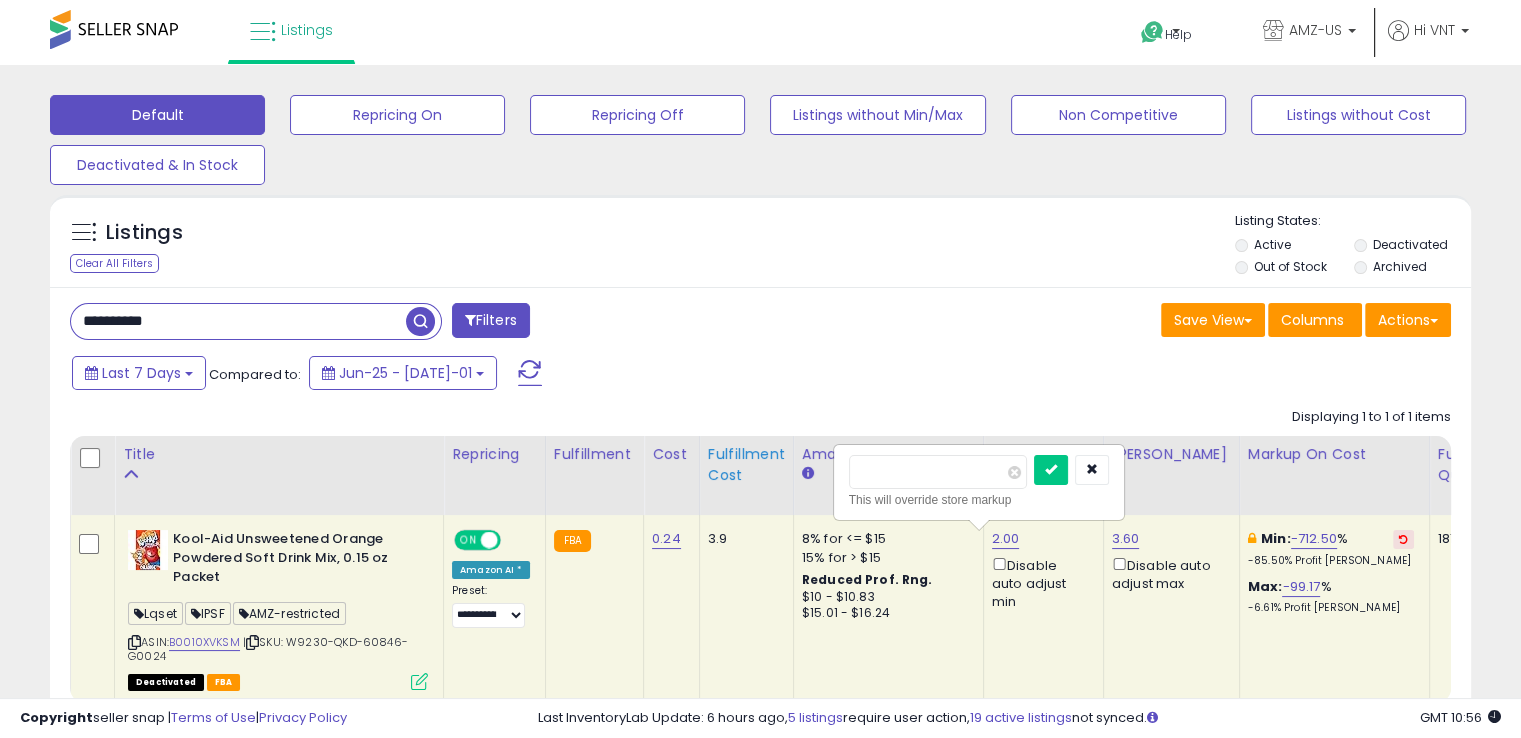 drag, startPoint x: 944, startPoint y: 459, endPoint x: 731, endPoint y: 441, distance: 213.75922 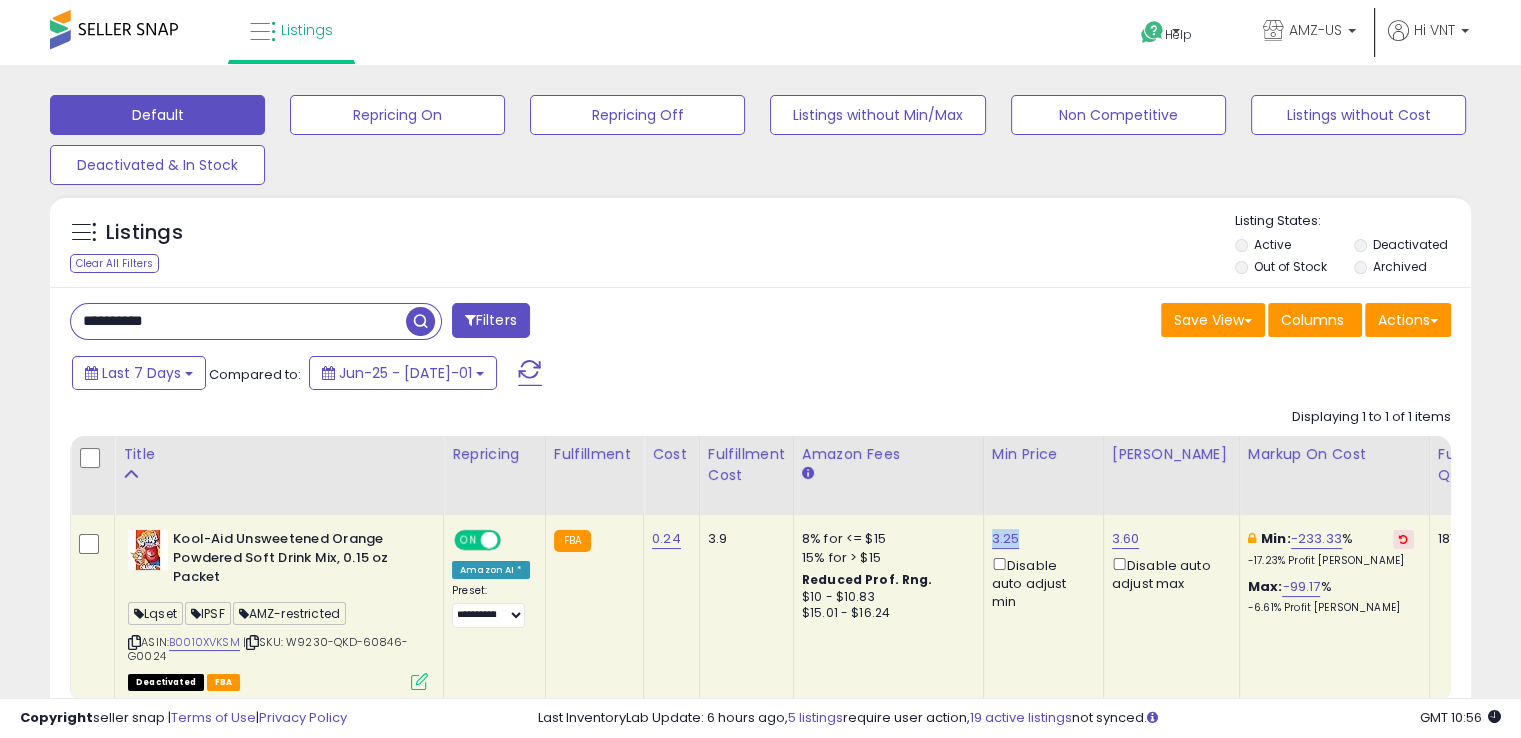 drag, startPoint x: 999, startPoint y: 532, endPoint x: 984, endPoint y: 528, distance: 15.524175 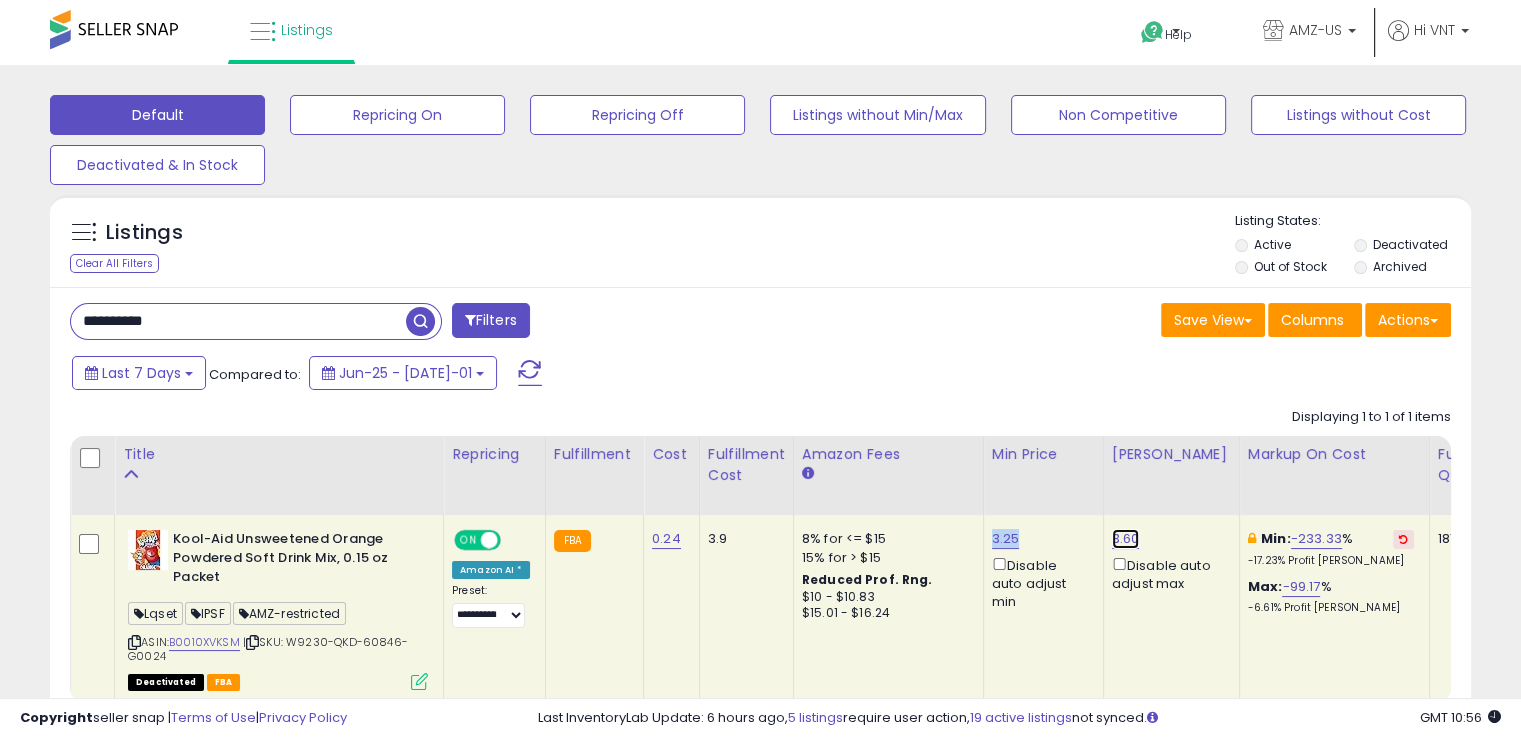click on "3.60" at bounding box center [1126, 539] 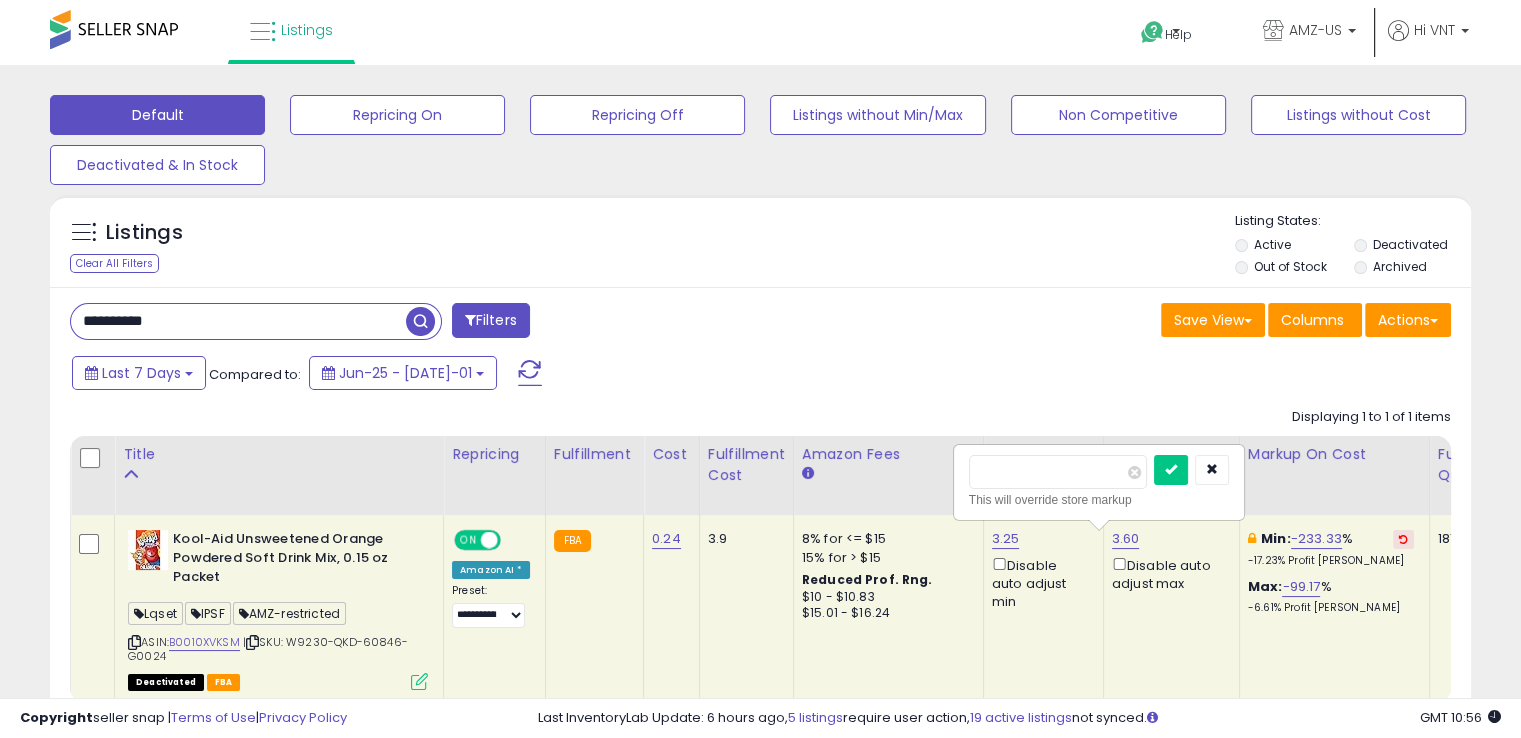 type on "***" 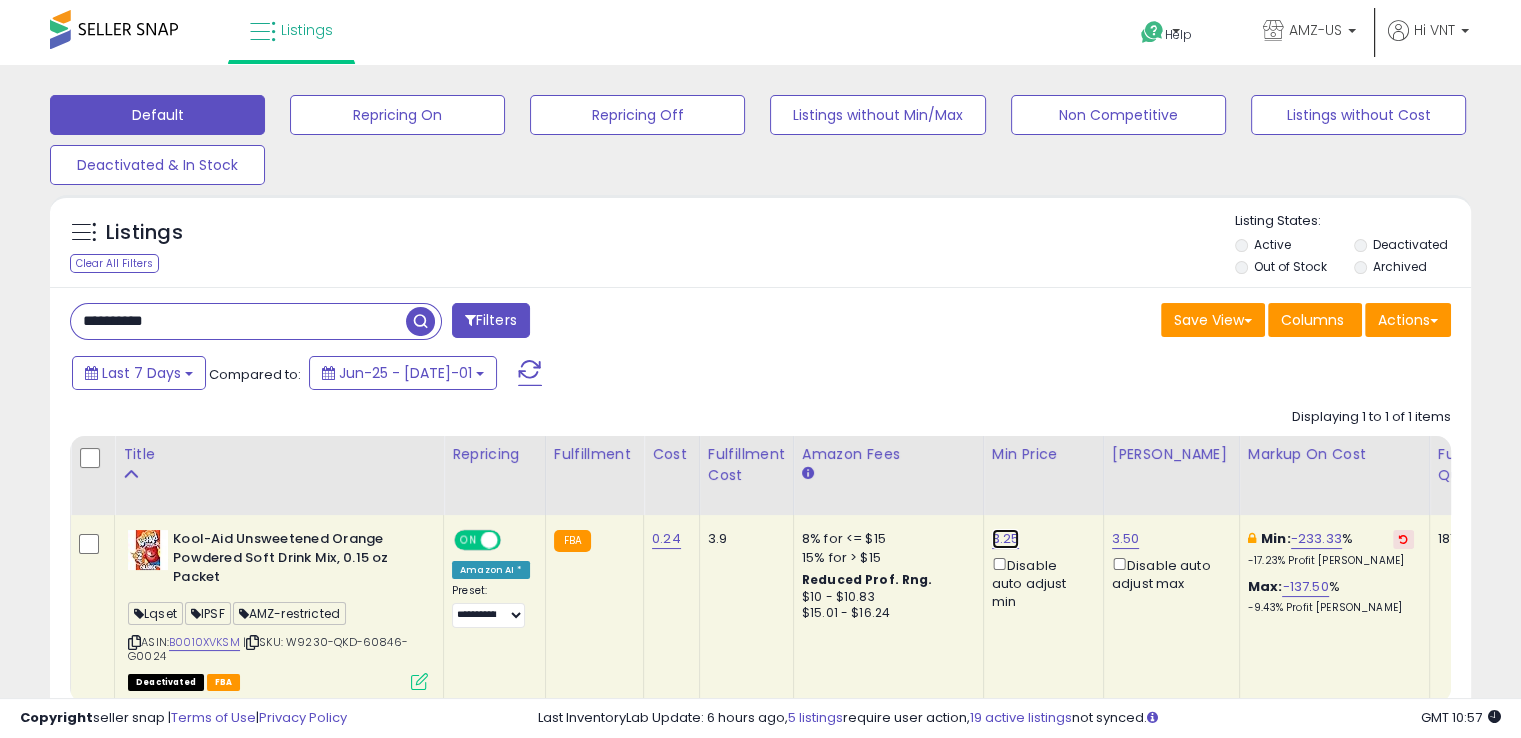 click on "3.25" at bounding box center [1006, 539] 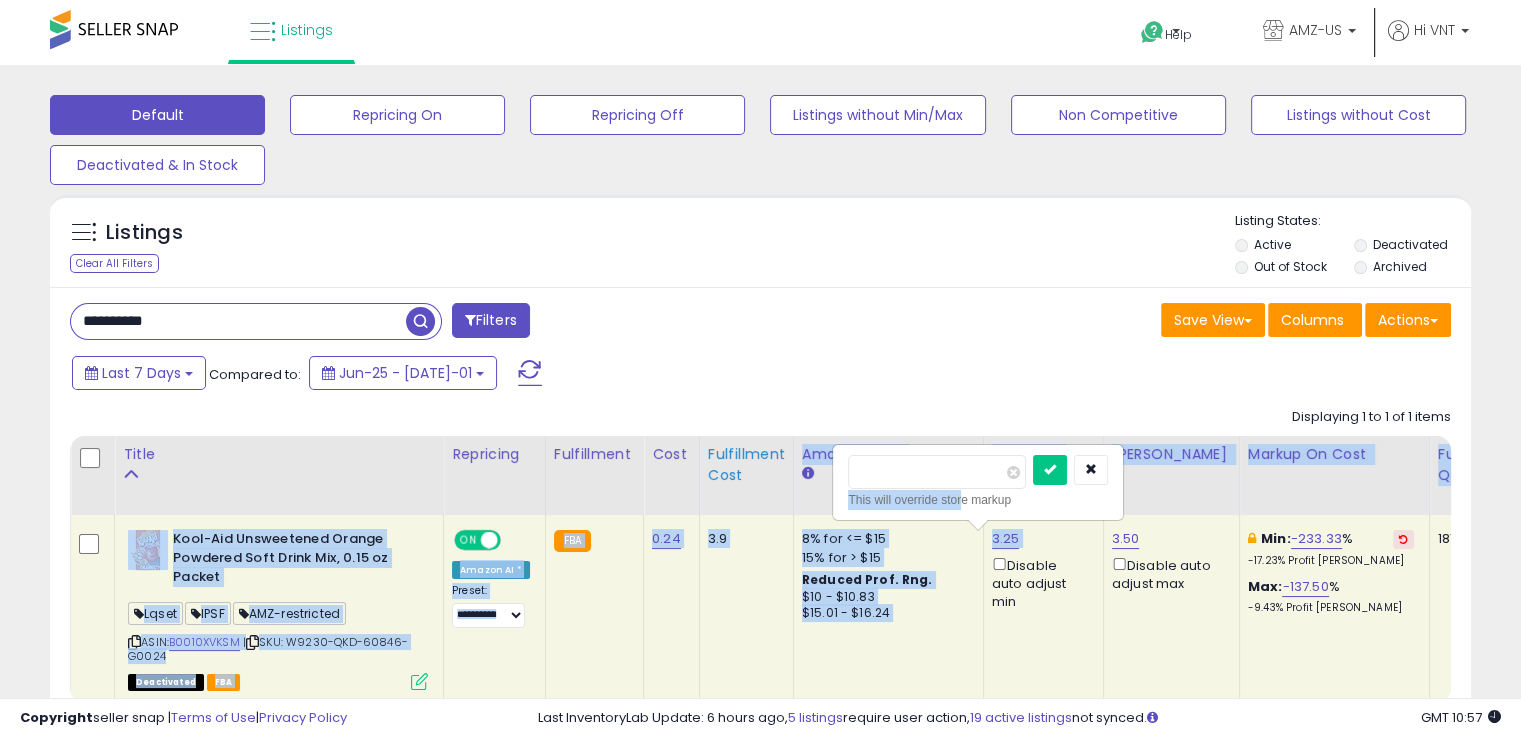 drag, startPoint x: 916, startPoint y: 485, endPoint x: 756, endPoint y: 469, distance: 160.798 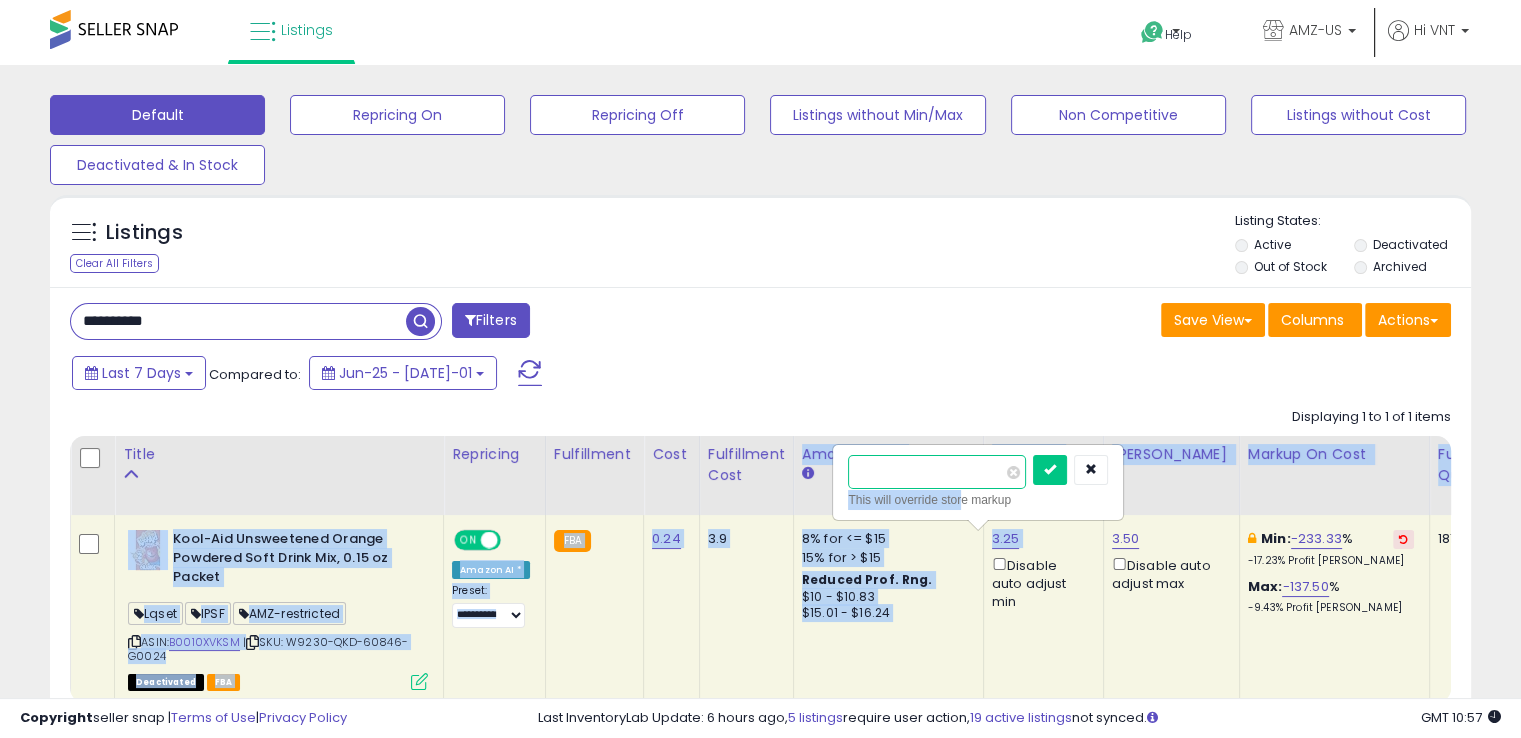 click on "****" at bounding box center (937, 472) 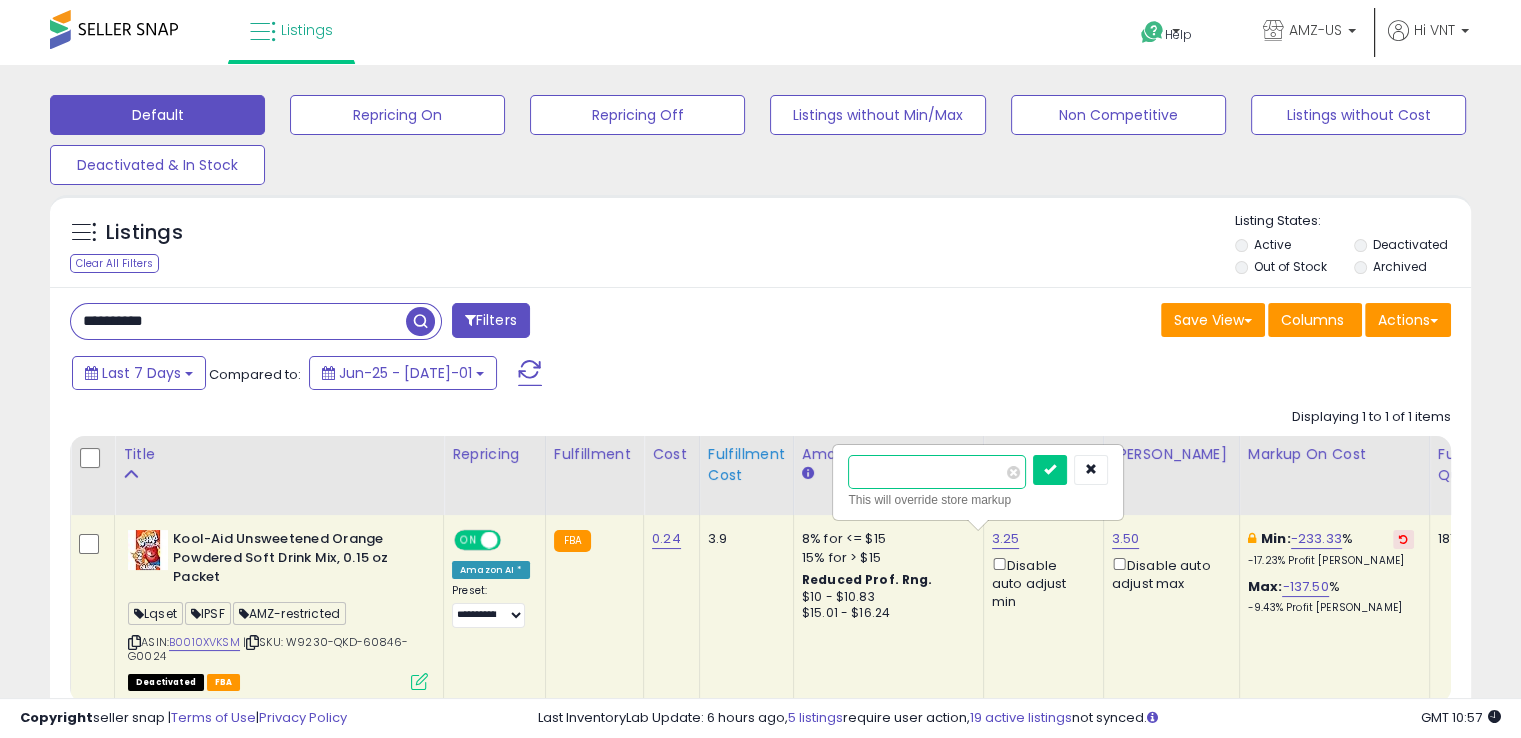 drag, startPoint x: 911, startPoint y: 469, endPoint x: 756, endPoint y: 446, distance: 156.69716 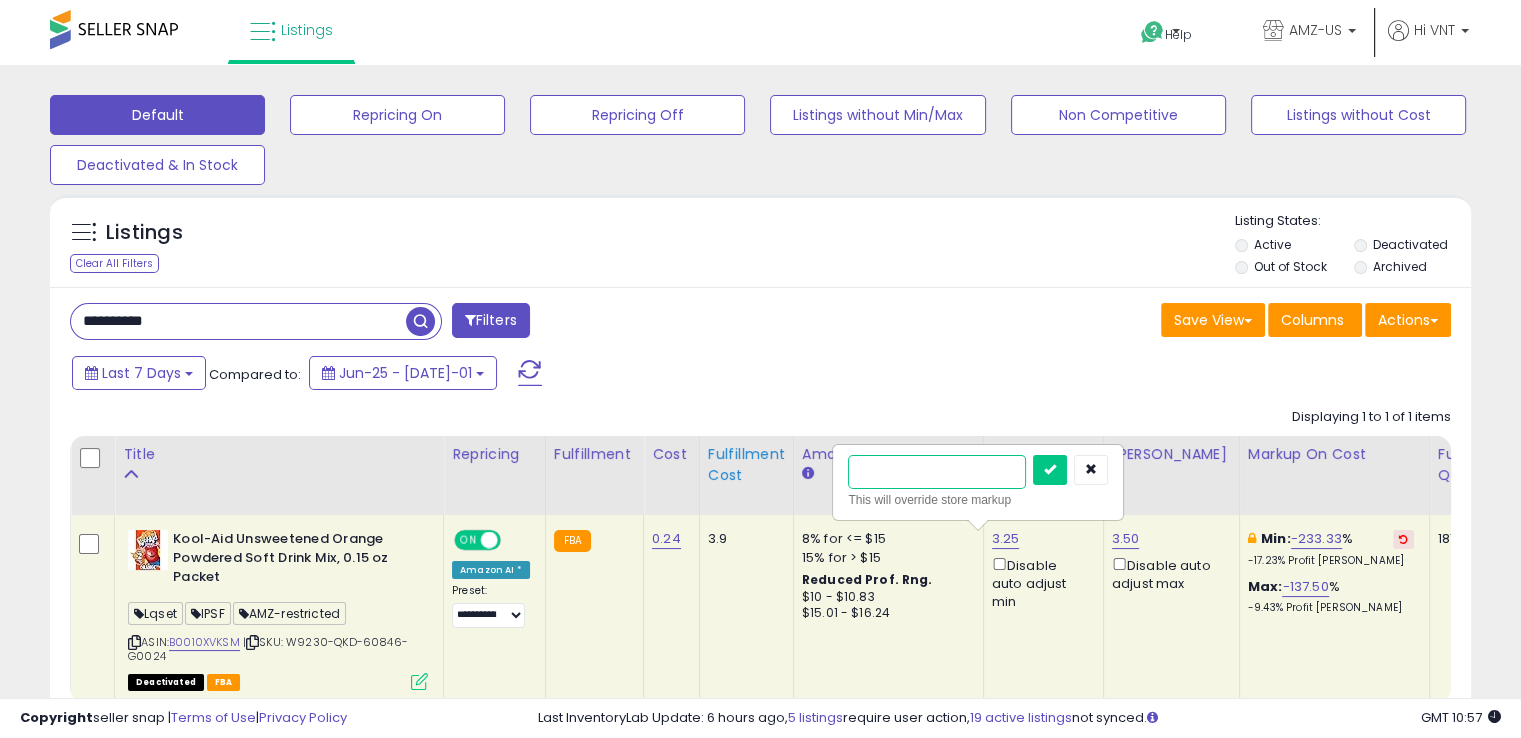 type on "****" 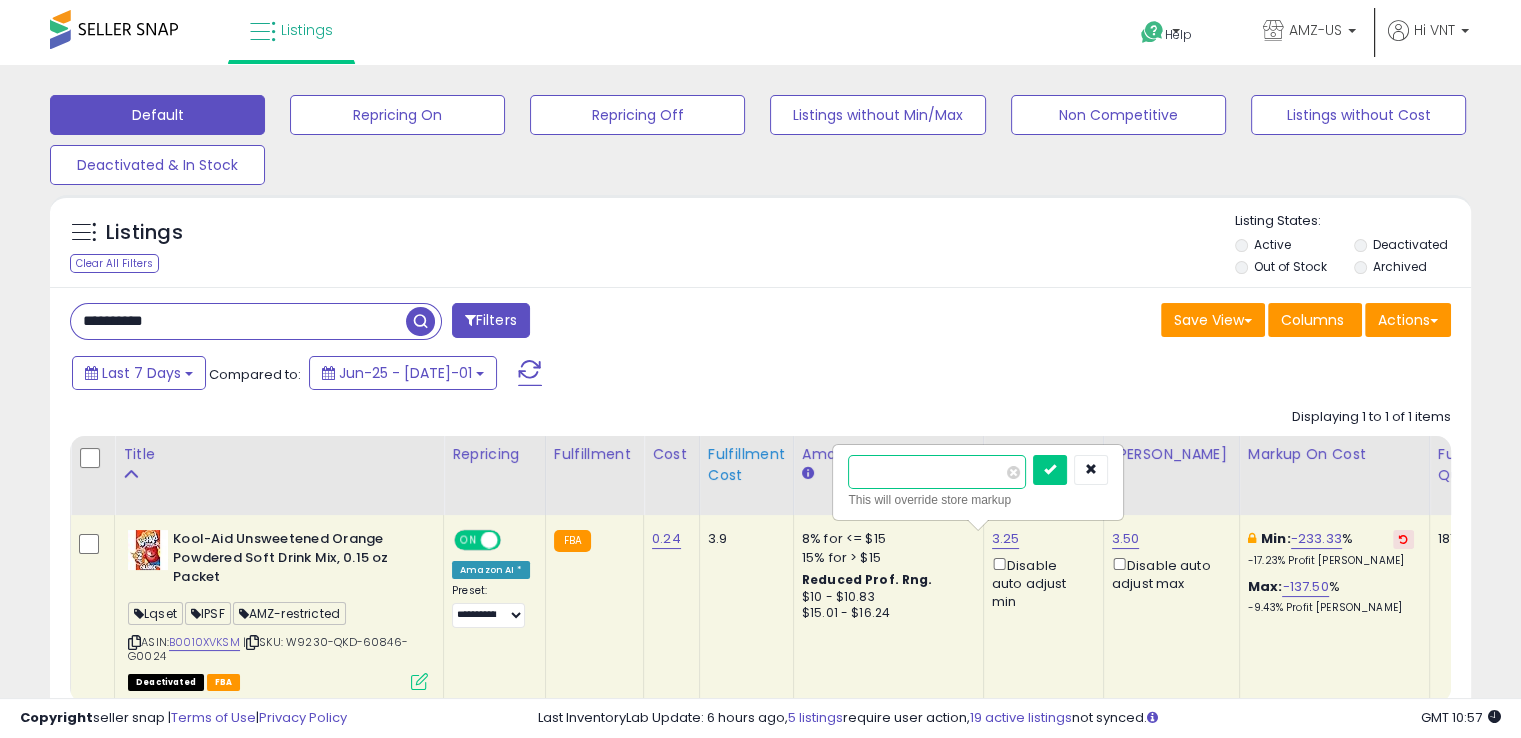 click at bounding box center [1050, 470] 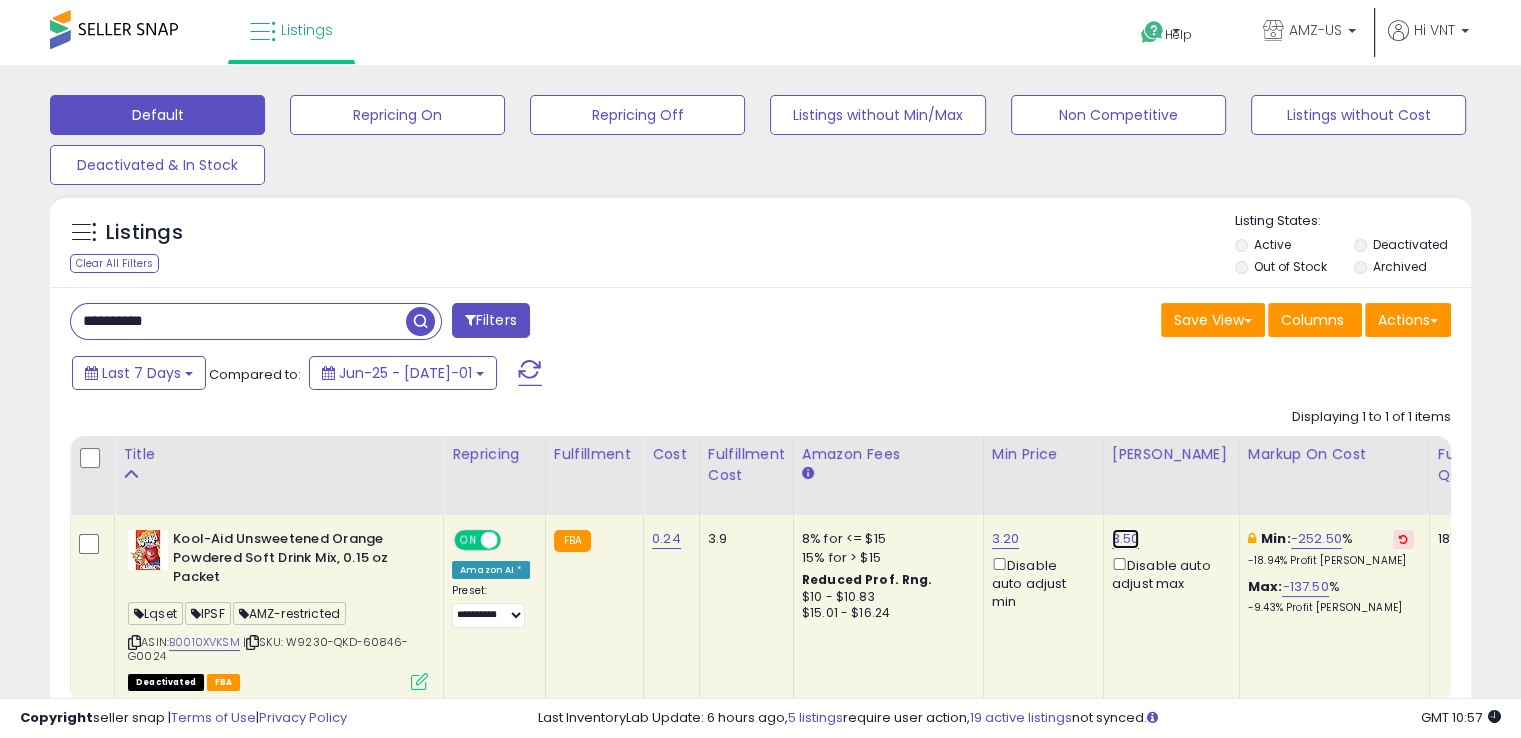 click on "3.50" at bounding box center (1126, 539) 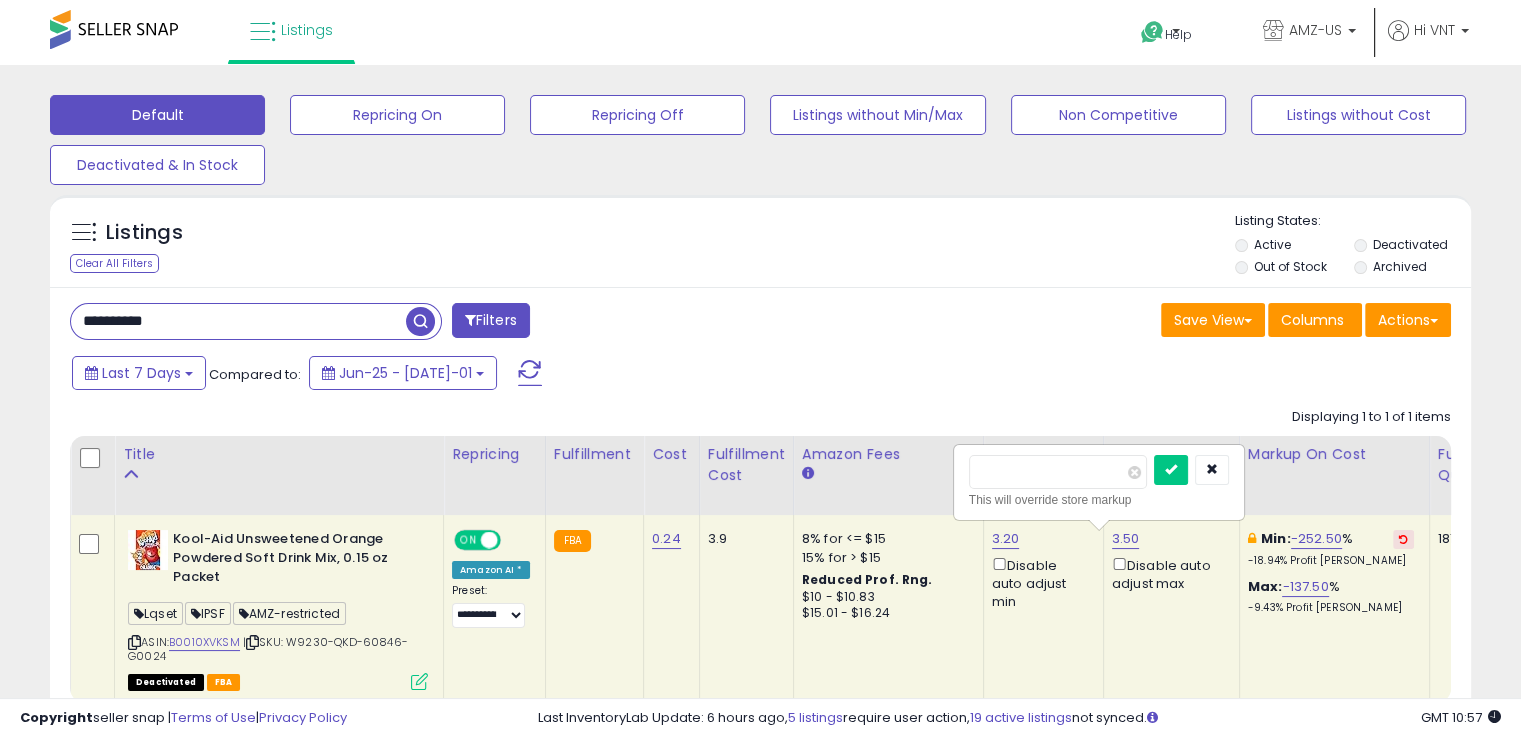 drag, startPoint x: 1009, startPoint y: 457, endPoint x: 924, endPoint y: 460, distance: 85.052925 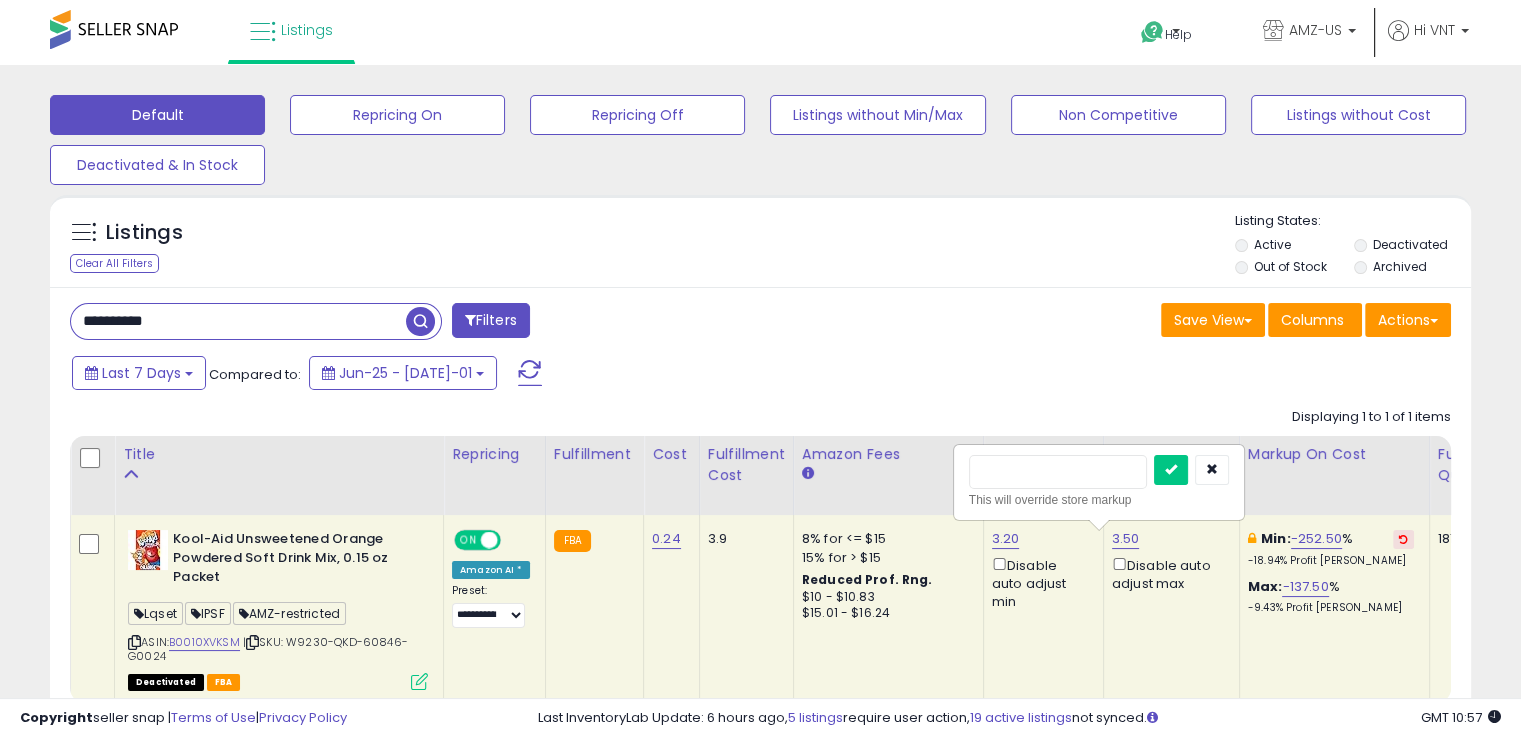 type on "****" 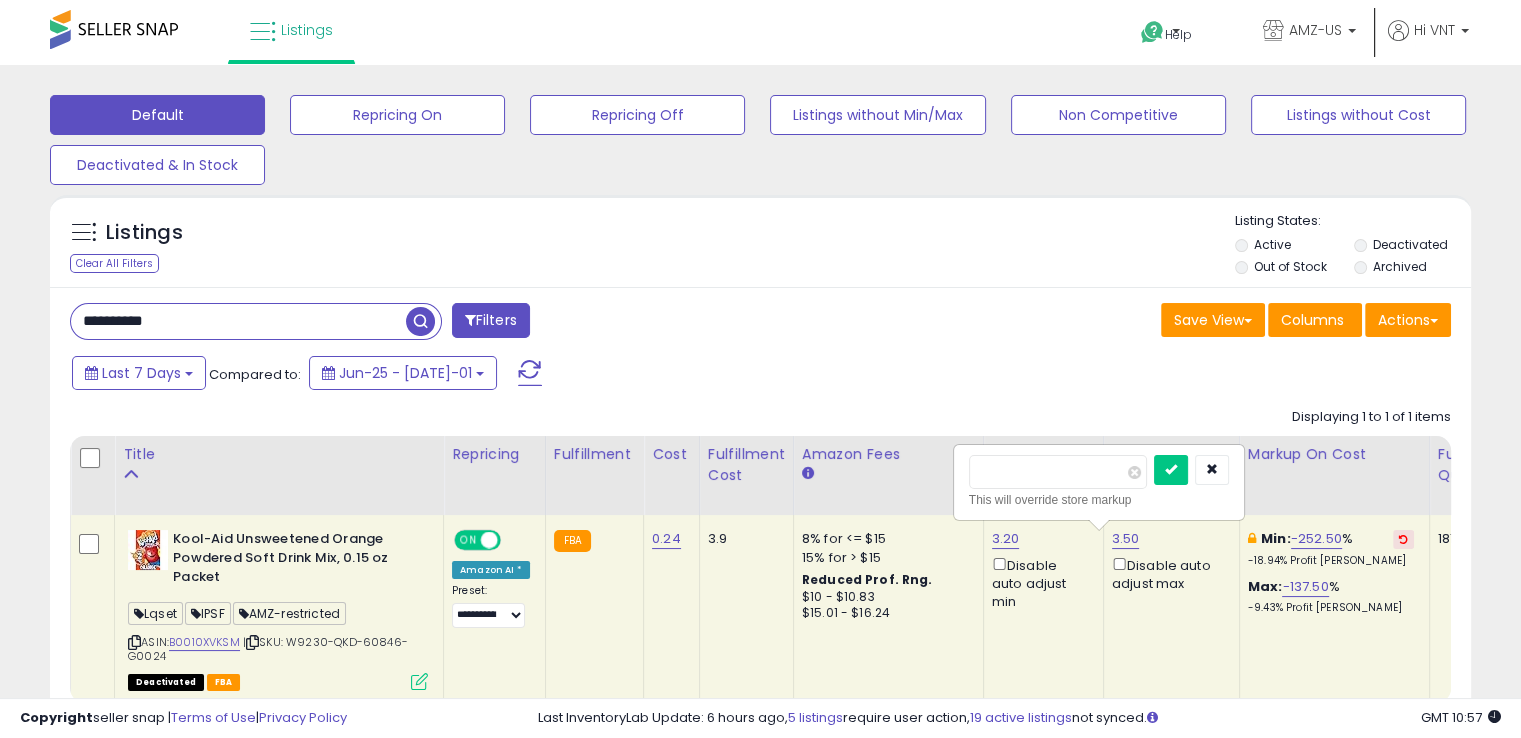 click at bounding box center (1171, 470) 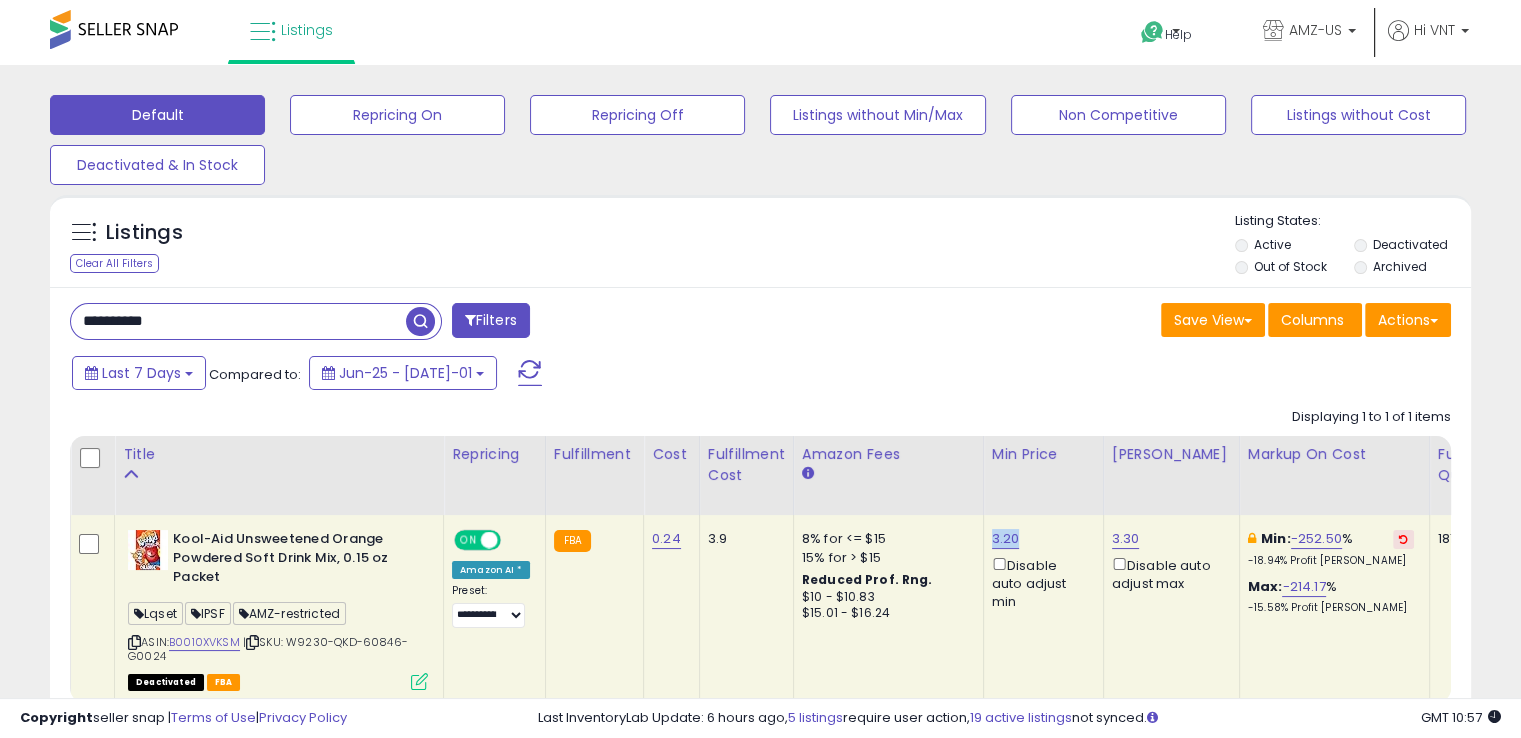drag, startPoint x: 1017, startPoint y: 537, endPoint x: 976, endPoint y: 529, distance: 41.773197 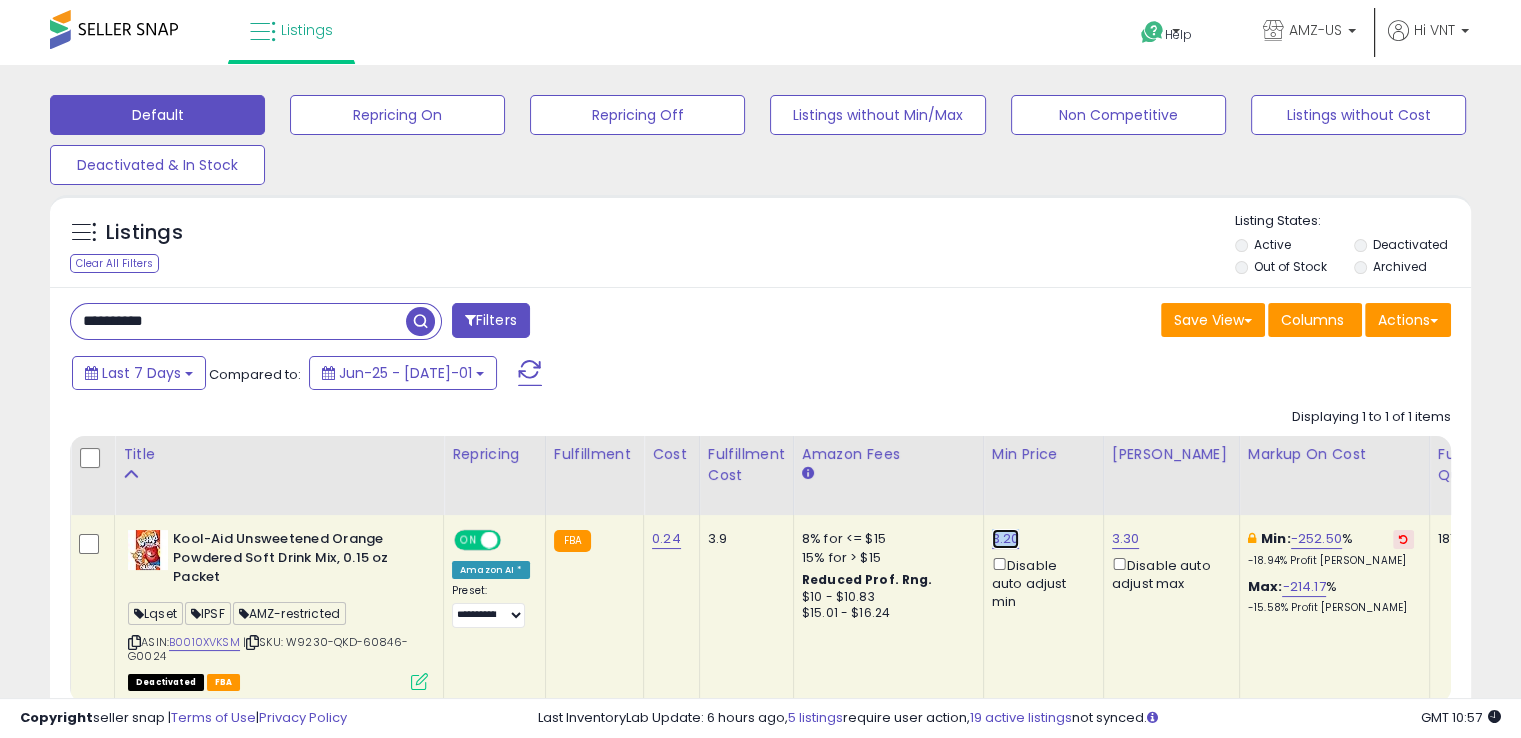 click on "3.20" at bounding box center [1006, 539] 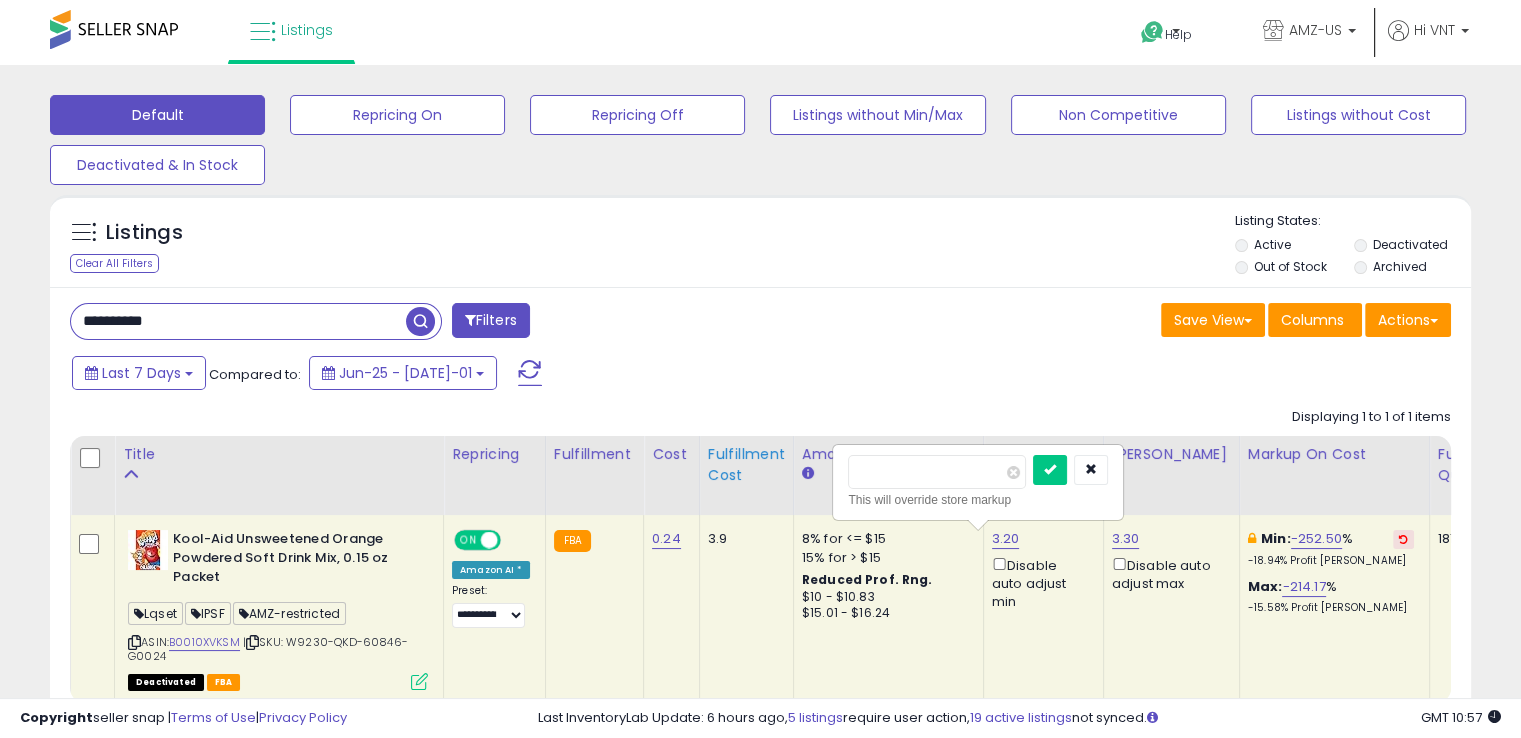 drag, startPoint x: 926, startPoint y: 470, endPoint x: 779, endPoint y: 498, distance: 149.64291 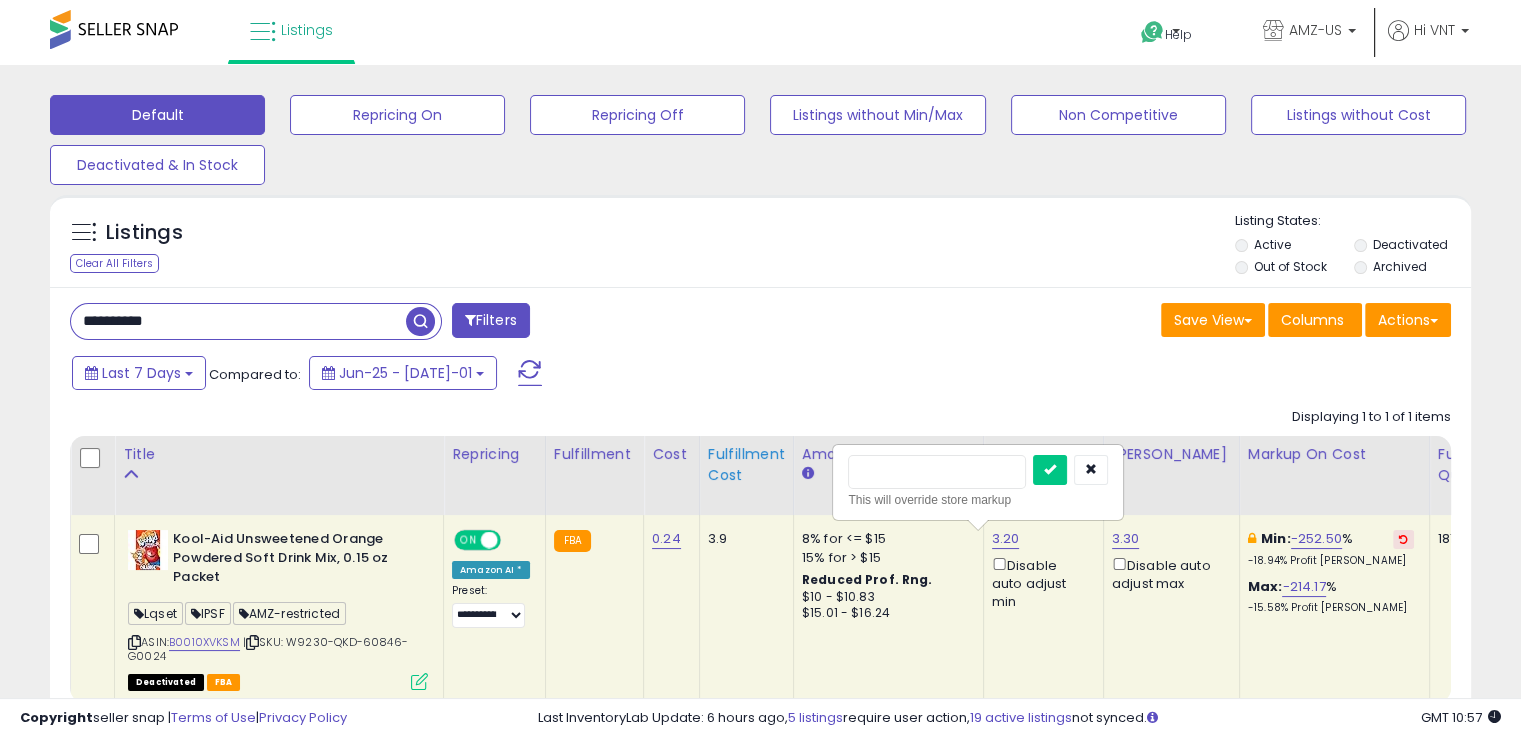 click at bounding box center (1050, 470) 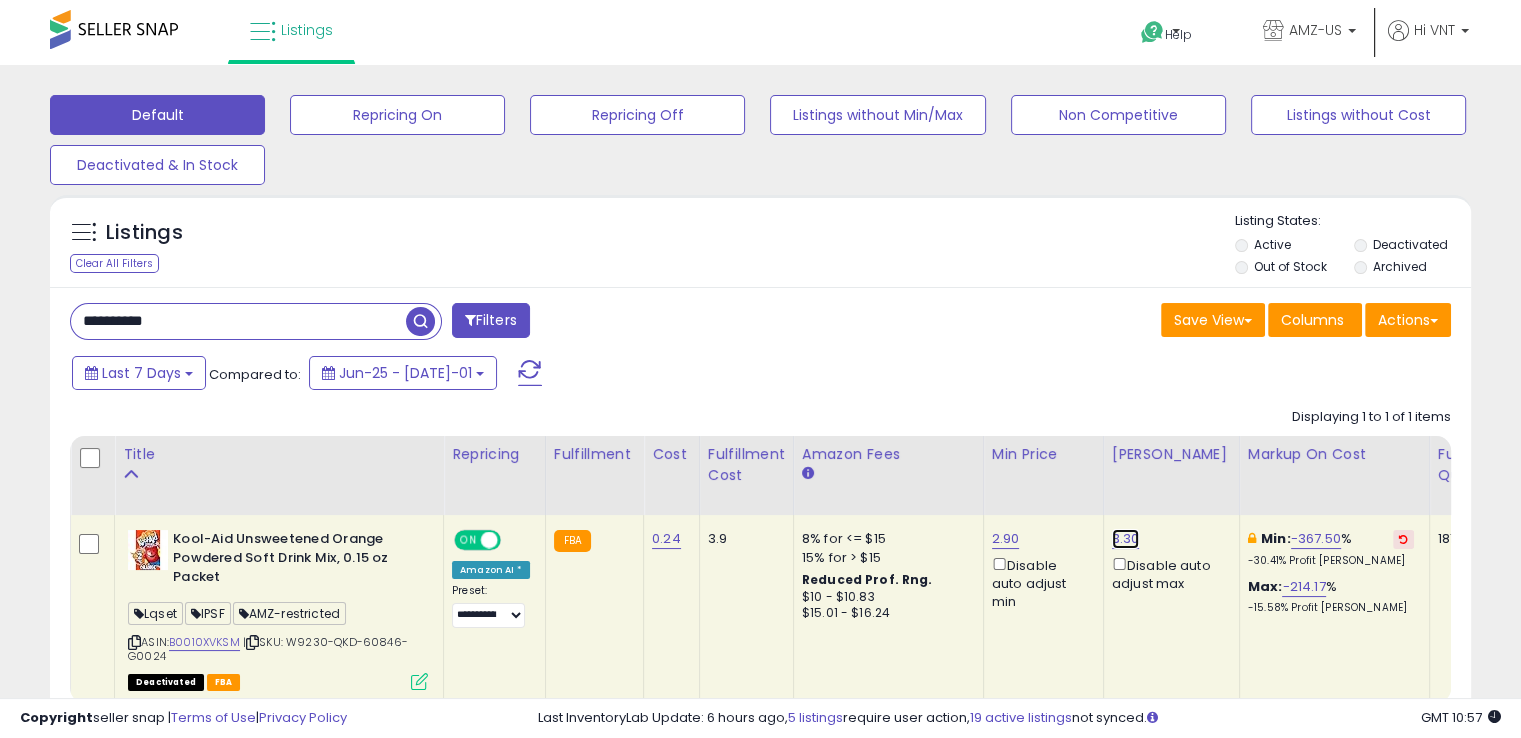 click on "3.30" at bounding box center (1126, 539) 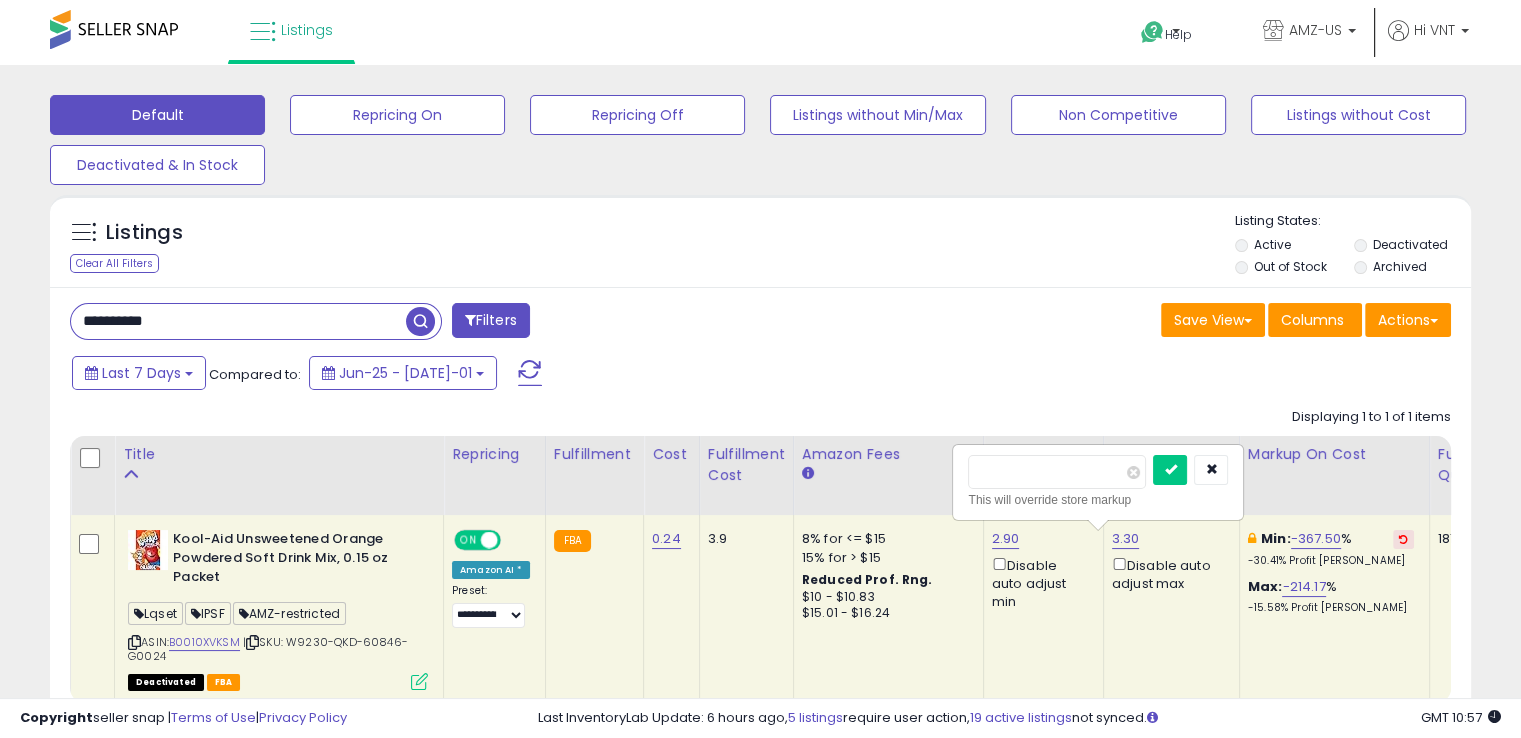 drag, startPoint x: 1056, startPoint y: 483, endPoint x: 951, endPoint y: 501, distance: 106.531685 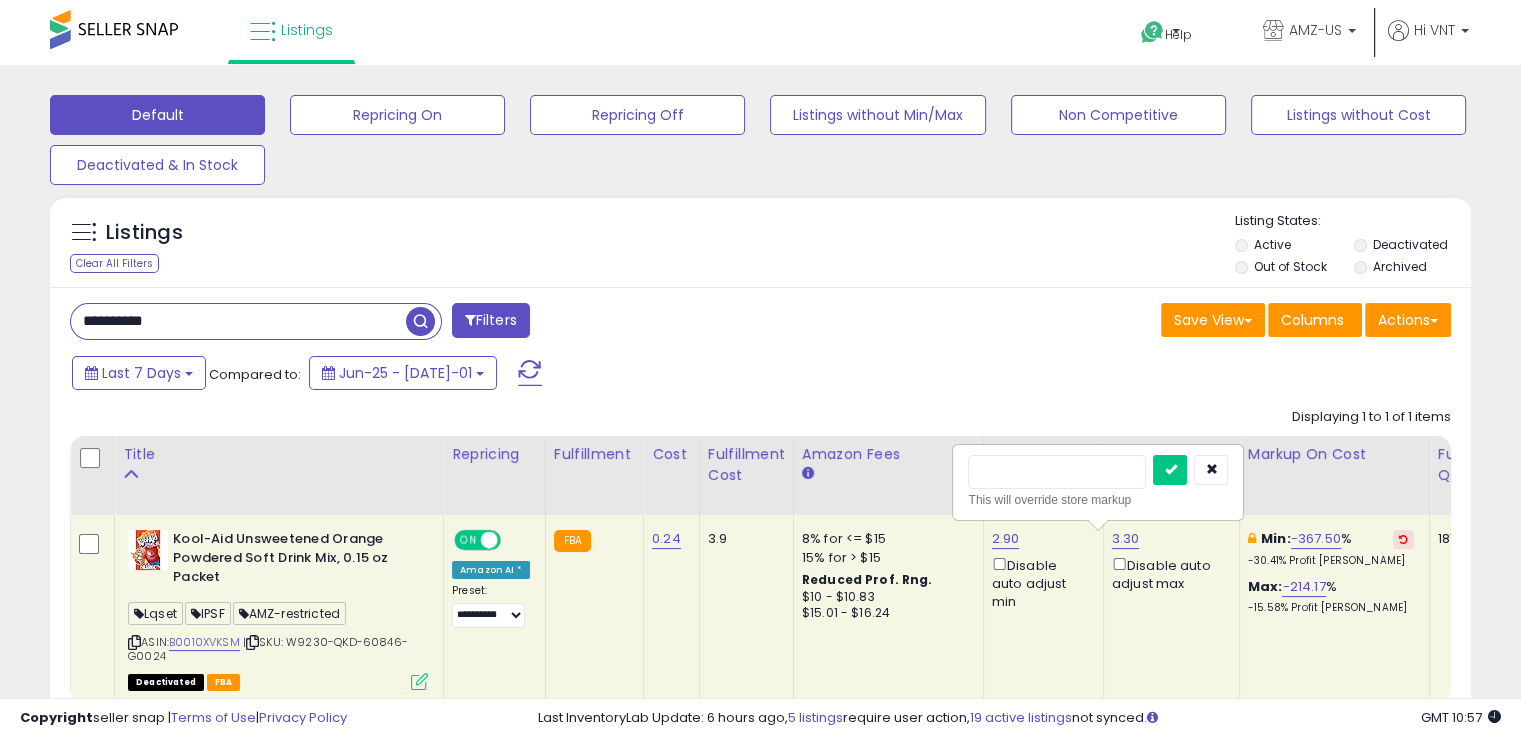 type on "****" 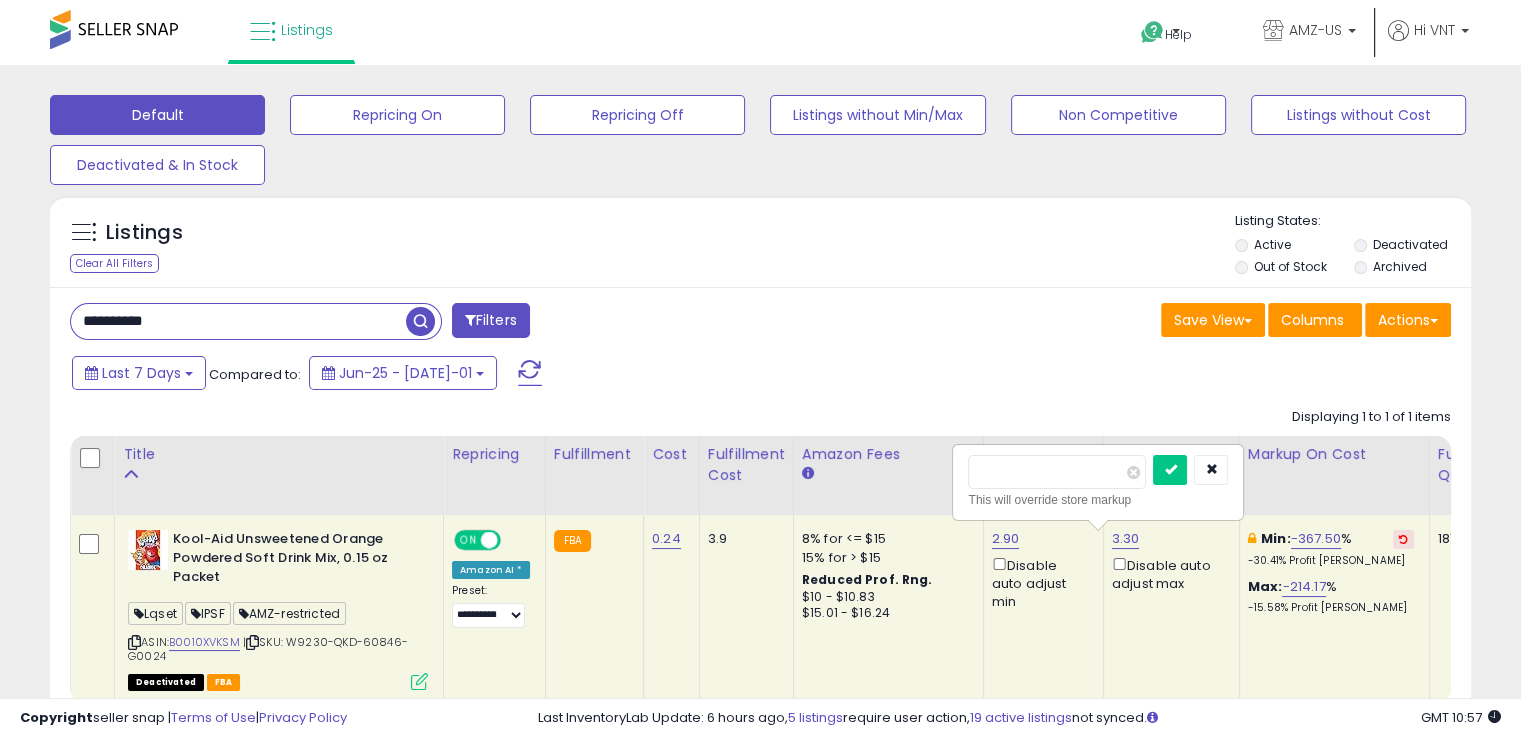 click at bounding box center (1170, 470) 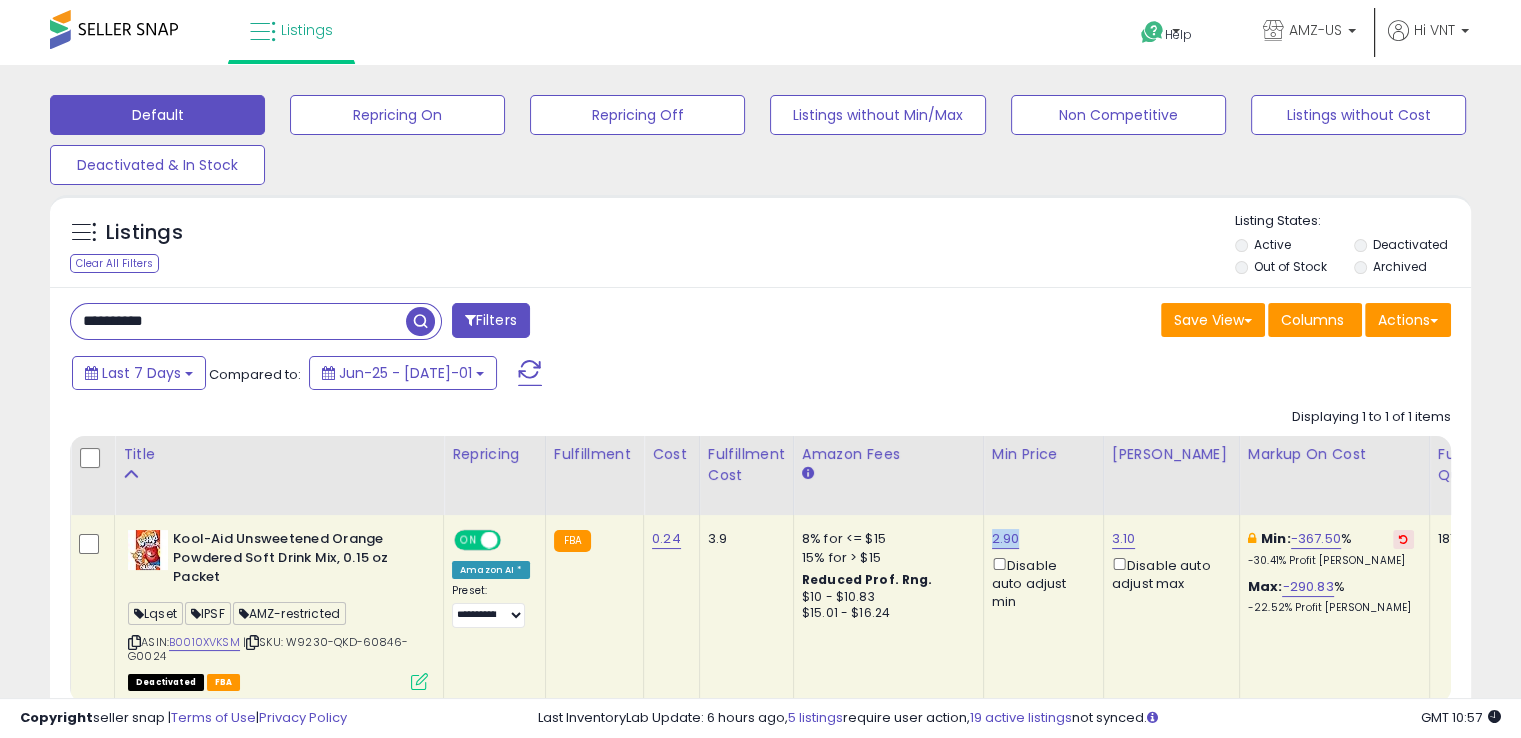 drag, startPoint x: 993, startPoint y: 533, endPoint x: 980, endPoint y: 531, distance: 13.152946 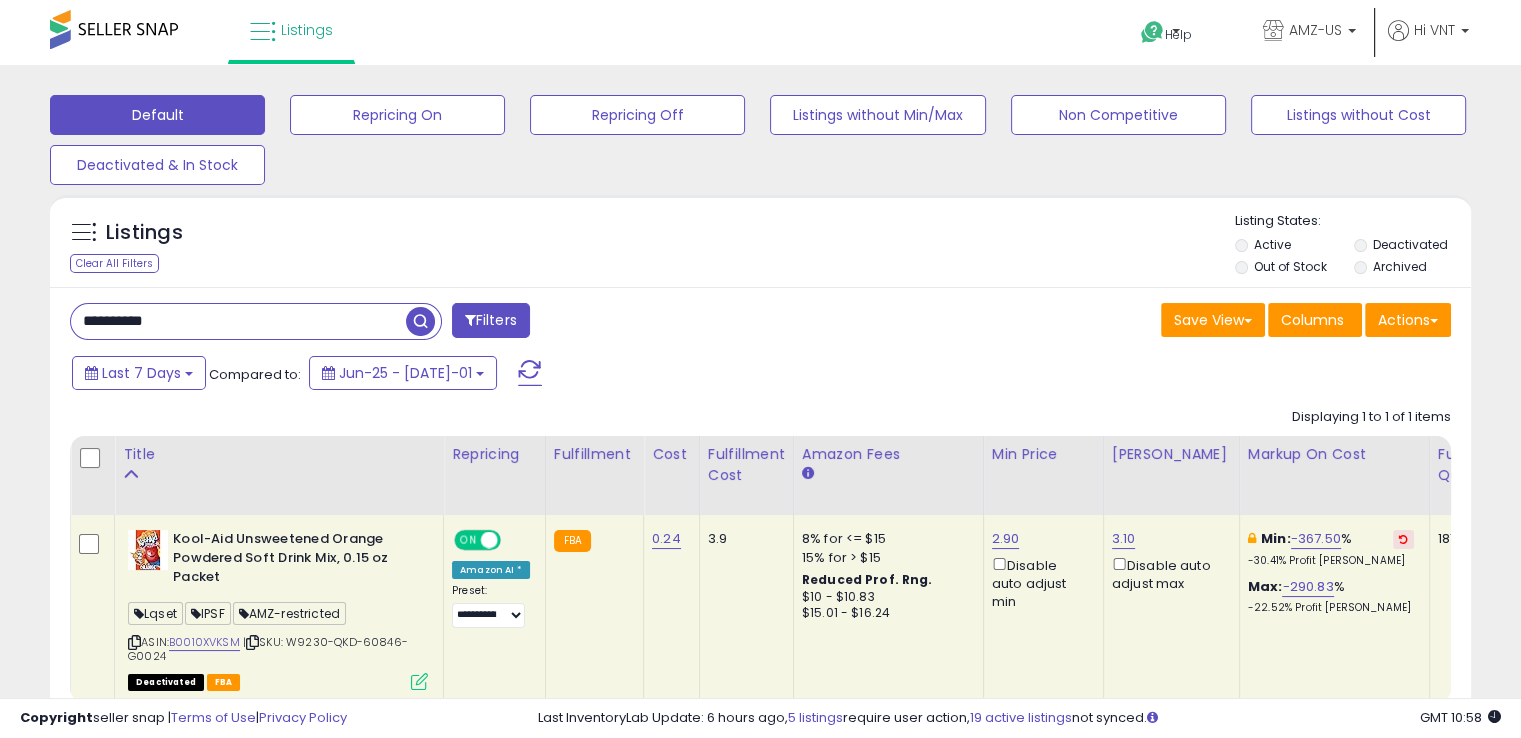 click on "**********" at bounding box center [238, 321] 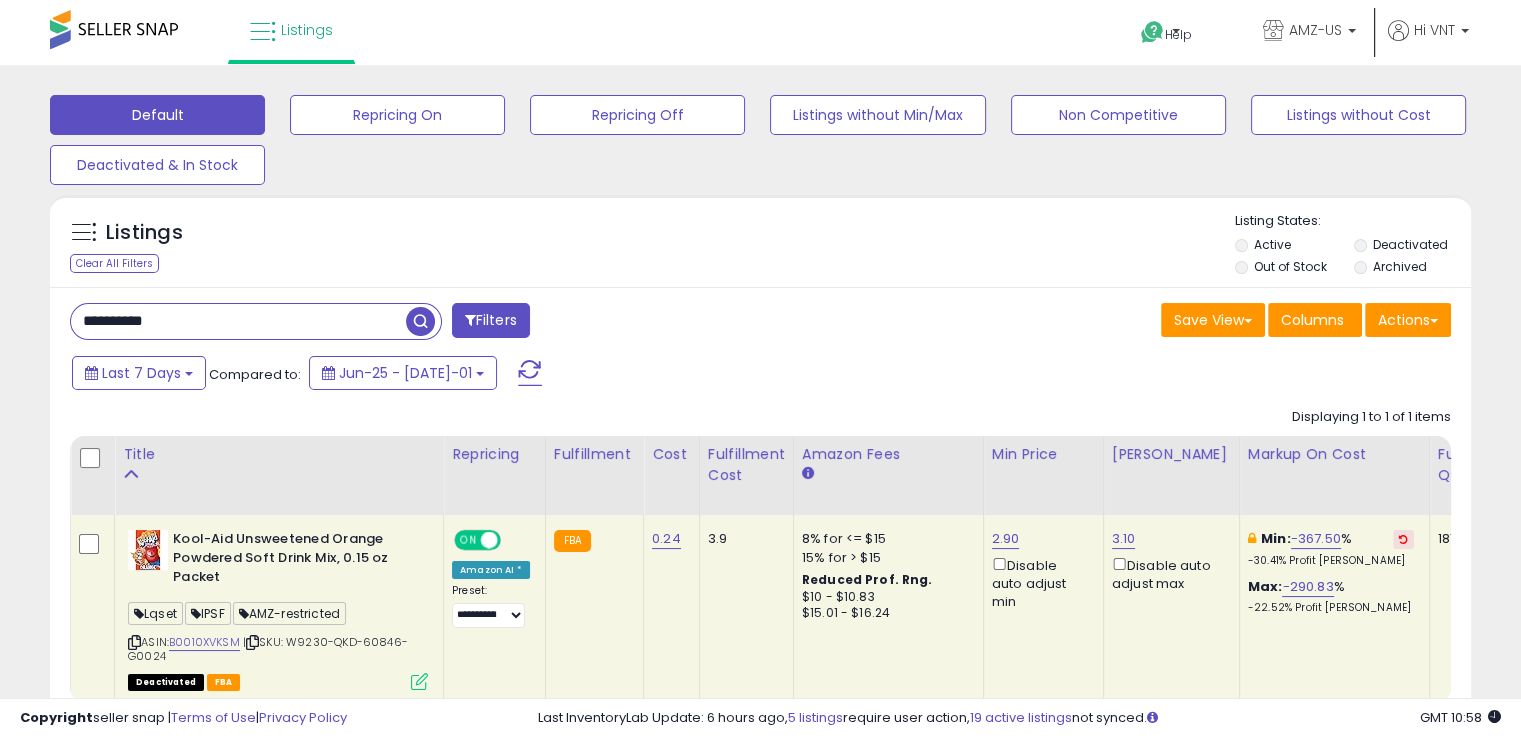 paste 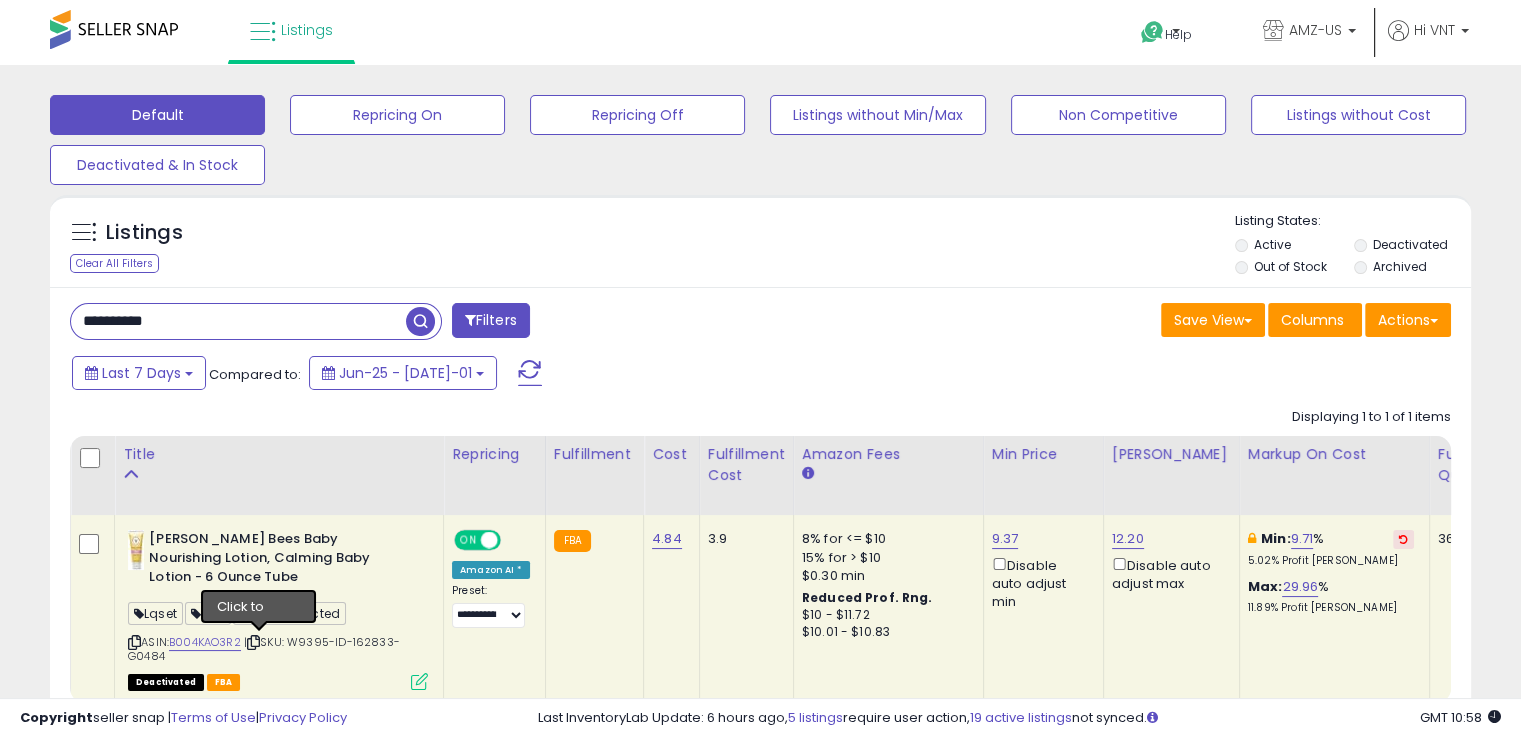 click at bounding box center [253, 642] 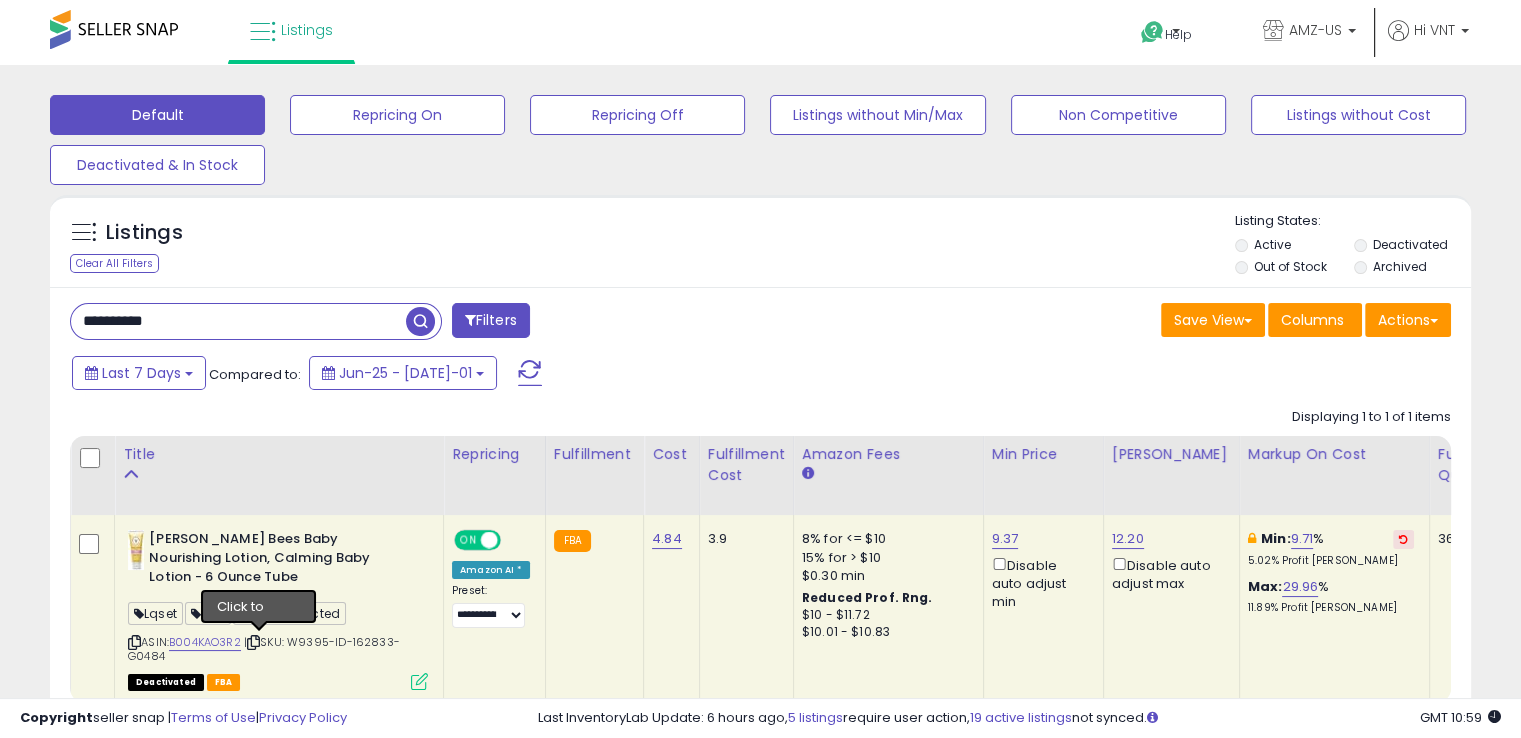 click at bounding box center (253, 642) 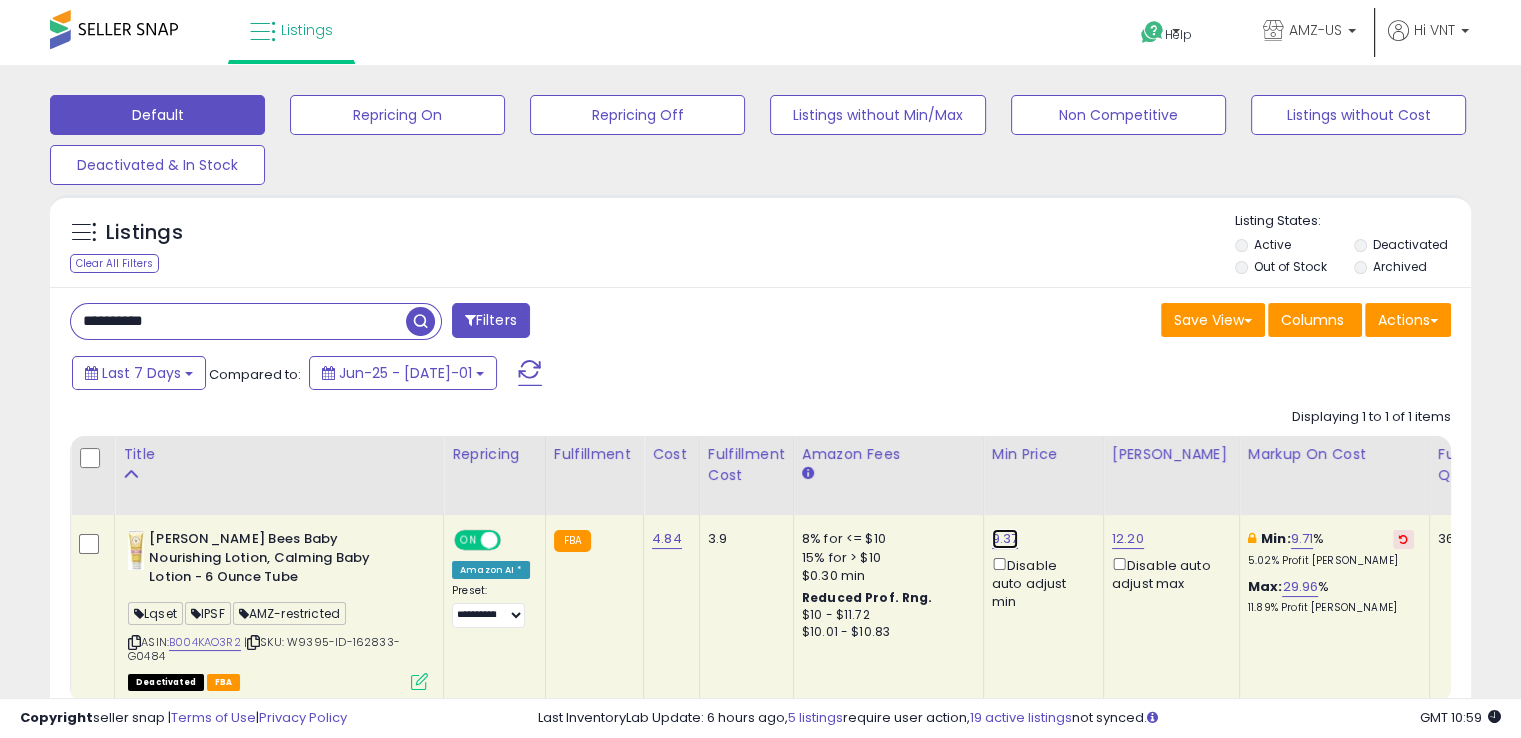 click on "9.37" at bounding box center (1005, 539) 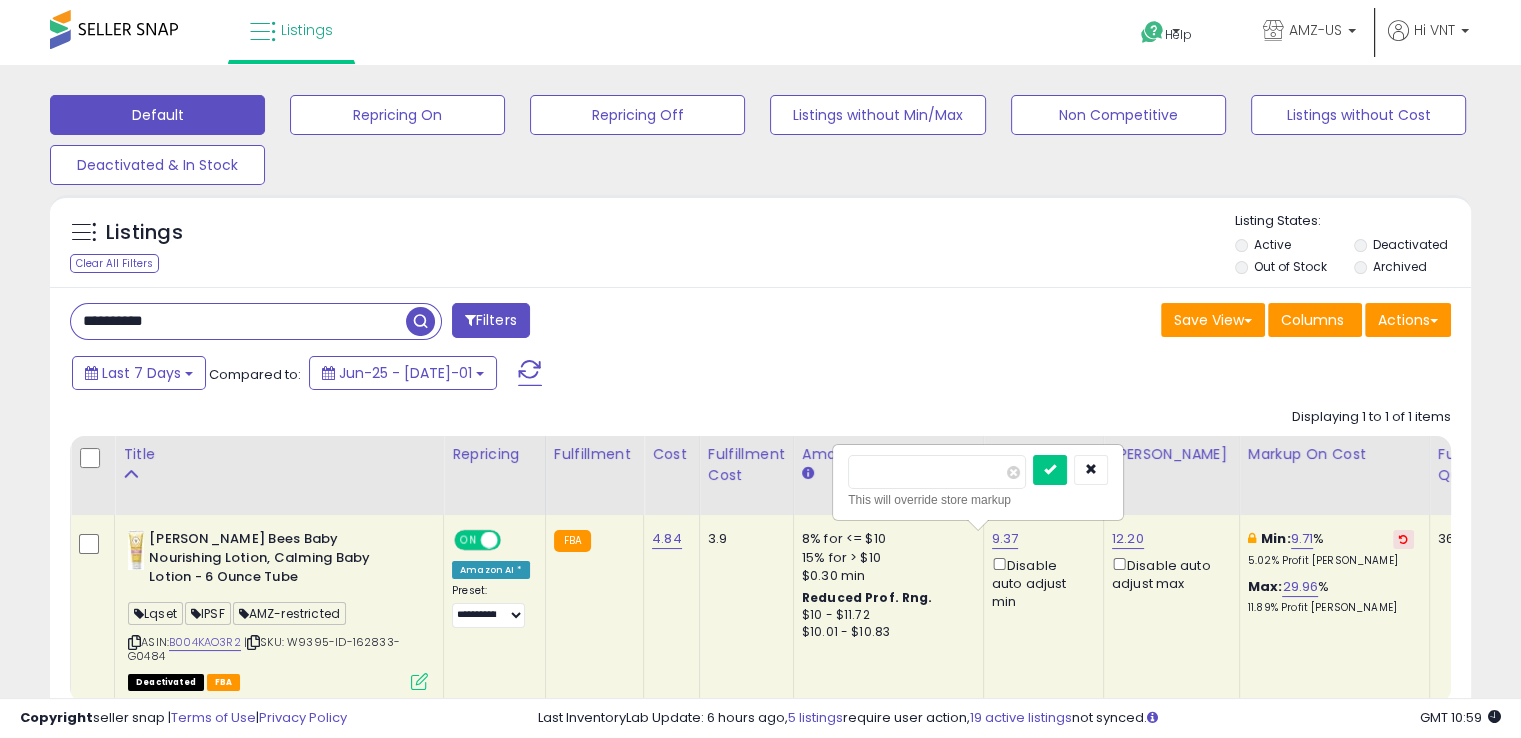 drag, startPoint x: 922, startPoint y: 484, endPoint x: 824, endPoint y: 487, distance: 98.045906 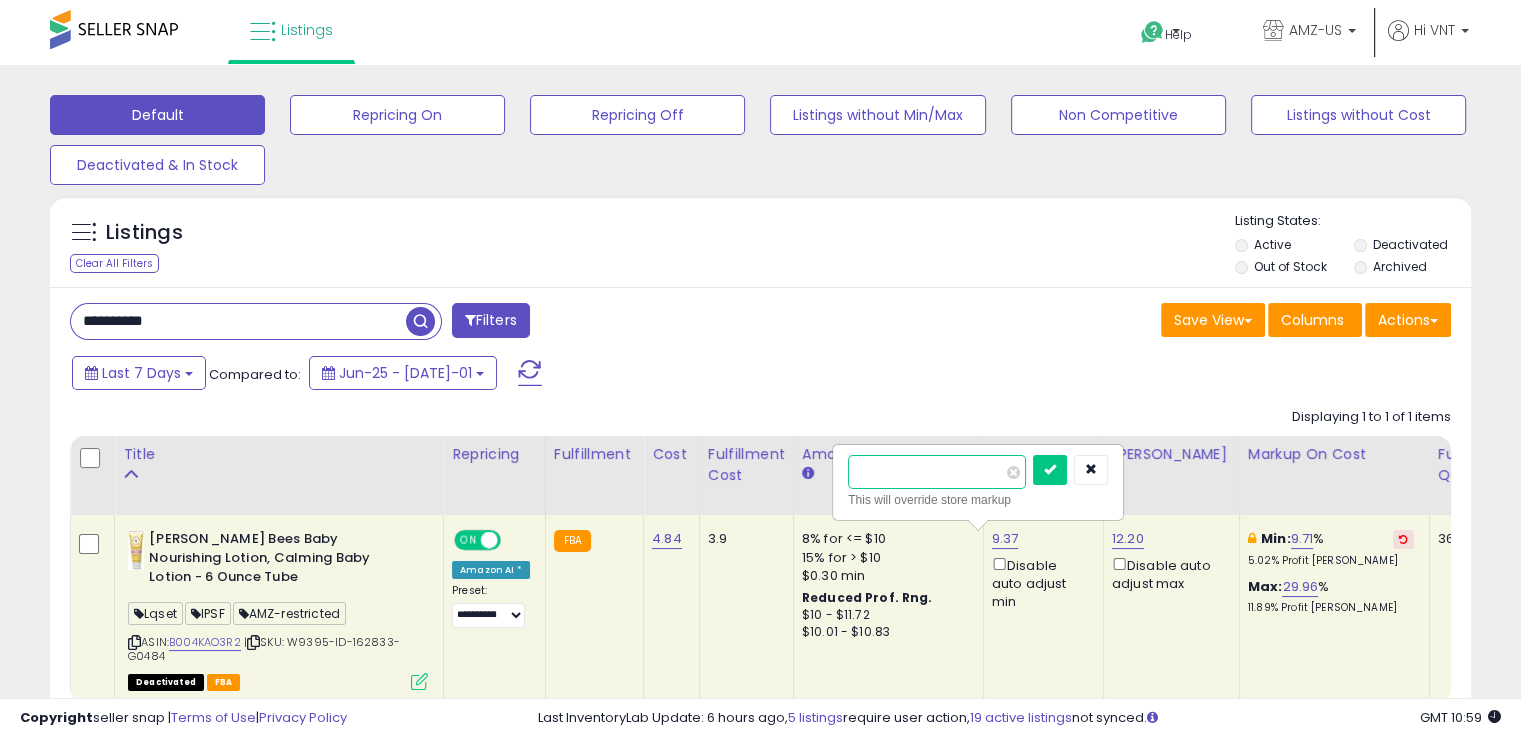 type on "***" 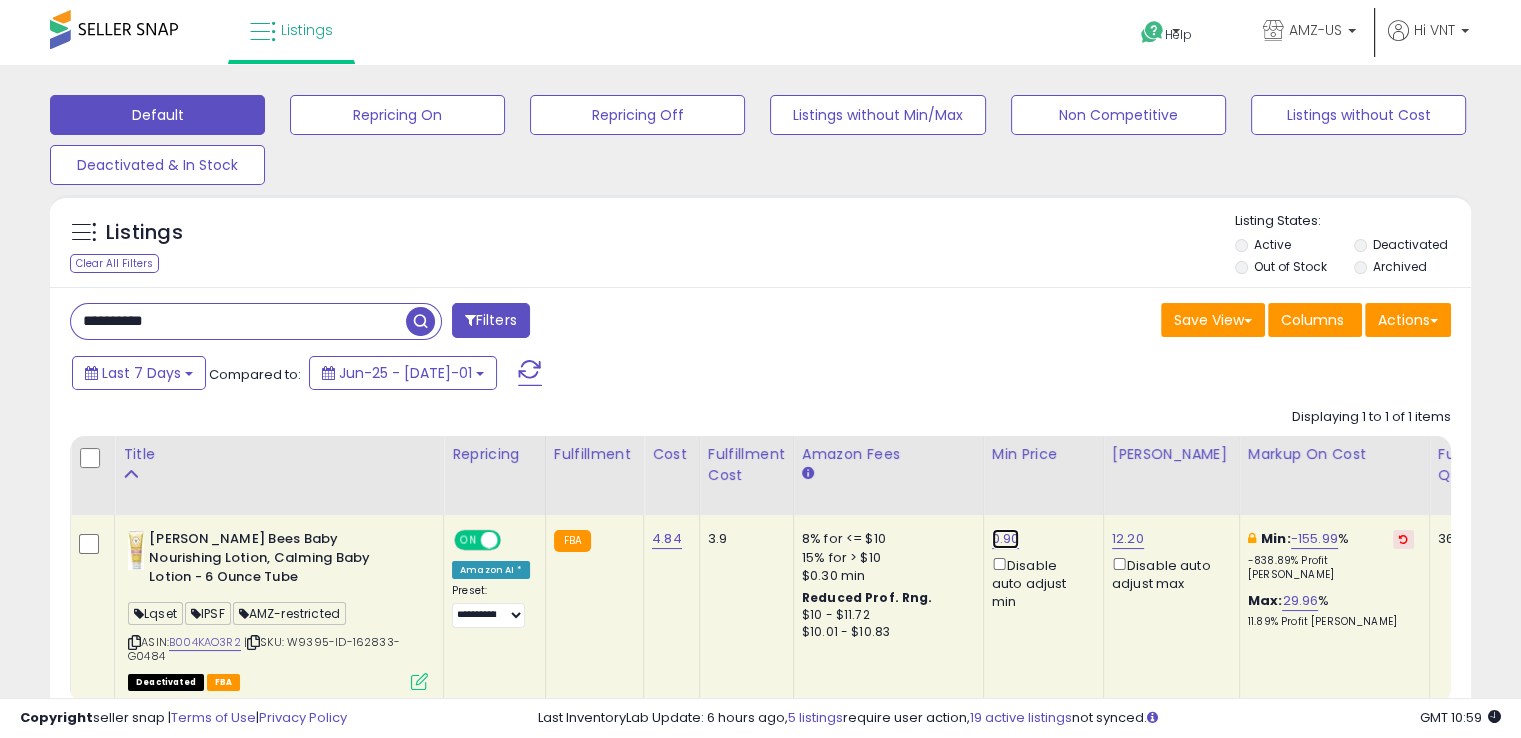 click on "0.90" at bounding box center (1006, 539) 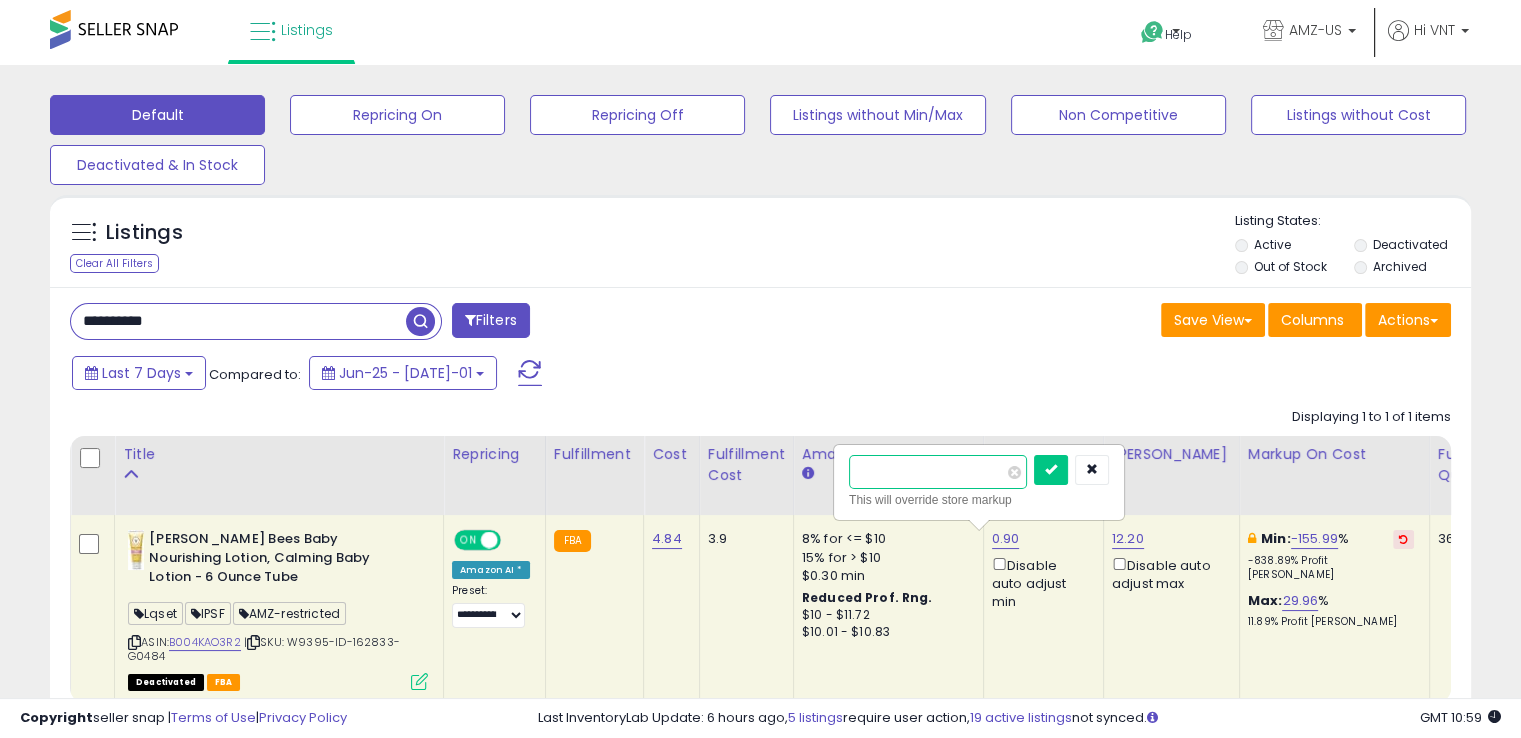 drag, startPoint x: 920, startPoint y: 462, endPoint x: 1036, endPoint y: 497, distance: 121.16518 